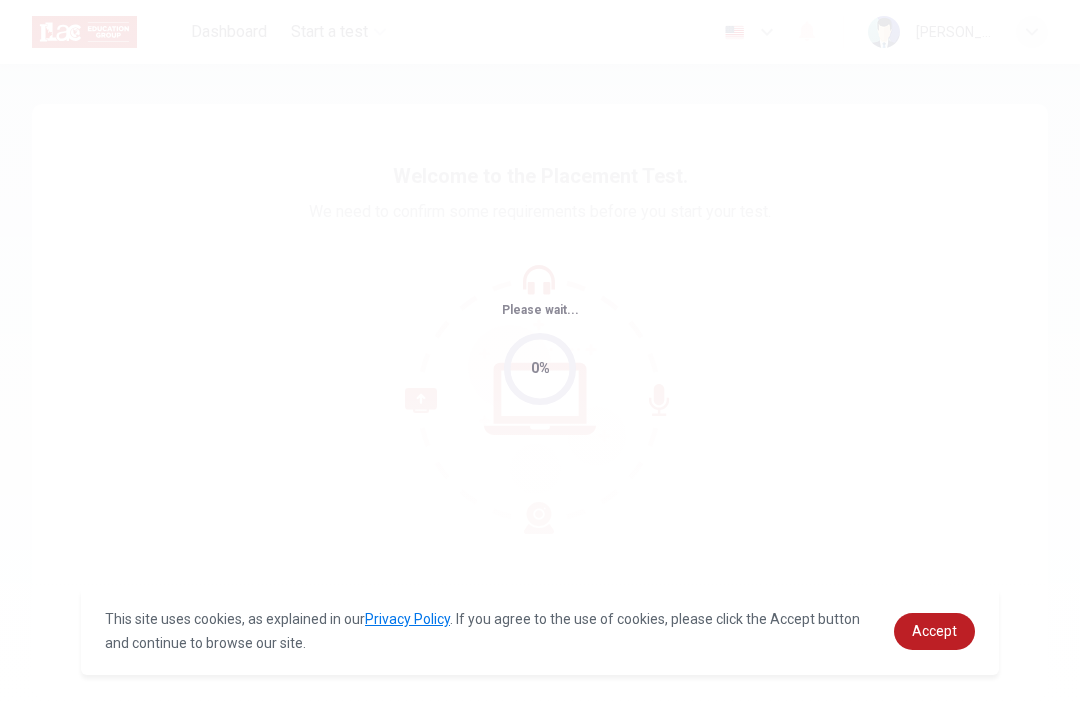 scroll, scrollTop: 0, scrollLeft: 0, axis: both 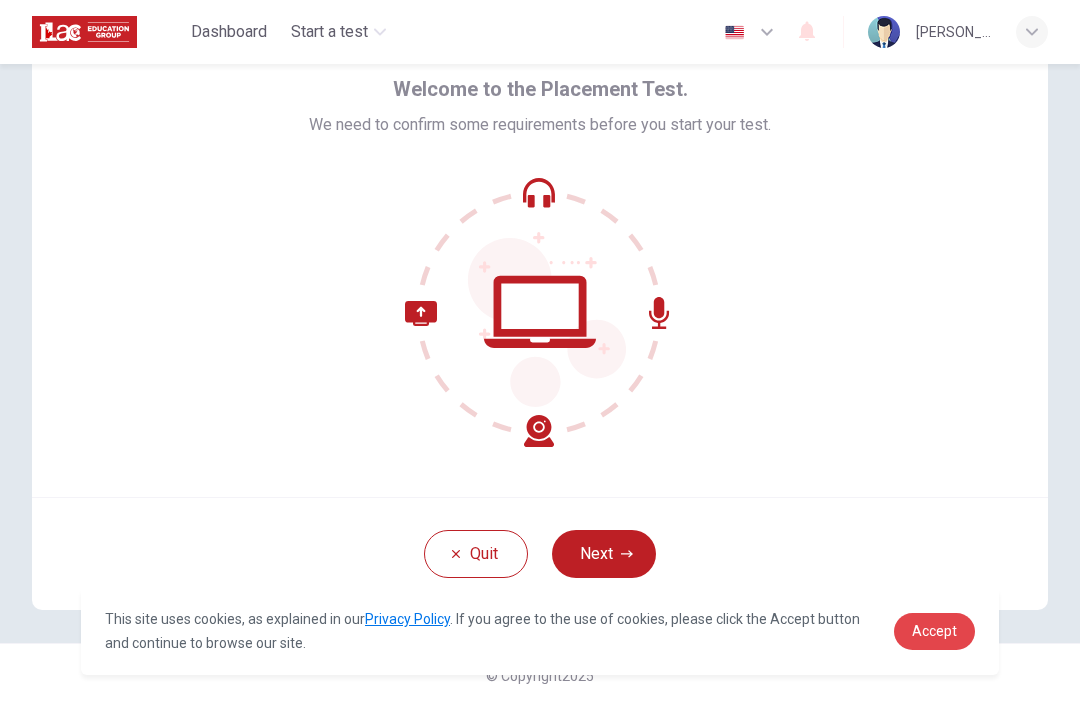 click on "Accept" at bounding box center [934, 631] 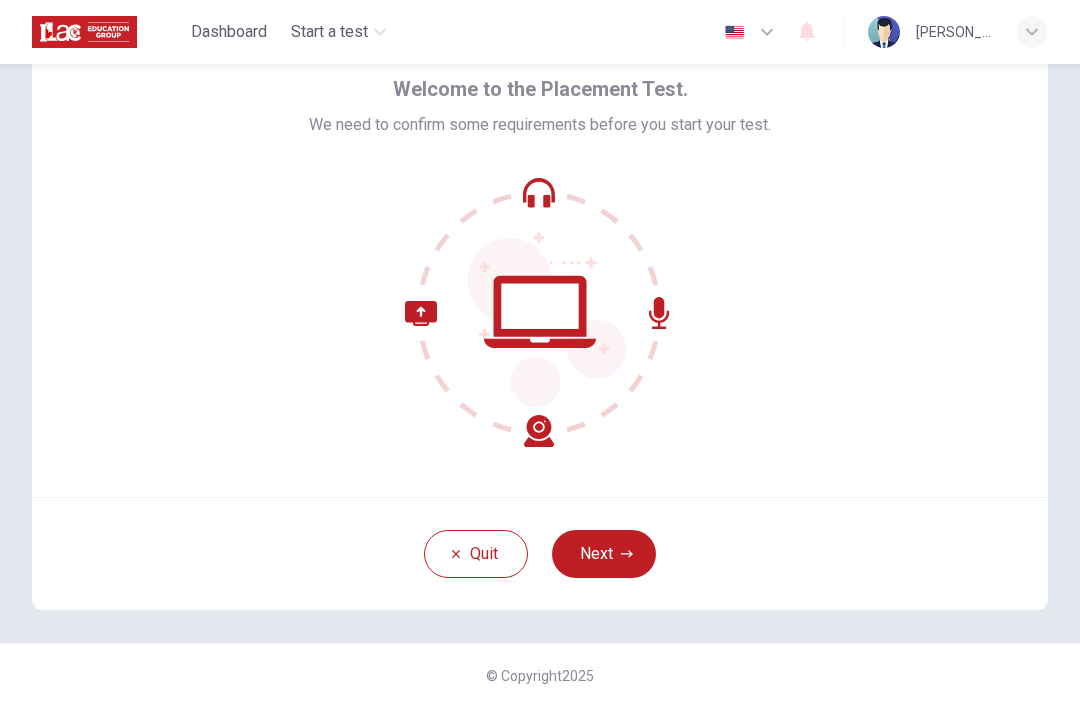 click on "Next" at bounding box center [604, 554] 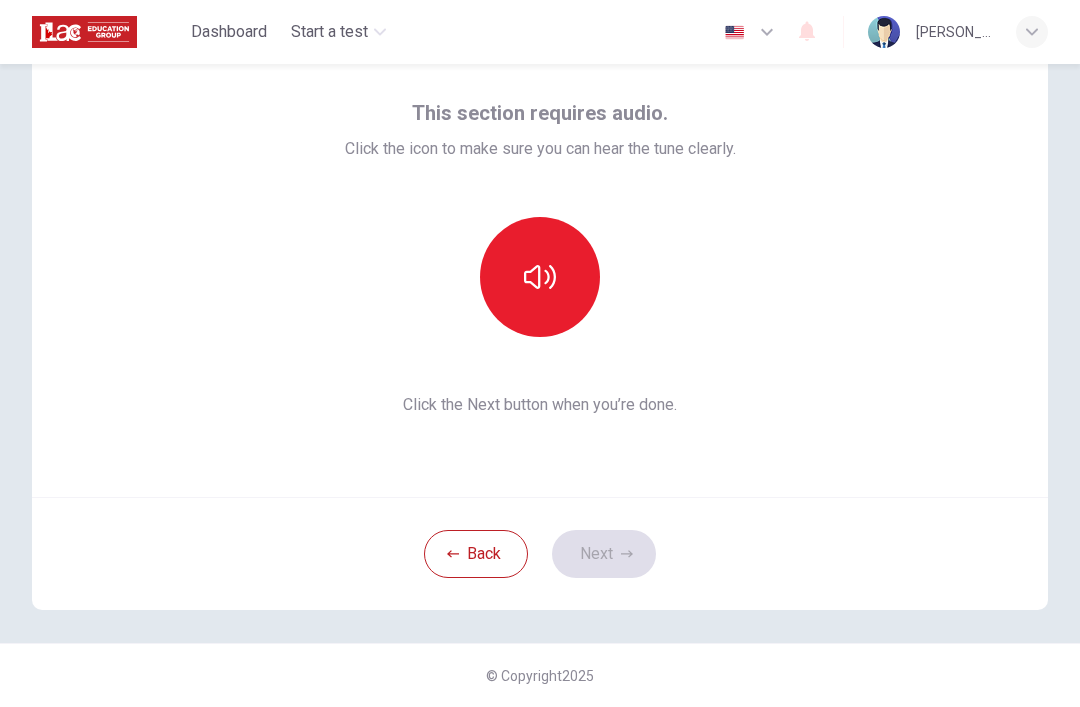 click at bounding box center [540, 277] 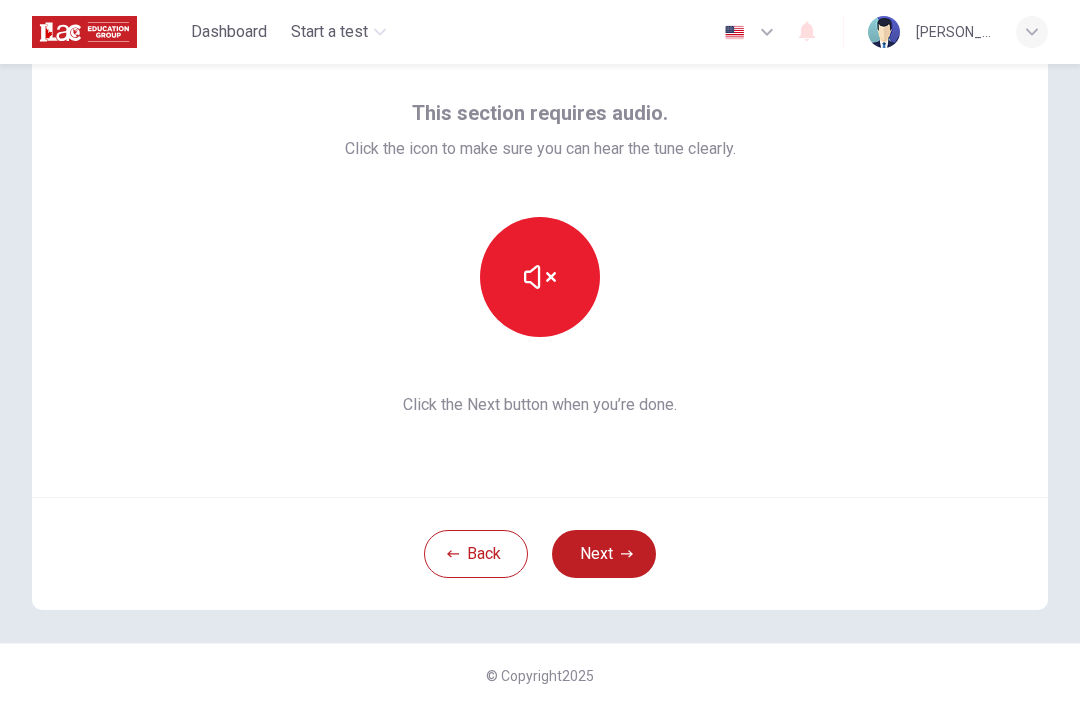 click at bounding box center (540, 277) 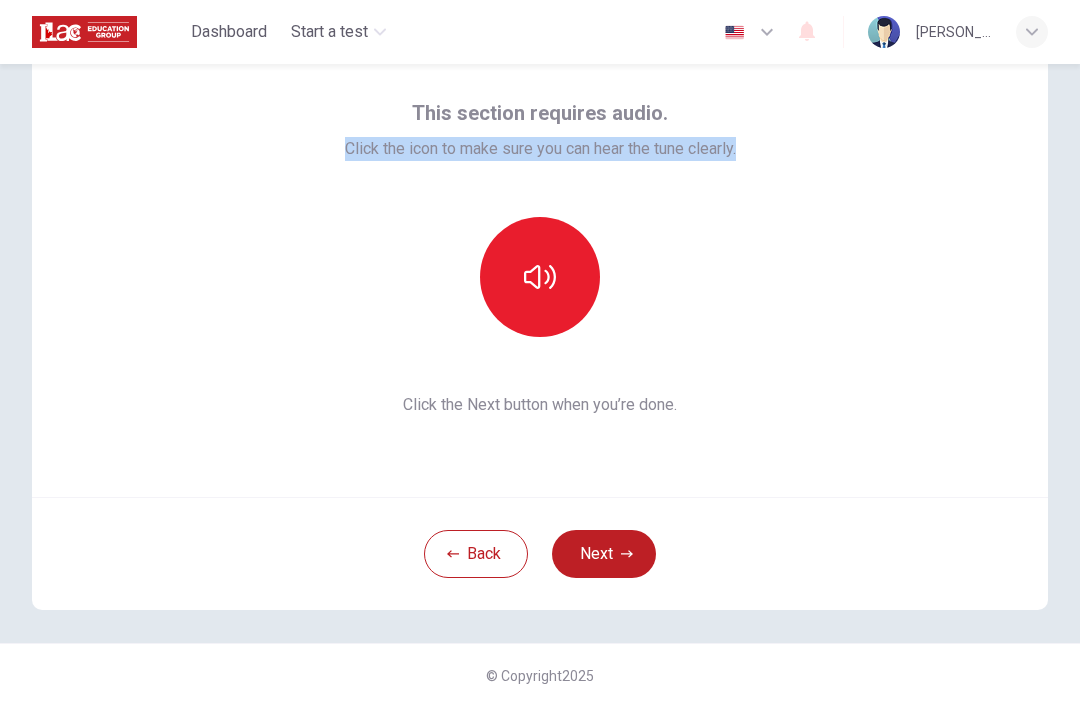 click at bounding box center [540, 277] 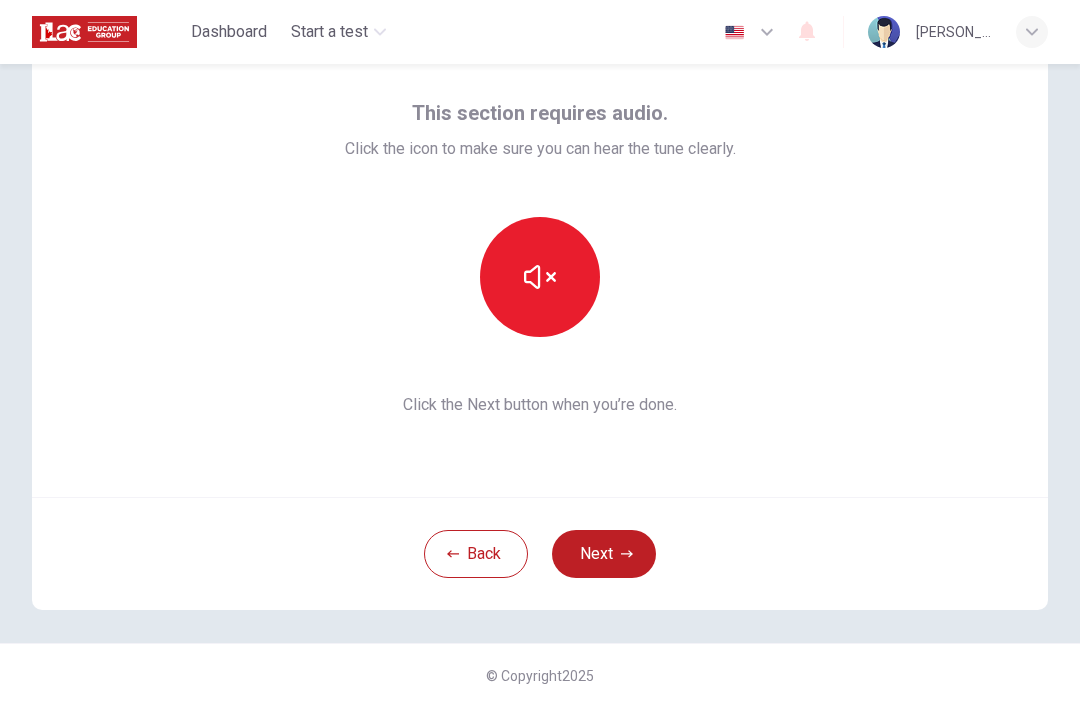click at bounding box center (540, 277) 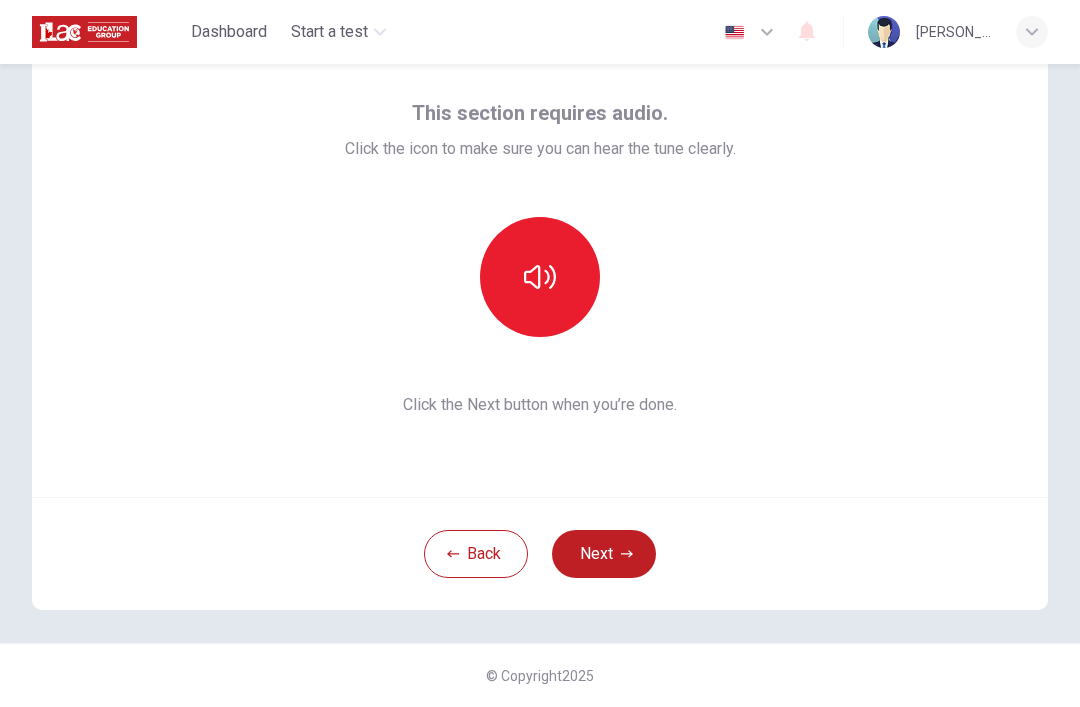 click at bounding box center (540, 277) 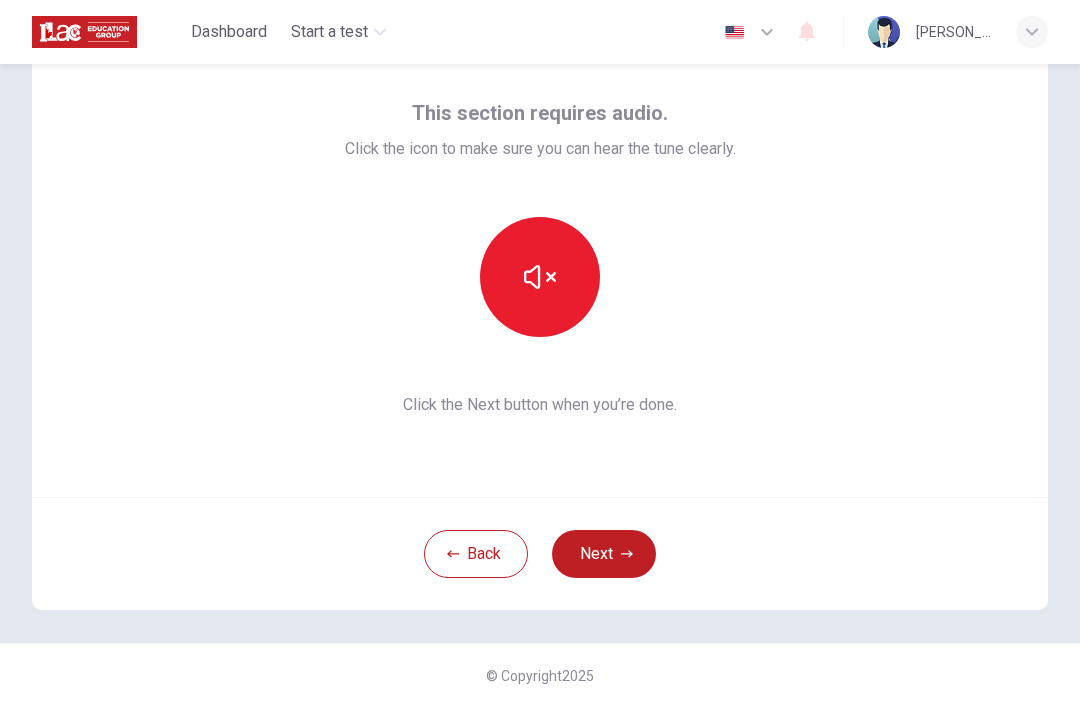 click at bounding box center (540, 277) 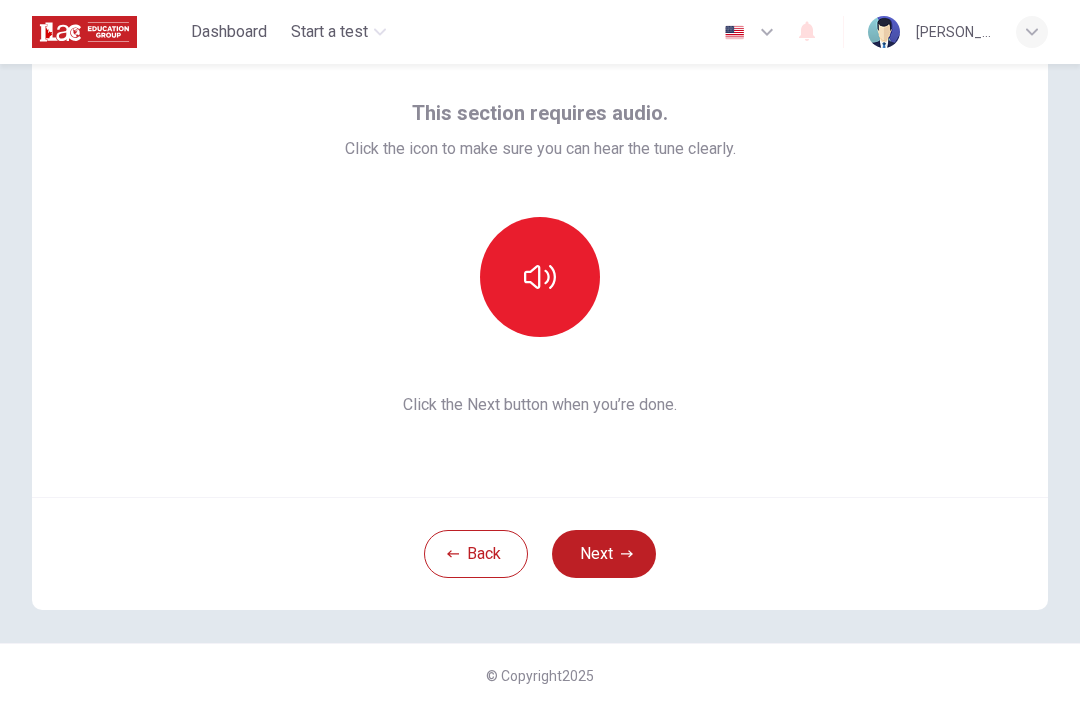 click at bounding box center [540, 277] 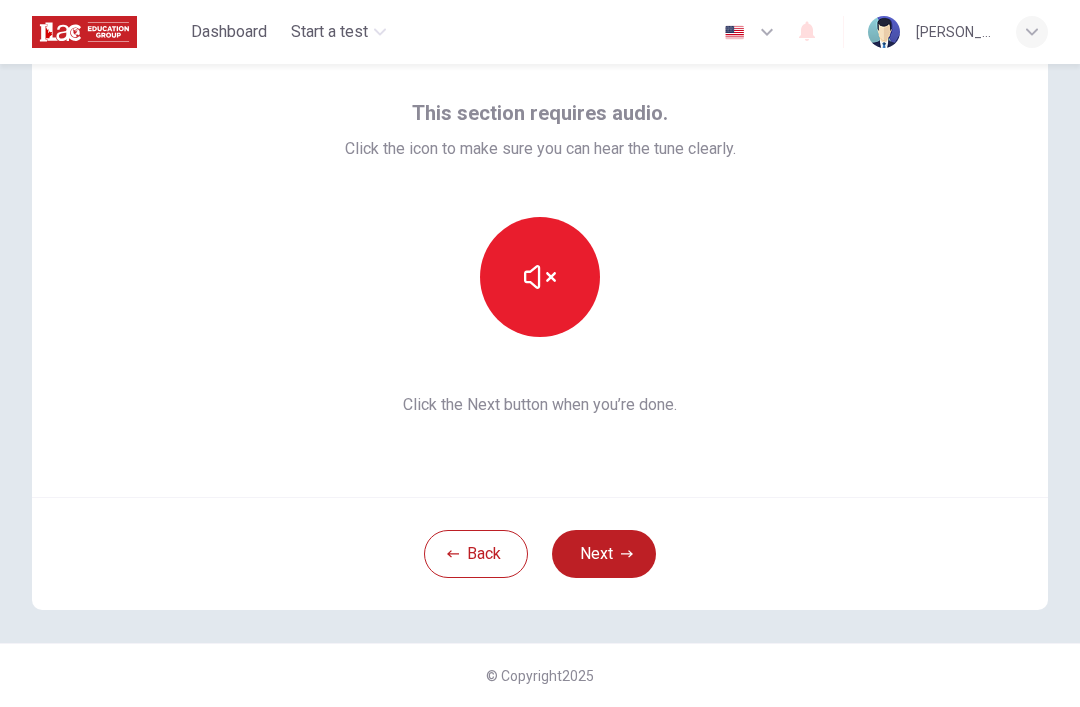 click at bounding box center (540, 277) 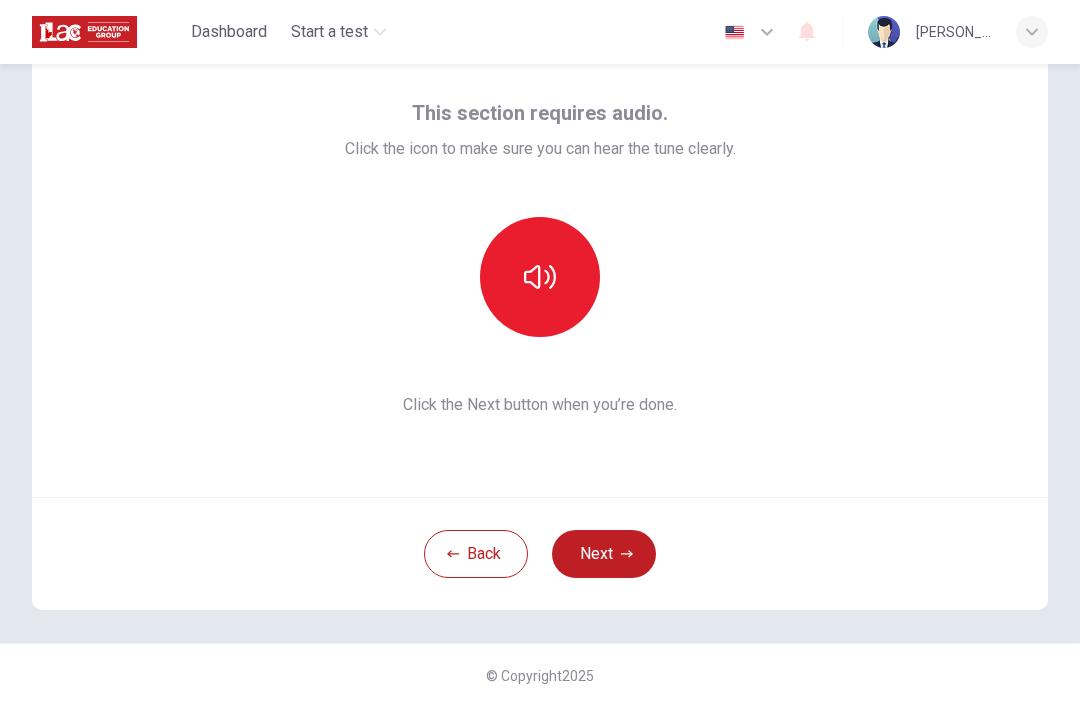 click at bounding box center (540, 277) 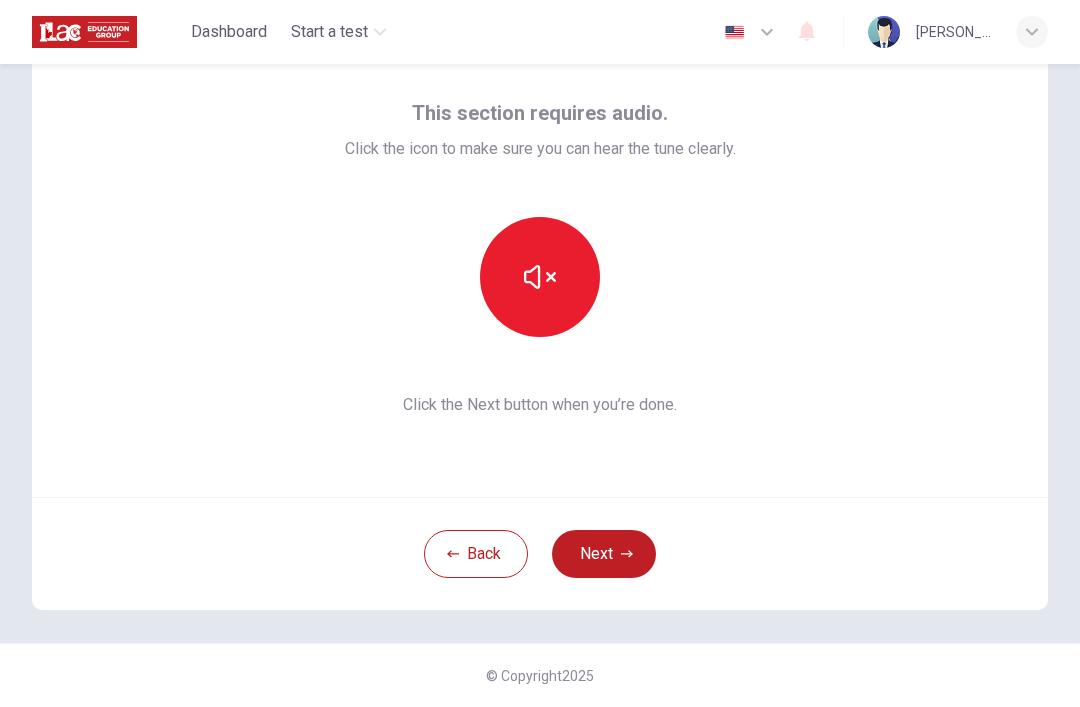 click at bounding box center (540, 277) 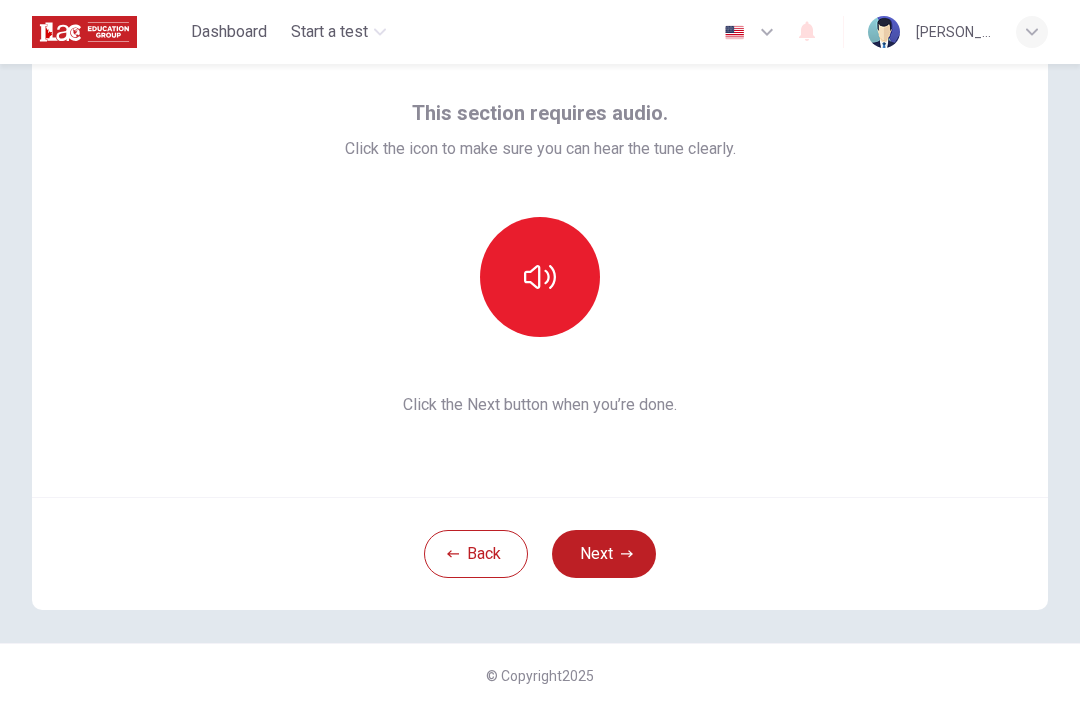 click at bounding box center [540, 277] 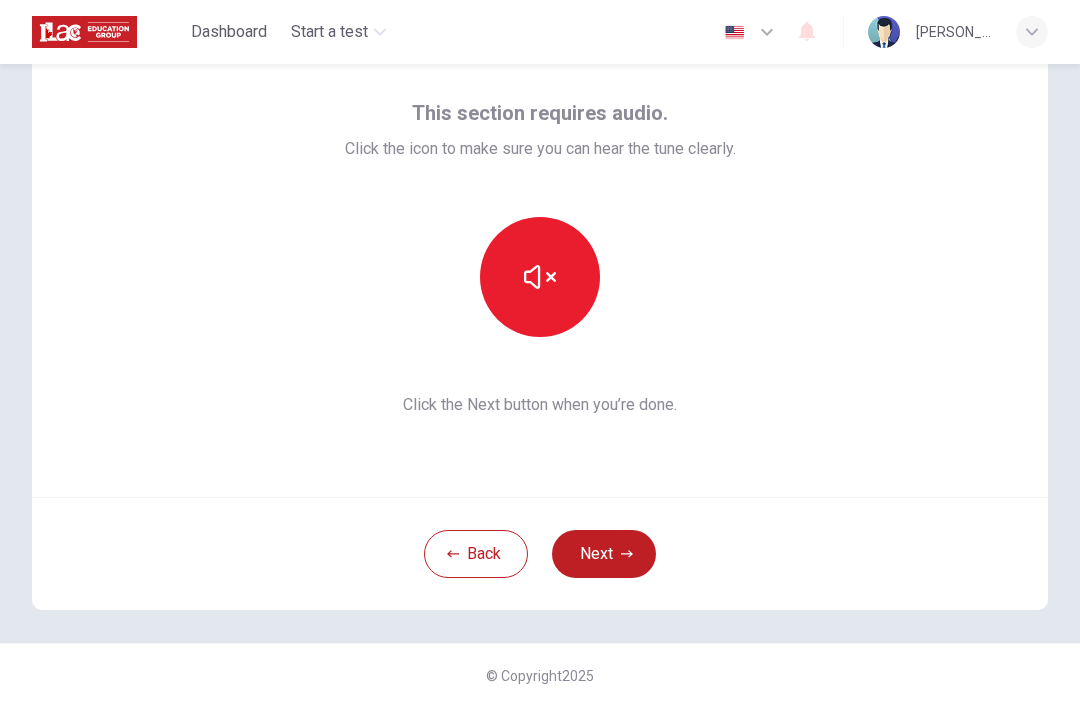 click at bounding box center (540, 277) 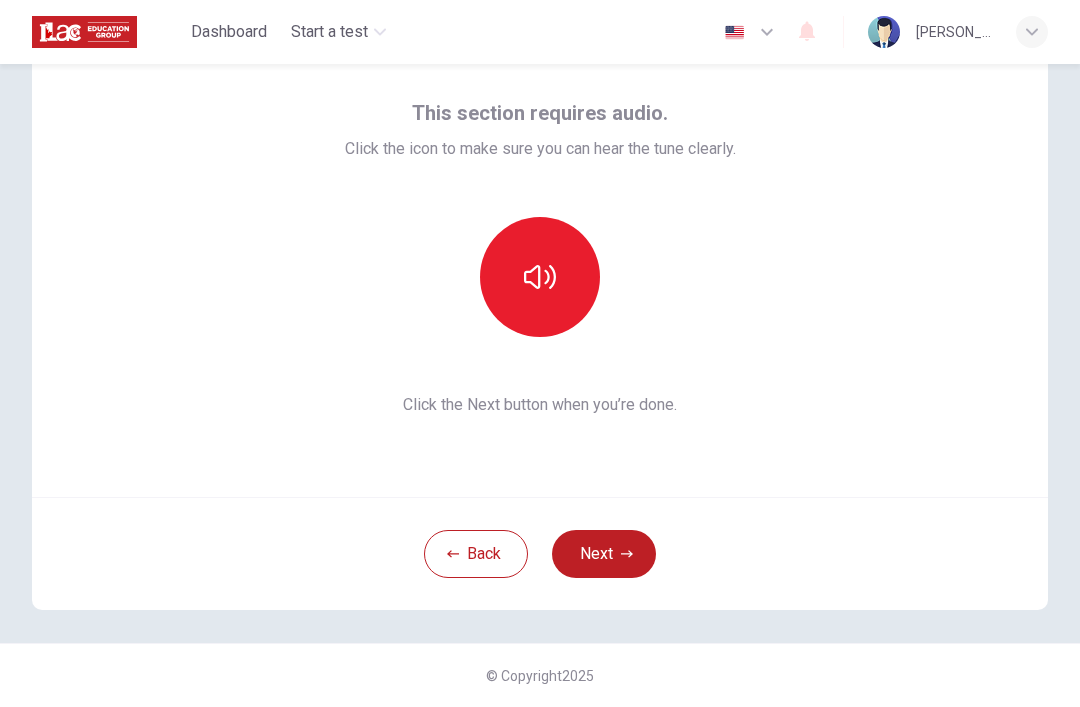 click on "Back" at bounding box center [476, 554] 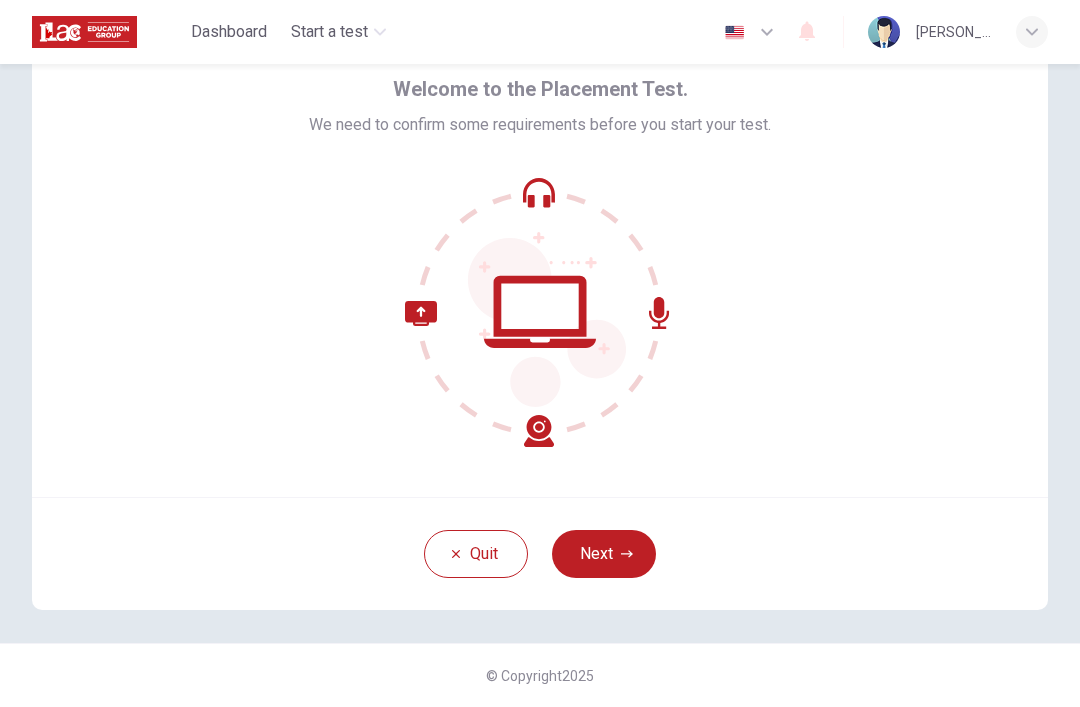 click on "Next" at bounding box center (604, 554) 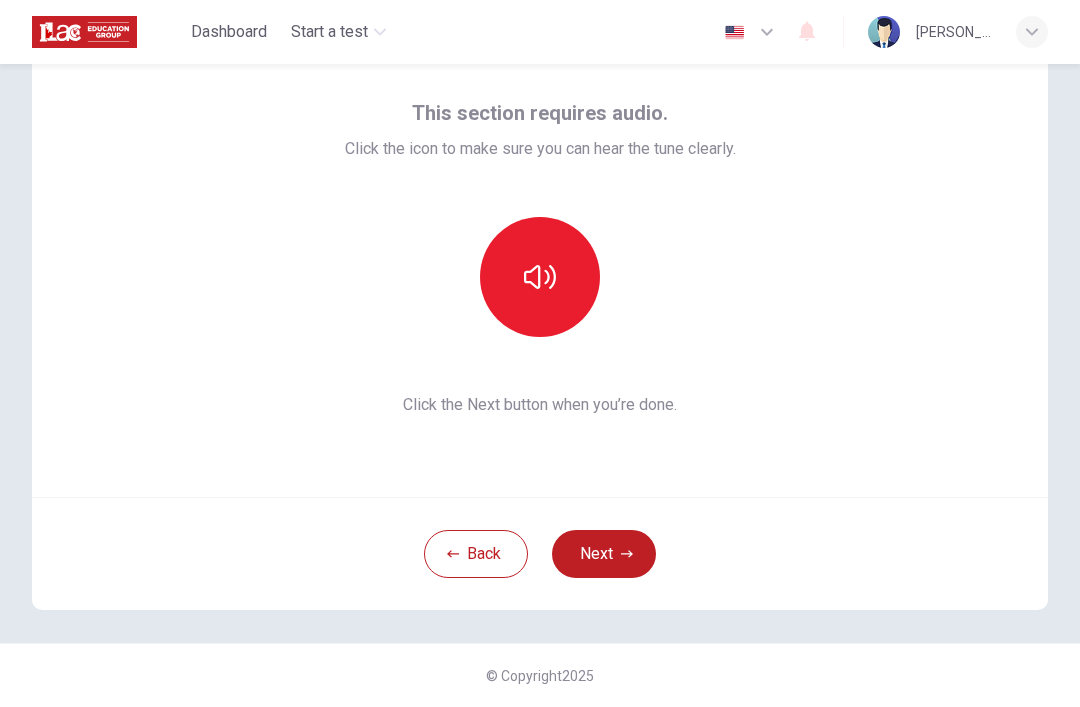 click at bounding box center [540, 277] 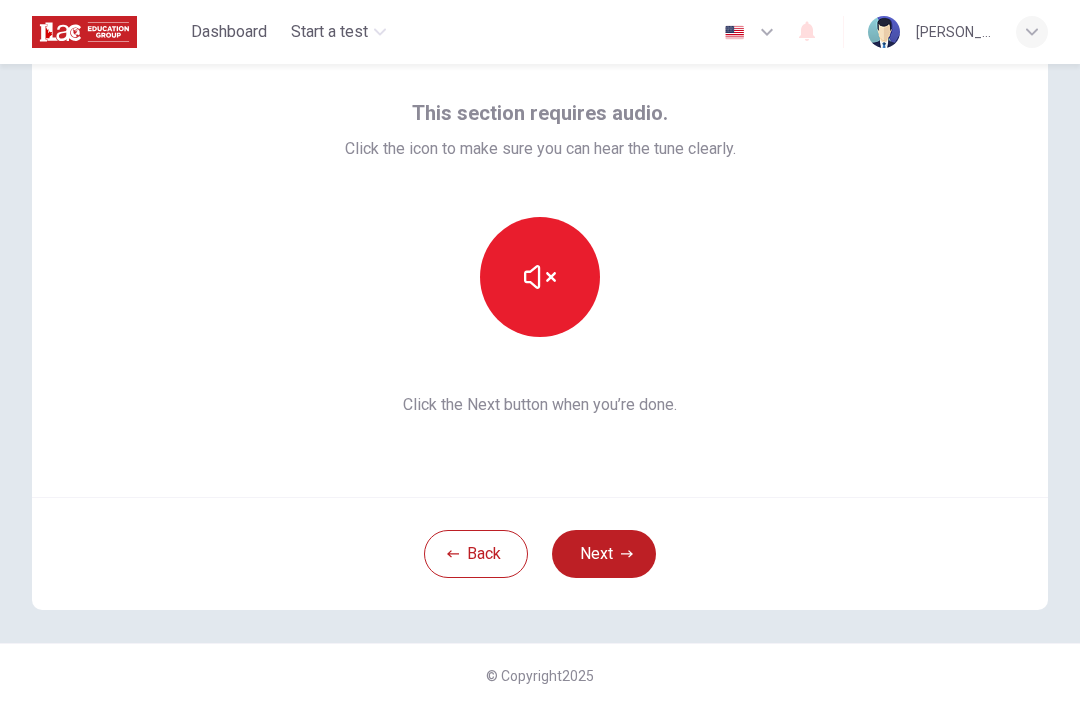 scroll, scrollTop: 0, scrollLeft: 0, axis: both 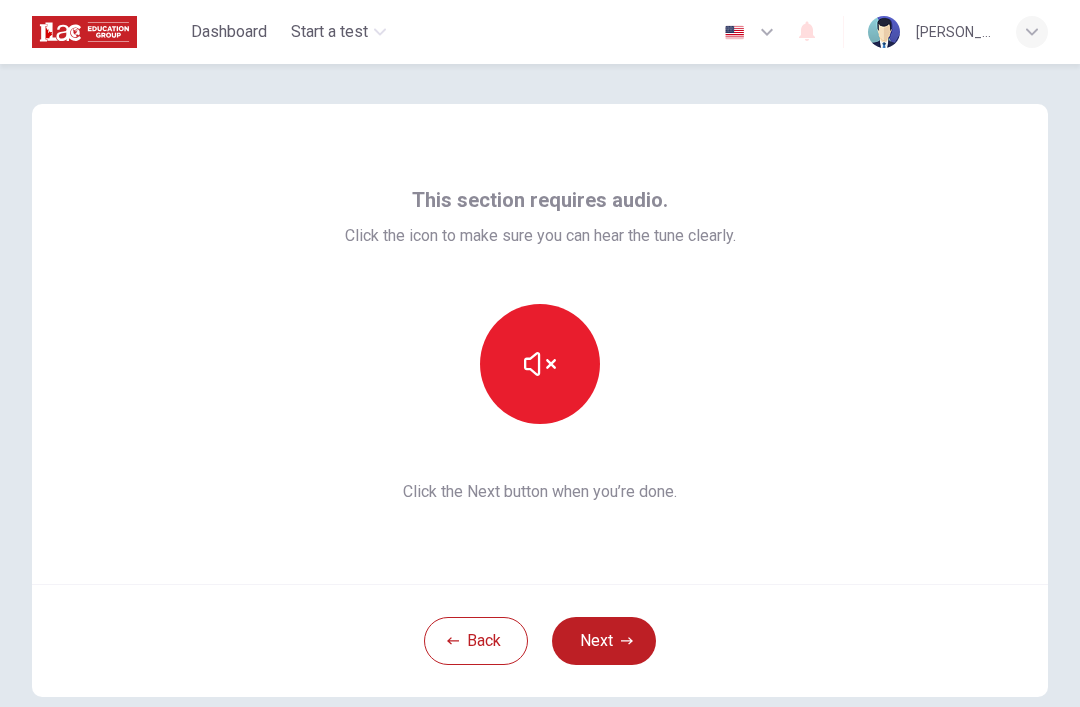 click 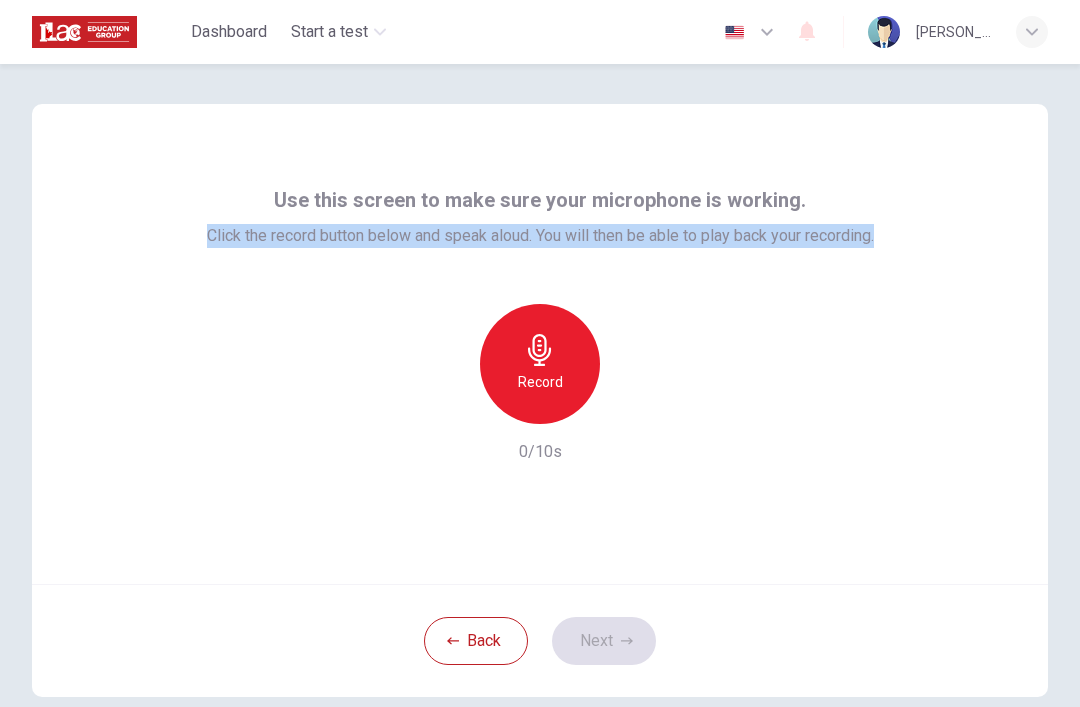 click on "Record" at bounding box center (540, 364) 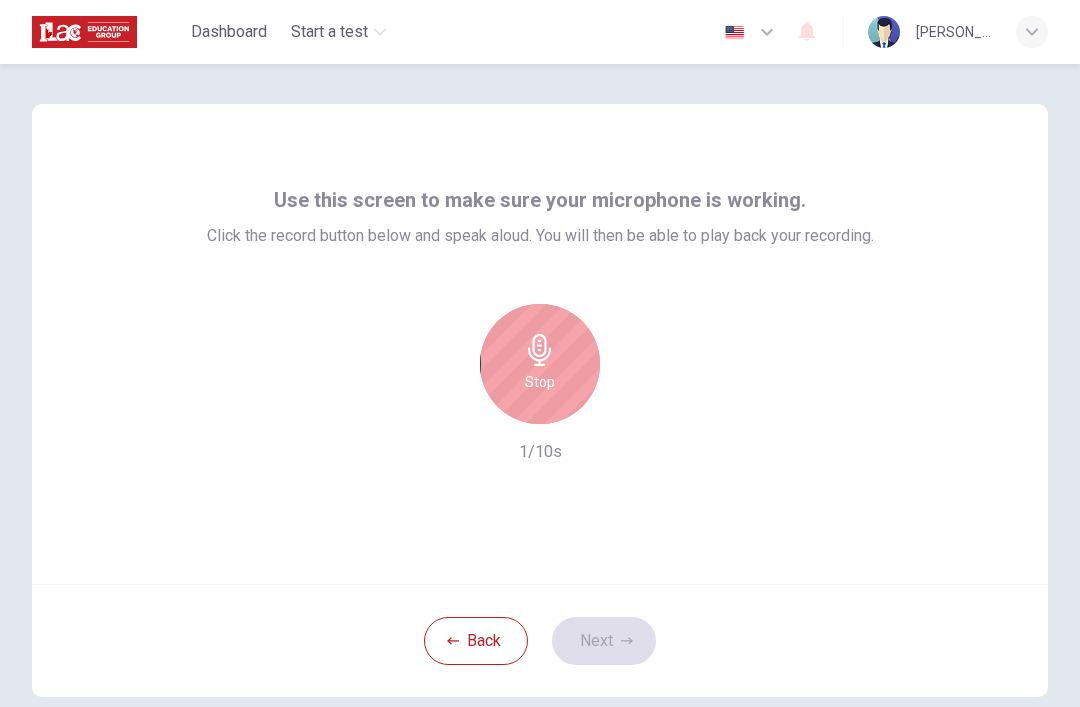 click on "Stop" at bounding box center [540, 364] 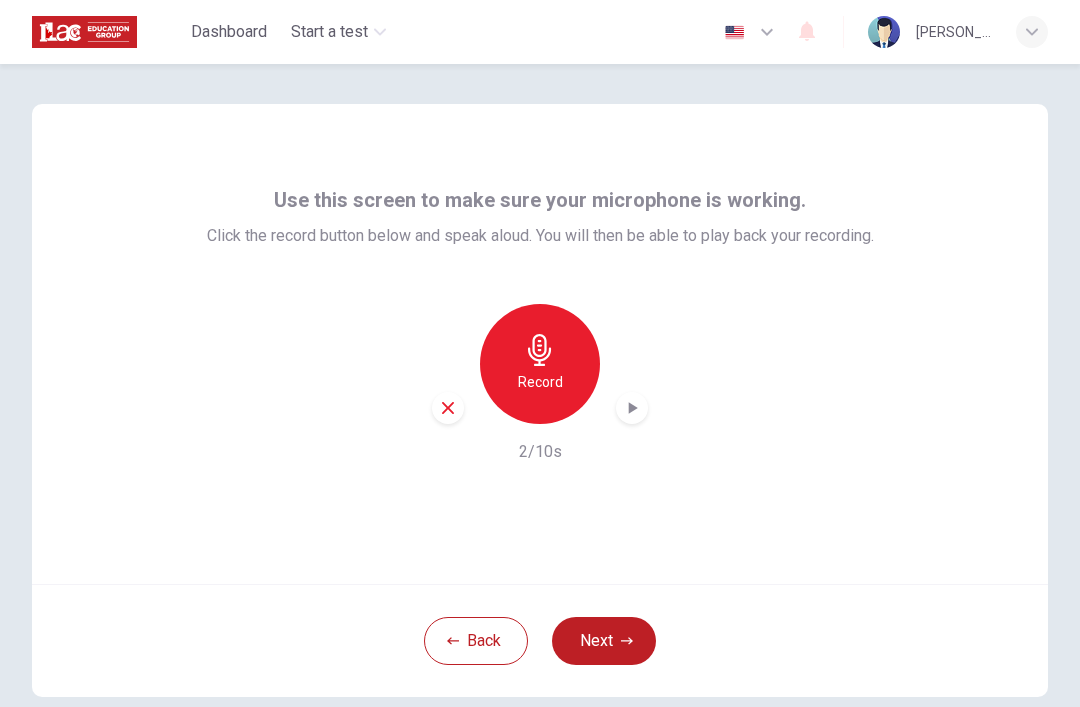 click 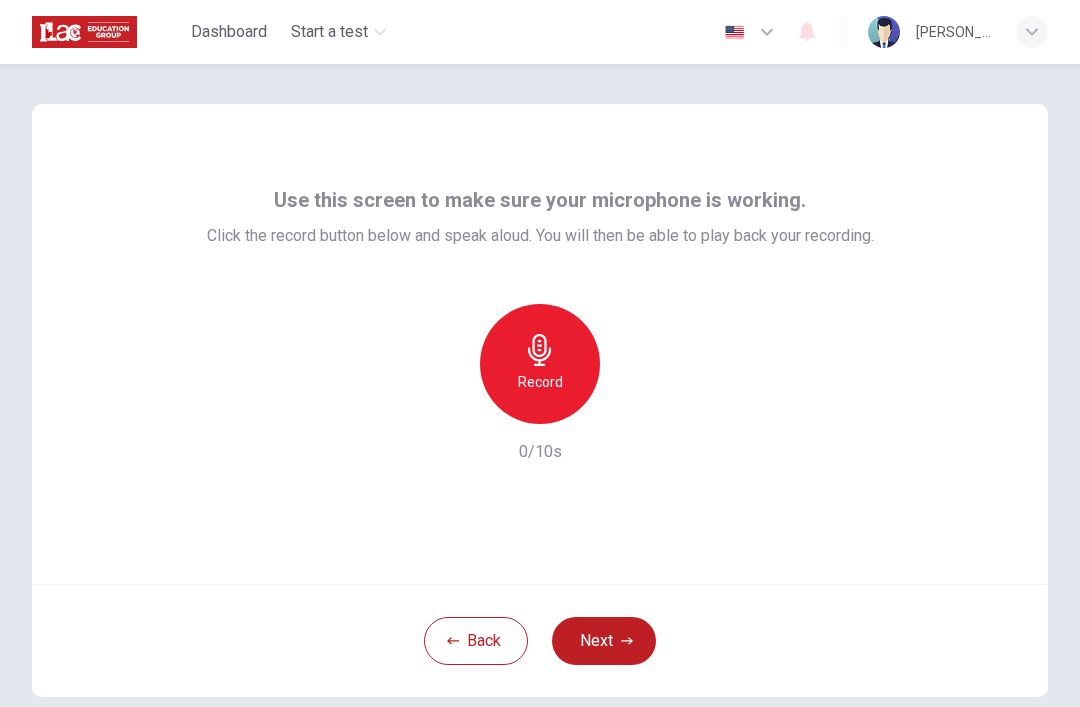 click on "Record" at bounding box center [540, 364] 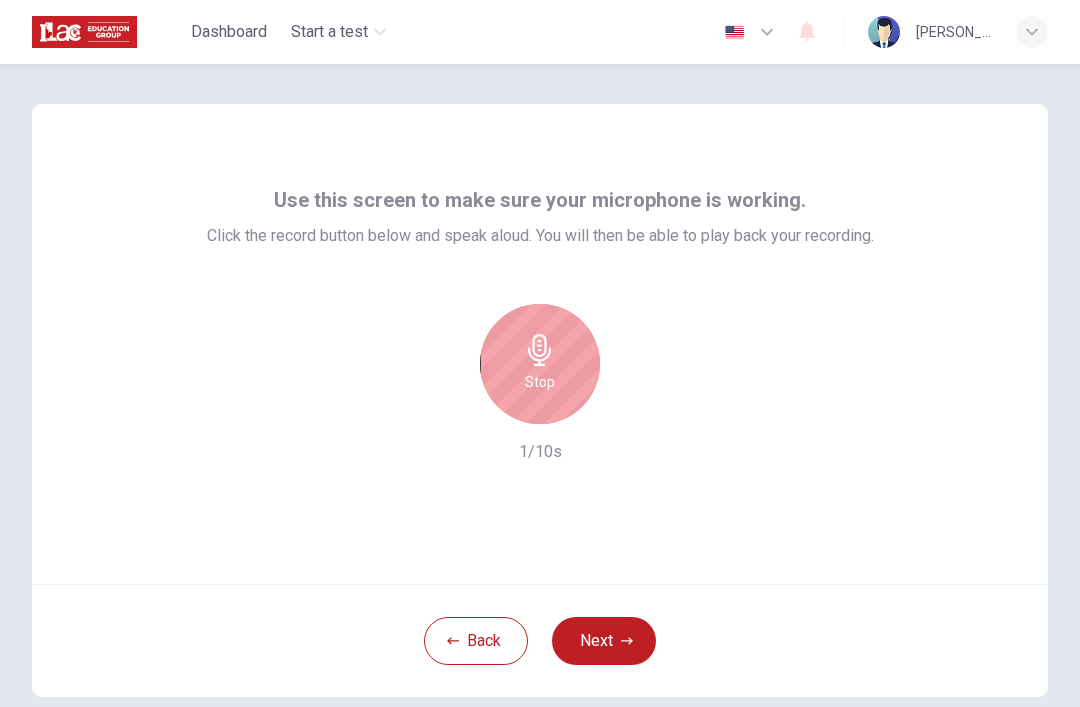 click on "Stop" at bounding box center (540, 364) 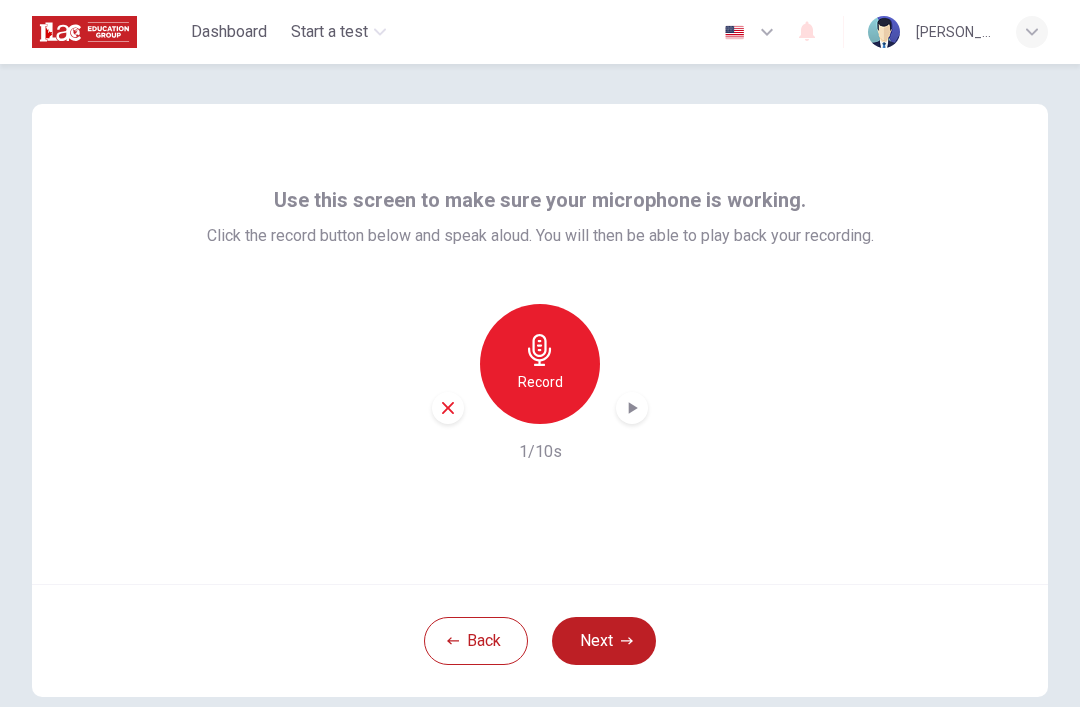 click 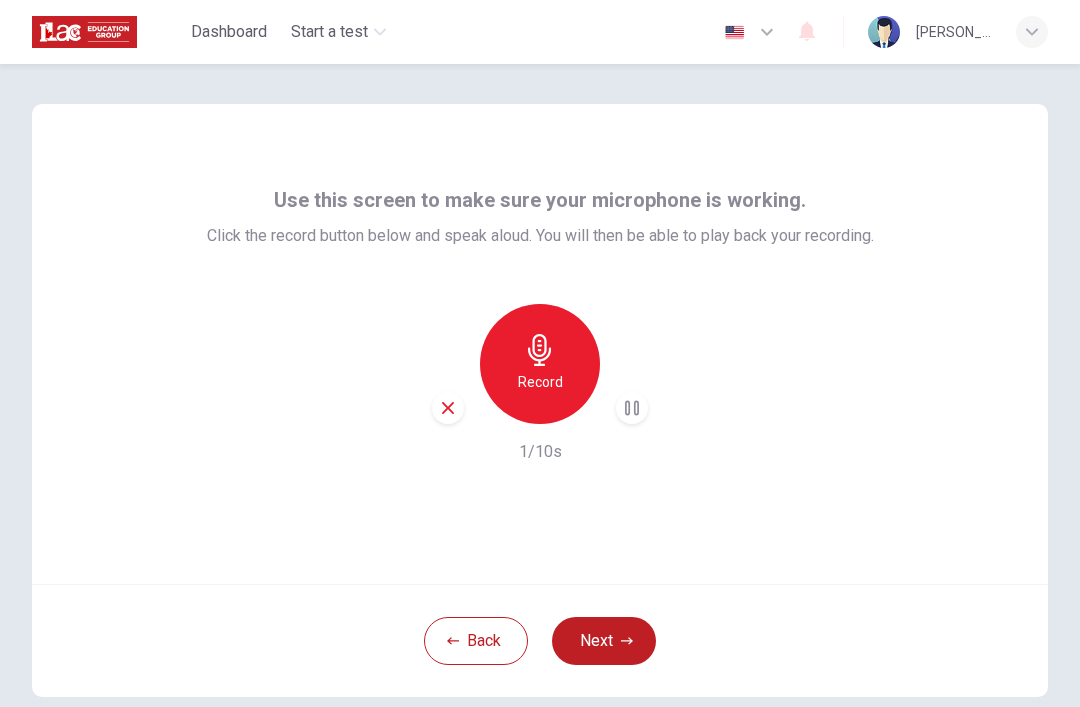 click at bounding box center [448, 408] 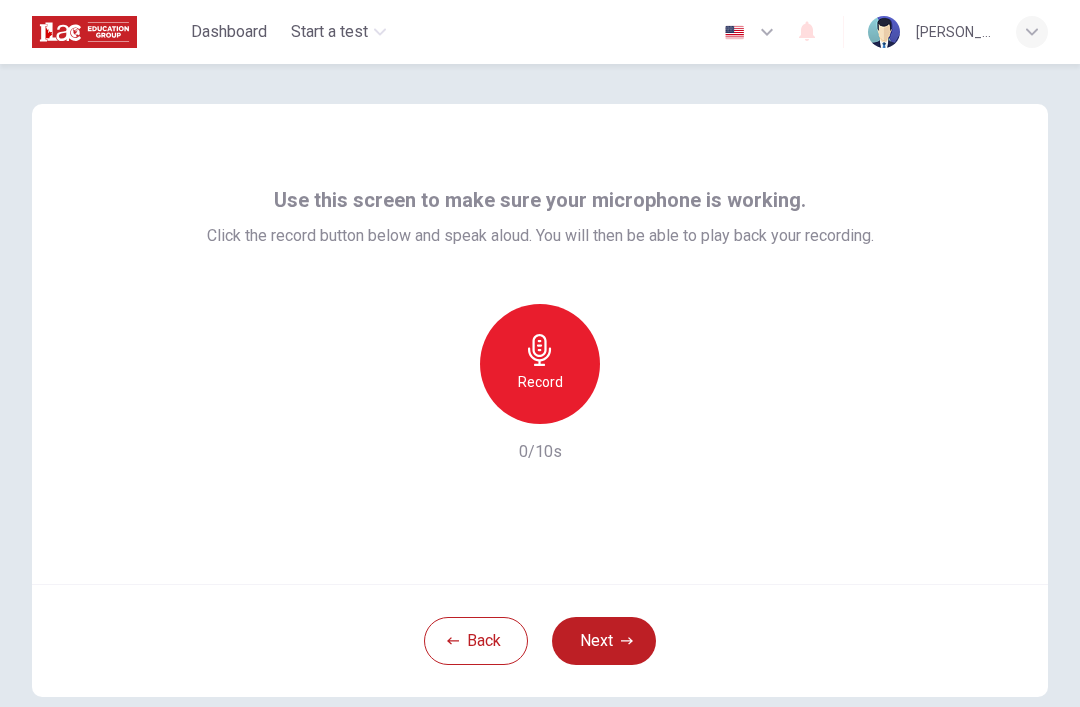 click on "Next" at bounding box center (604, 641) 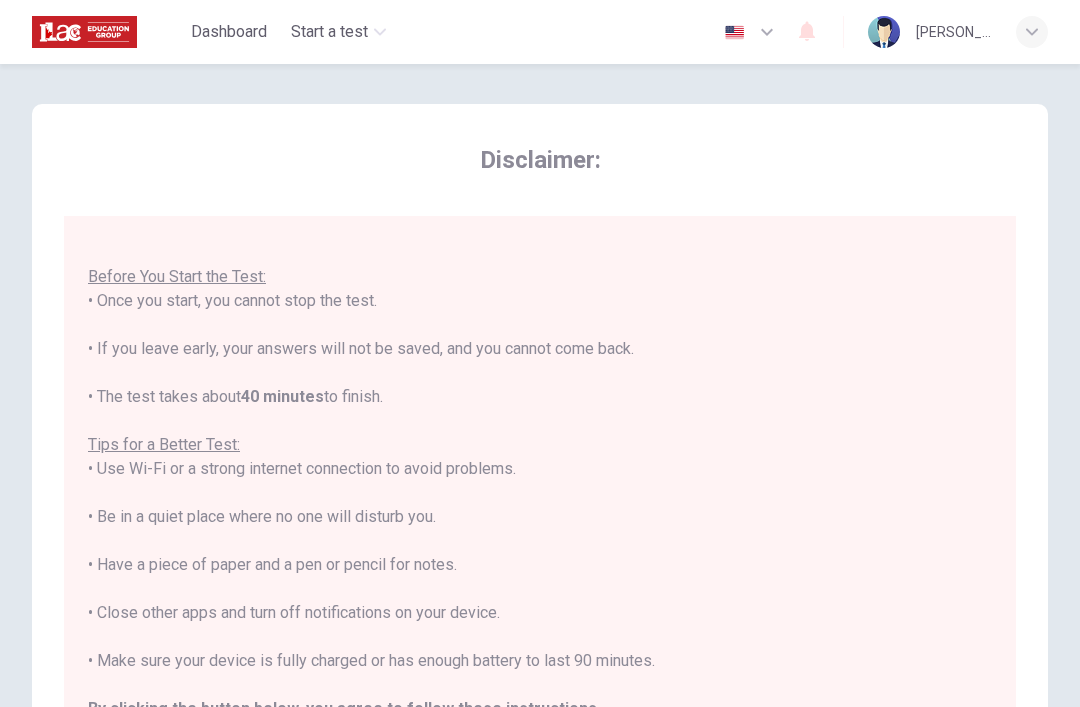 scroll, scrollTop: 23, scrollLeft: 0, axis: vertical 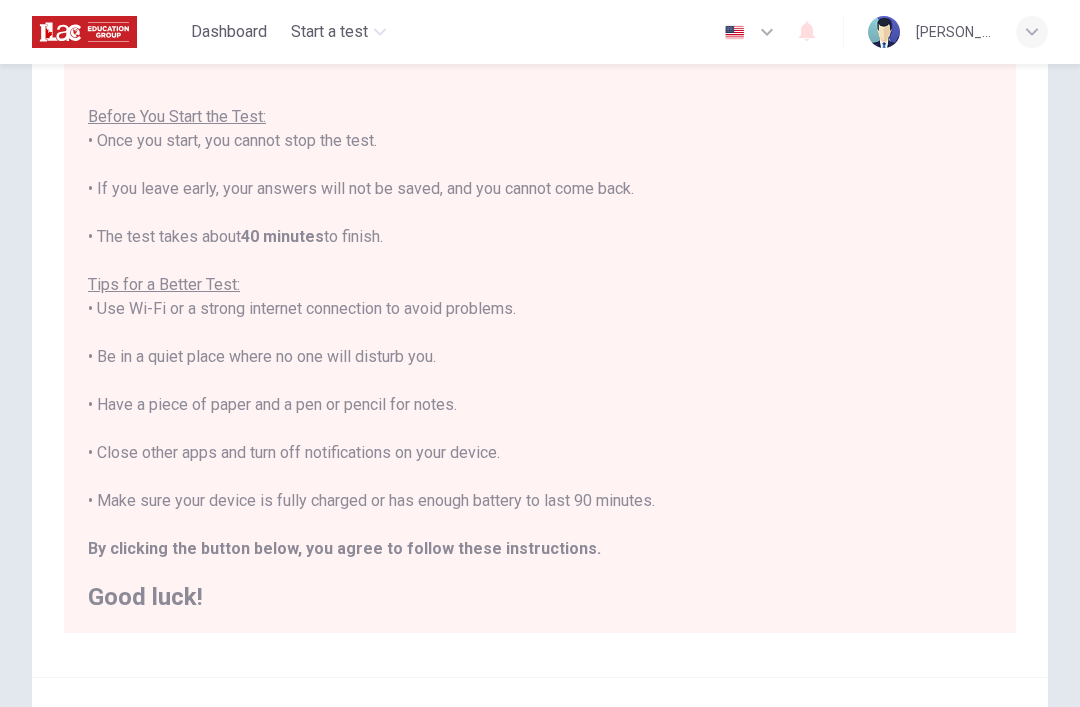 click on "You are about to start a  Placement Test .
Before You Start the Test:
• Once you start, you cannot stop the test.
• If you leave early, your answers will not be saved, and you cannot come back.
• The test takes about  40 minutes  to finish.
Tips for a Better Test:
• Use Wi-Fi or a strong internet connection to avoid problems.
• Be in a quiet place where no one will disturb you.
• Have a piece of paper and a pen or pencil for notes.
• Close other apps and turn off notifications on your device.
• Make sure your device is fully charged or has enough battery to last 90 minutes.
By clicking the button below, you agree to follow these instructions.
Good luck!" at bounding box center [540, 333] 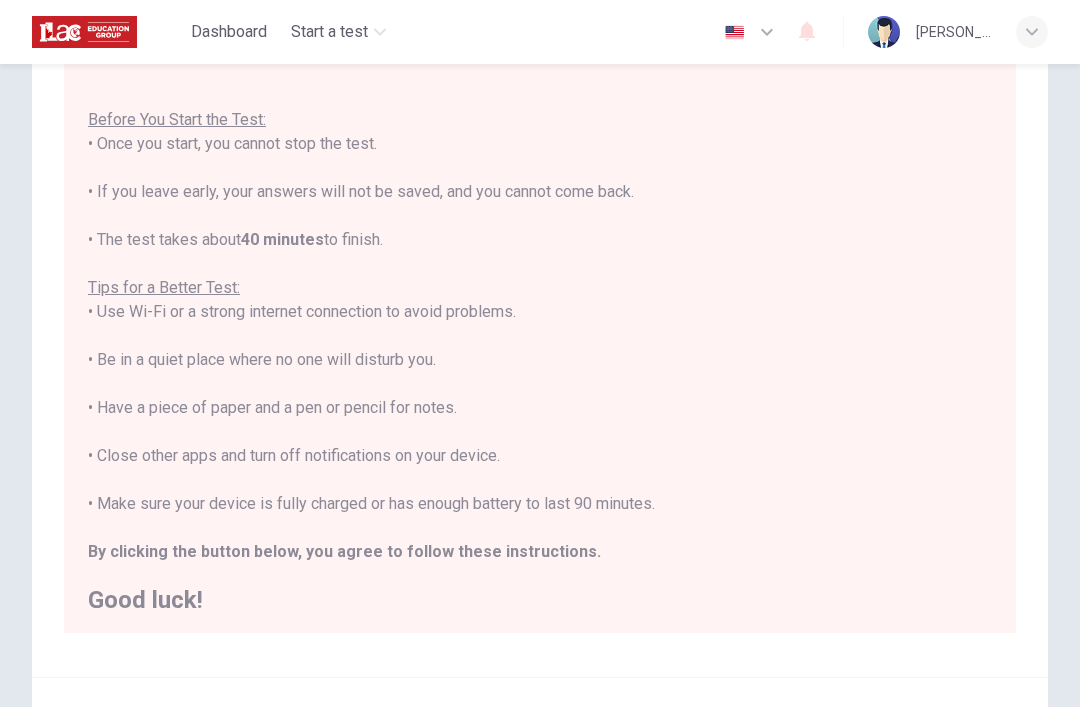 scroll, scrollTop: 20, scrollLeft: 0, axis: vertical 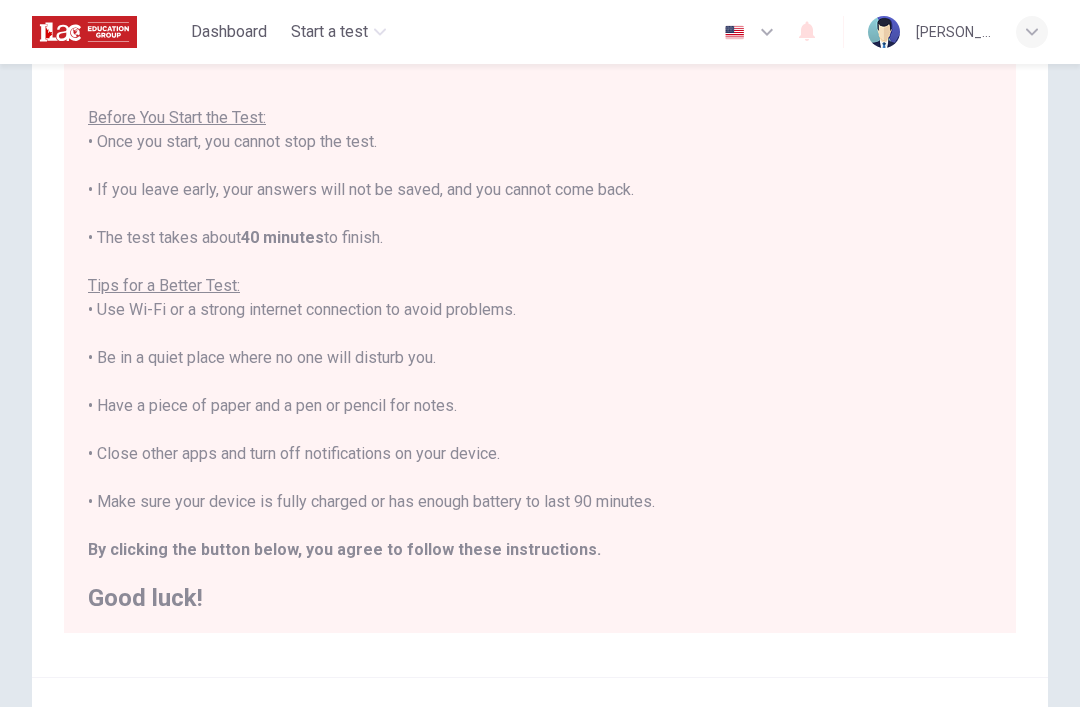 click on "You are about to start a  Placement Test .
Before You Start the Test:
• Once you start, you cannot stop the test.
• If you leave early, your answers will not be saved, and you cannot come back.
• The test takes about  40 minutes  to finish.
Tips for a Better Test:
• Use Wi-Fi or a strong internet connection to avoid problems.
• Be in a quiet place where no one will disturb you.
• Have a piece of paper and a pen or pencil for notes.
• Close other apps and turn off notifications on your device.
• Make sure your device is fully charged or has enough battery to last 90 minutes.
By clicking the button below, you agree to follow these instructions.
Good luck!" at bounding box center (540, 334) 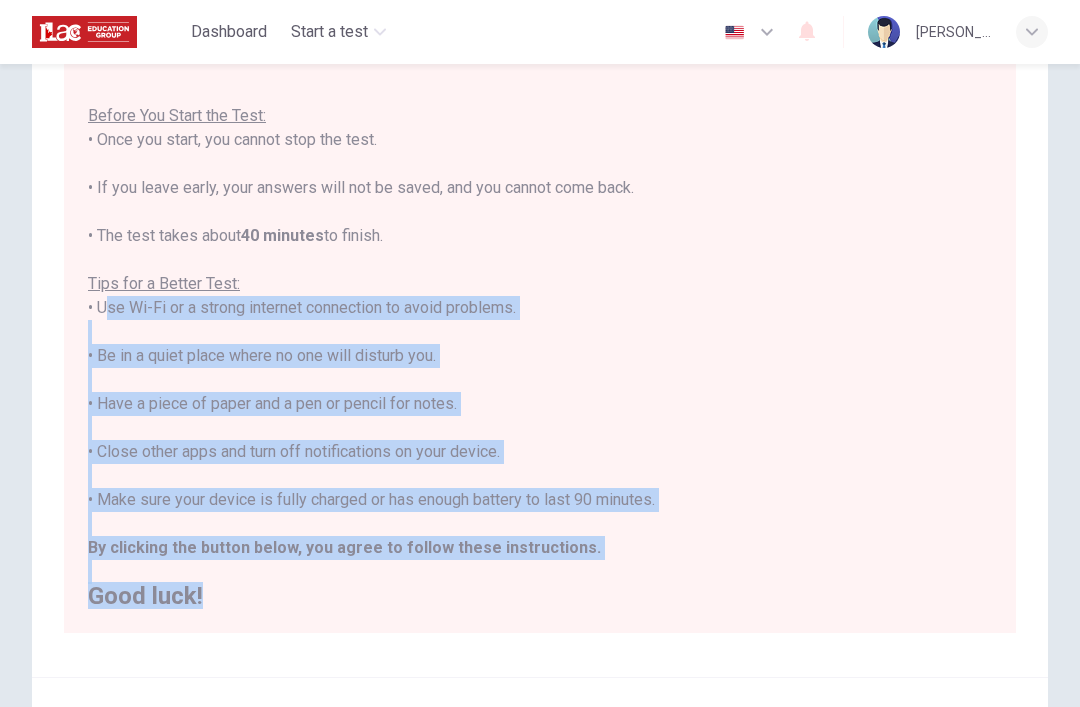 scroll, scrollTop: 21, scrollLeft: 0, axis: vertical 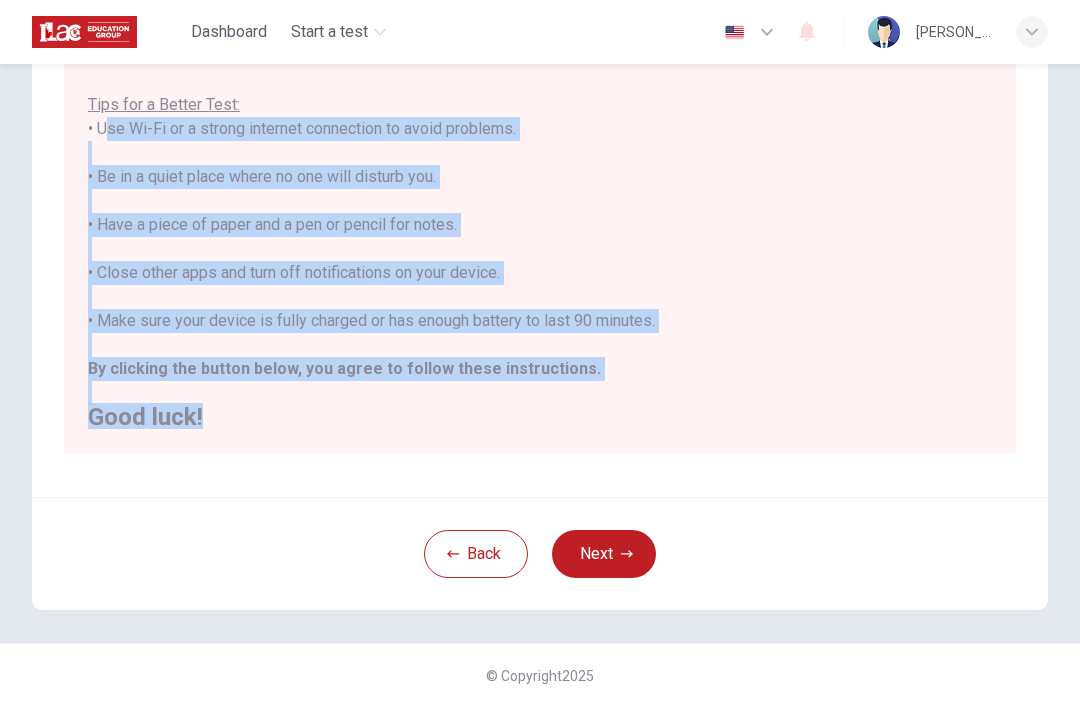 click on "Back Next" at bounding box center (540, 553) 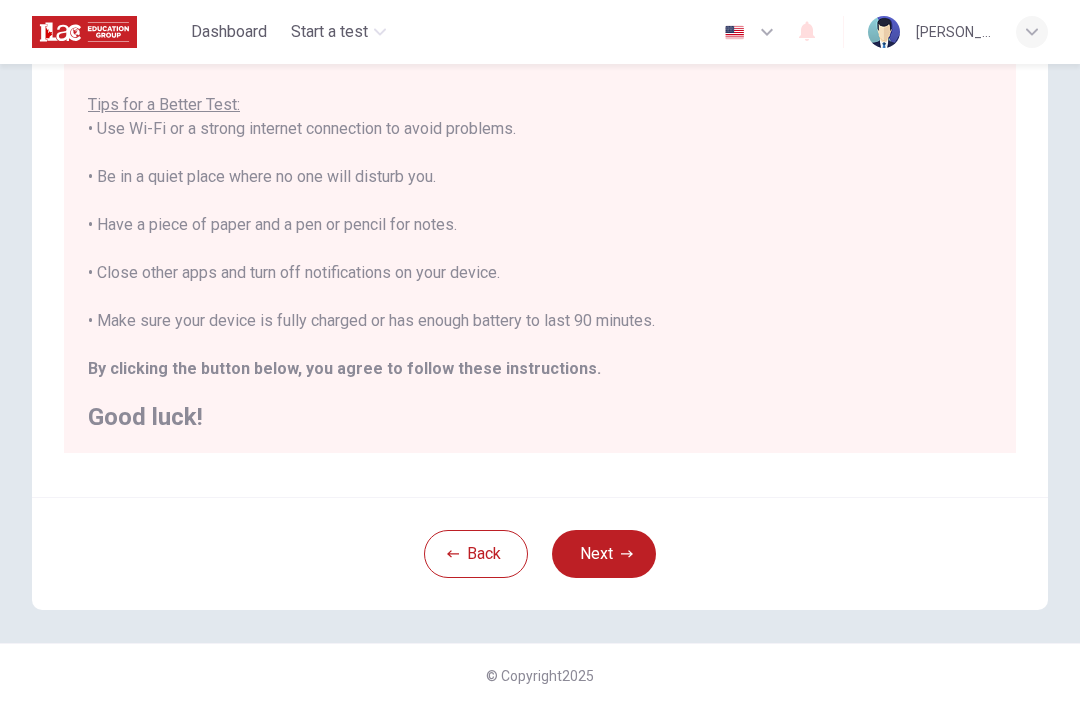 click on "Next" at bounding box center (604, 554) 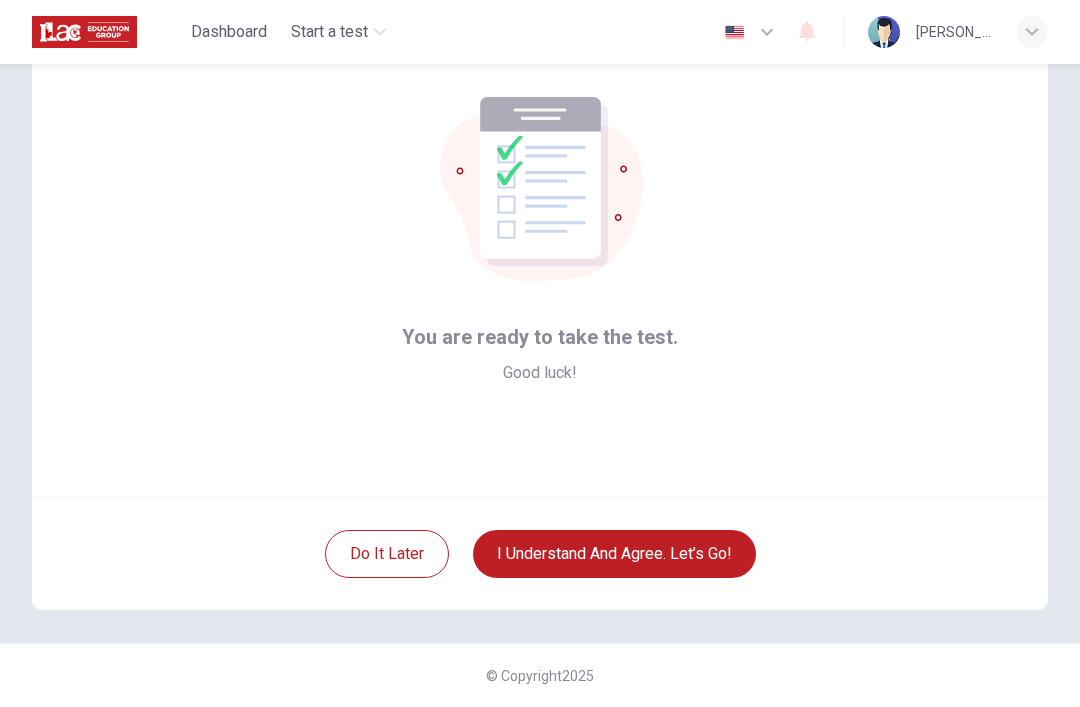 scroll, scrollTop: 87, scrollLeft: 0, axis: vertical 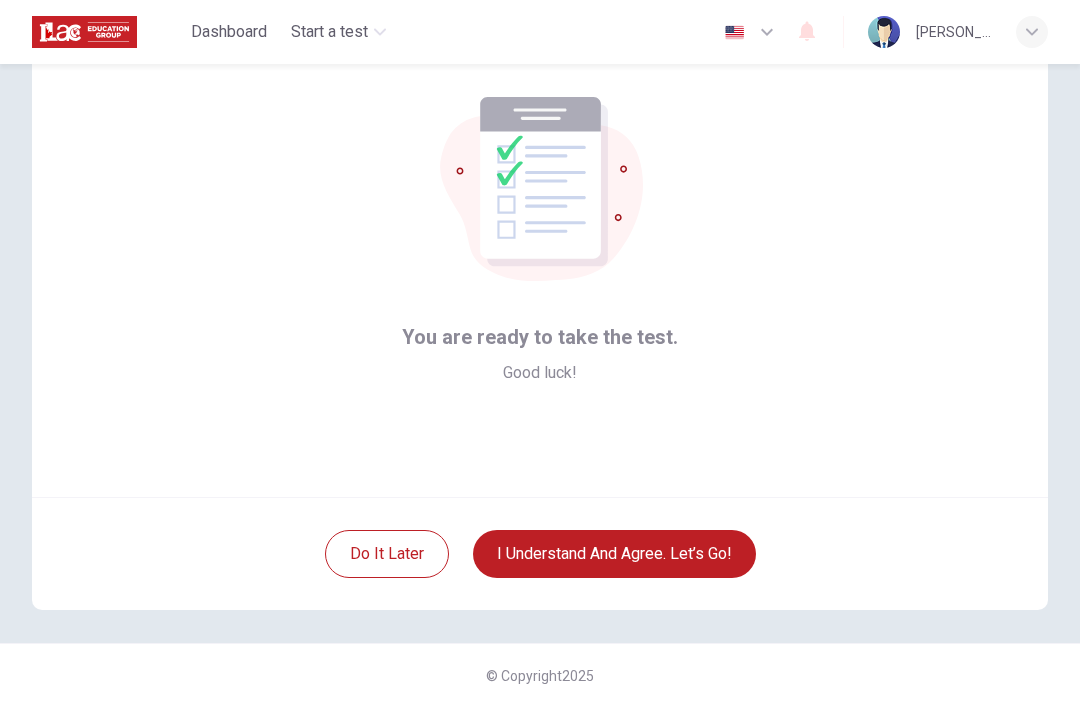 click on "I understand and agree. Let’s go!" at bounding box center (614, 554) 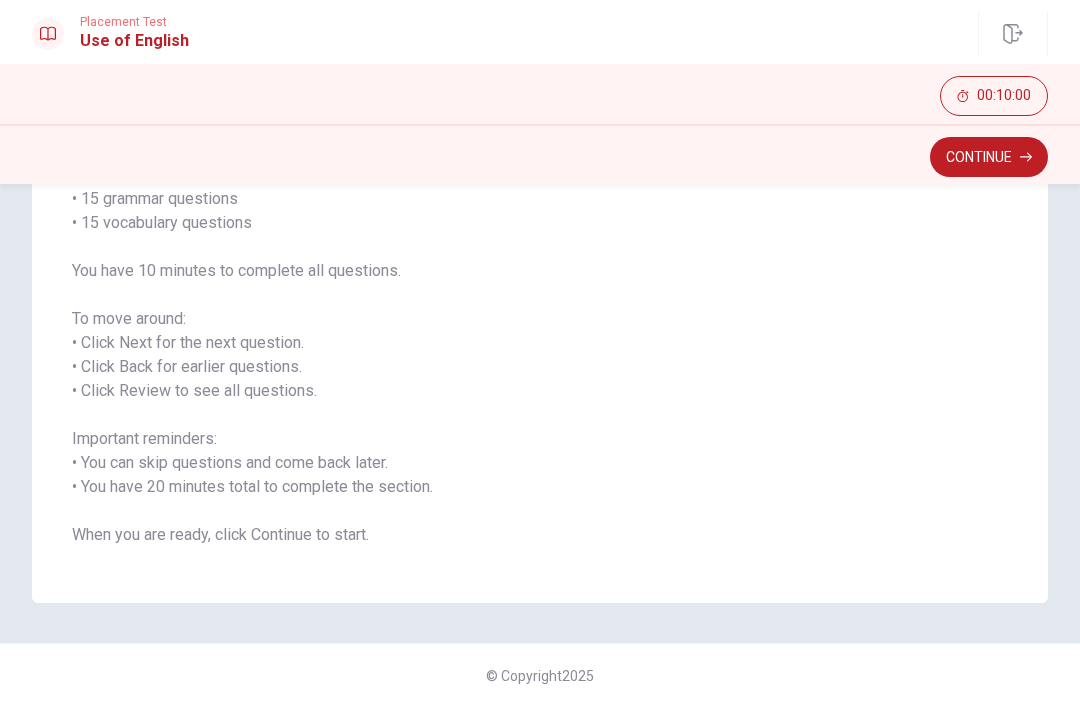 scroll, scrollTop: 189, scrollLeft: 0, axis: vertical 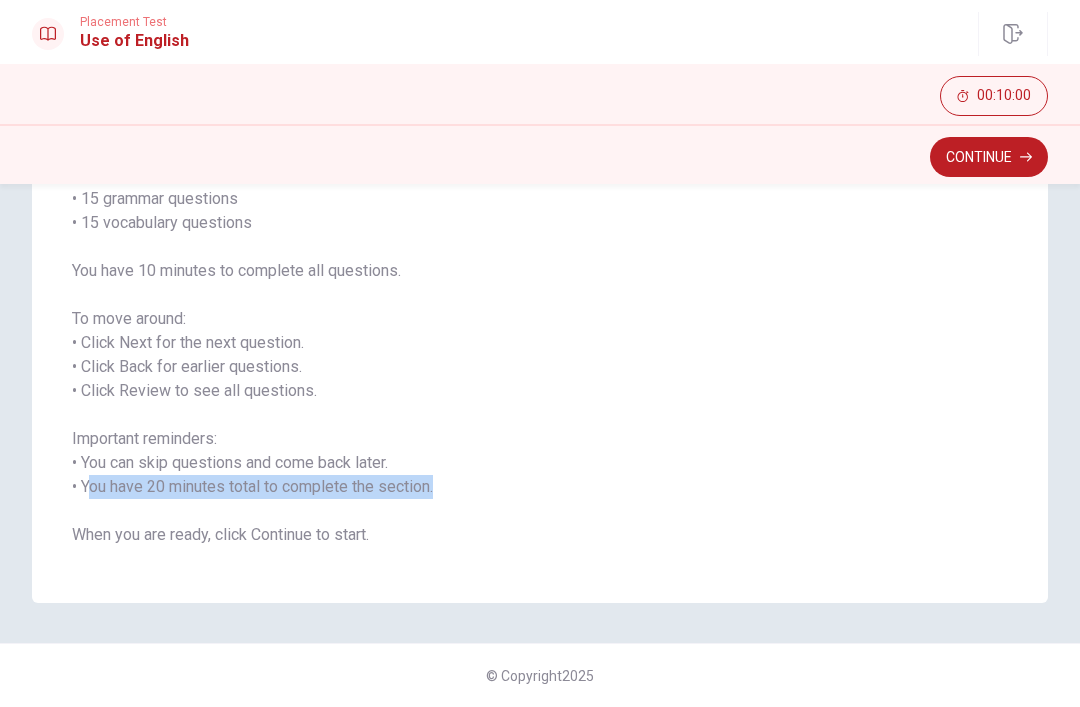 click on "You will answer 30 questions in total:
• 15 grammar questions
• 15 vocabulary questions
You have 10 minutes to complete all questions.
To move around:
• Click Next for the next question.
• Click Back for earlier questions.
• Click Review to see all questions.
Important reminders:
• You can skip questions and come back later.
• You have 20 minutes total to complete the section.
When you are ready, click Continue to start." at bounding box center [540, 355] 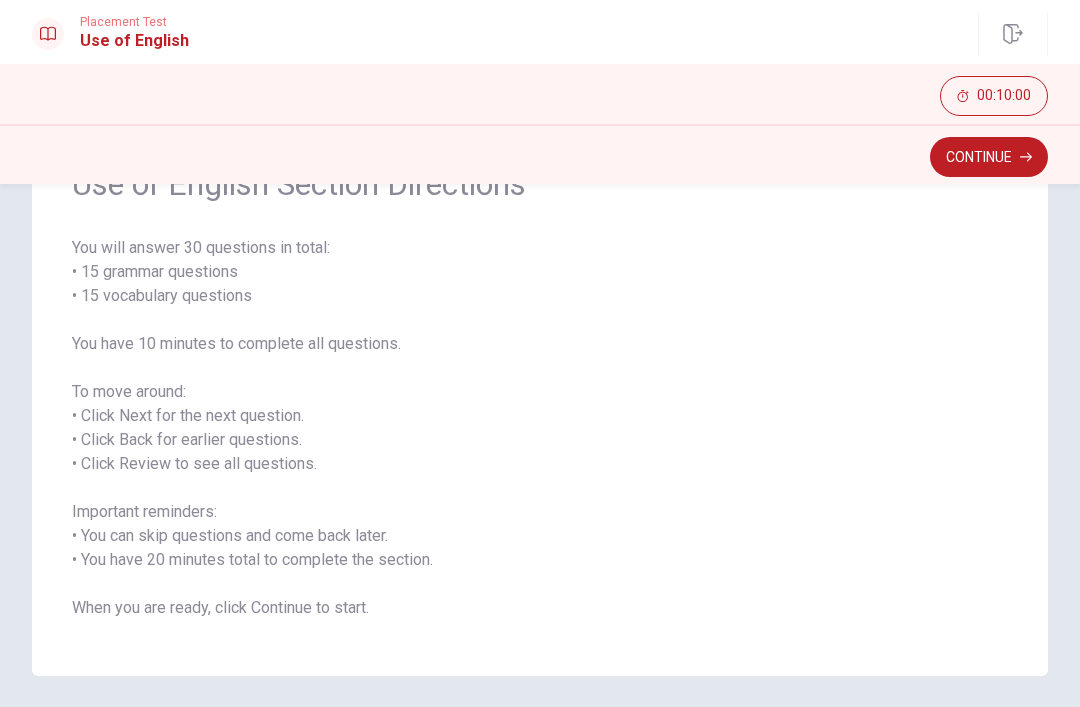 scroll, scrollTop: 108, scrollLeft: 0, axis: vertical 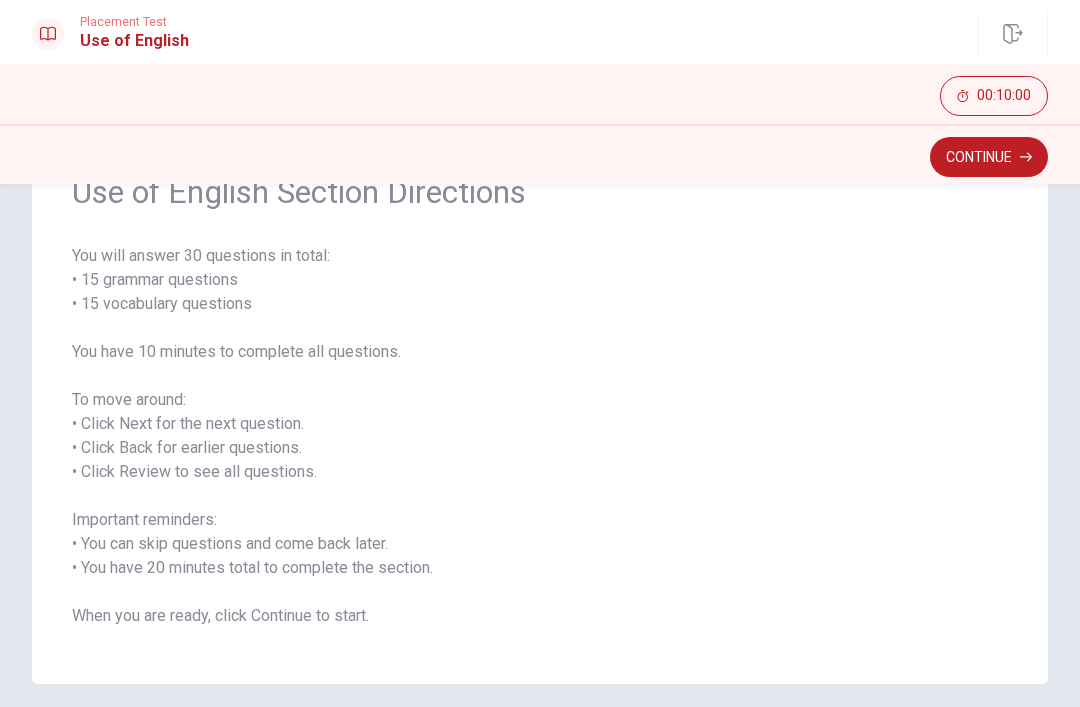 click on "Use of English Section Directions You will answer 30 questions in total:
• 15 grammar questions
• 15 vocabulary questions
You have 10 minutes to complete all questions.
To move around:
• Click Next for the next question.
• Click Back for earlier questions.
• Click Review to see all questions.
Important reminders:
• You can skip questions and come back later.
• You have 20 minutes total to complete the section.
When you are ready, click Continue to start." at bounding box center (540, 400) 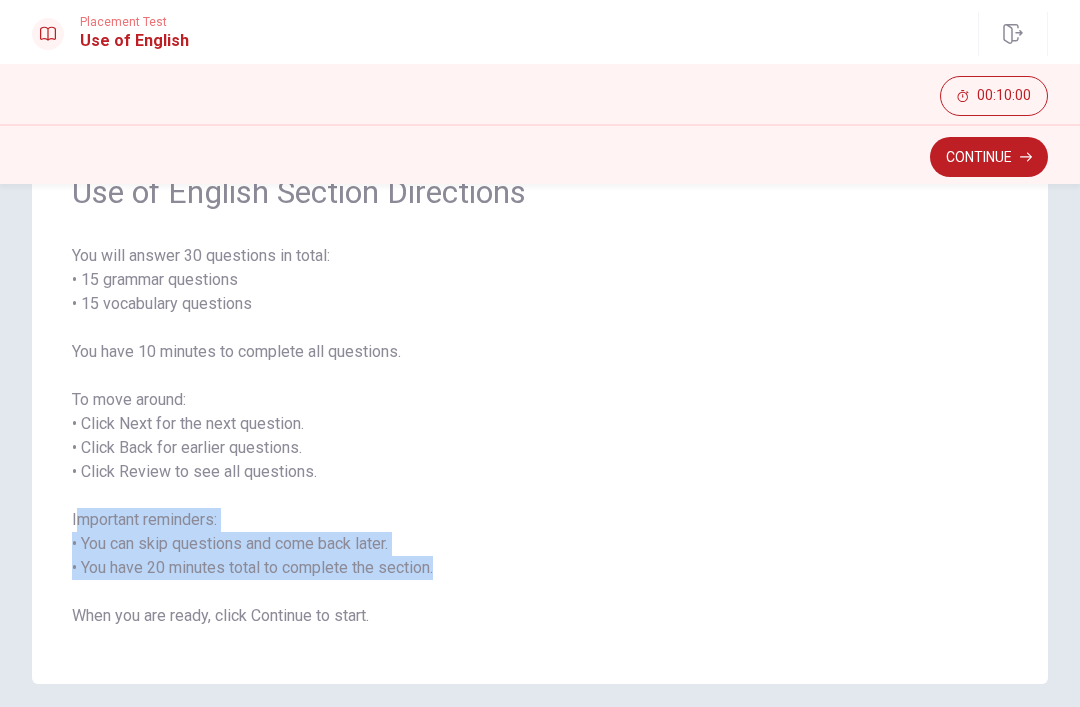 click on "Continue" at bounding box center [989, 157] 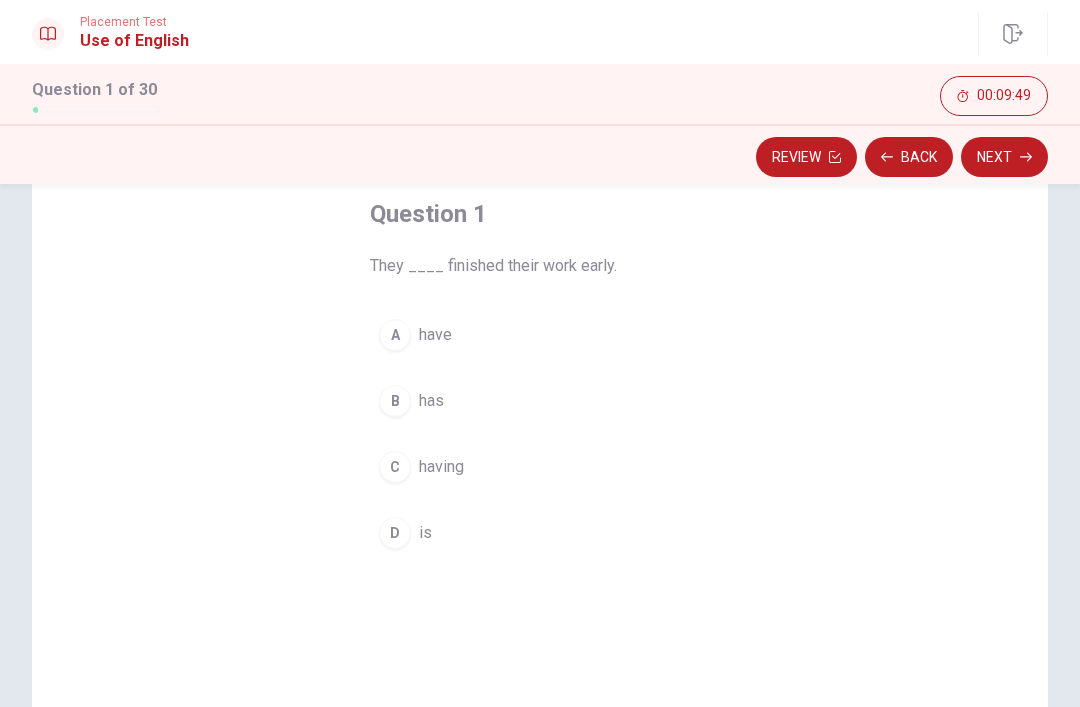click on "A" at bounding box center [395, 335] 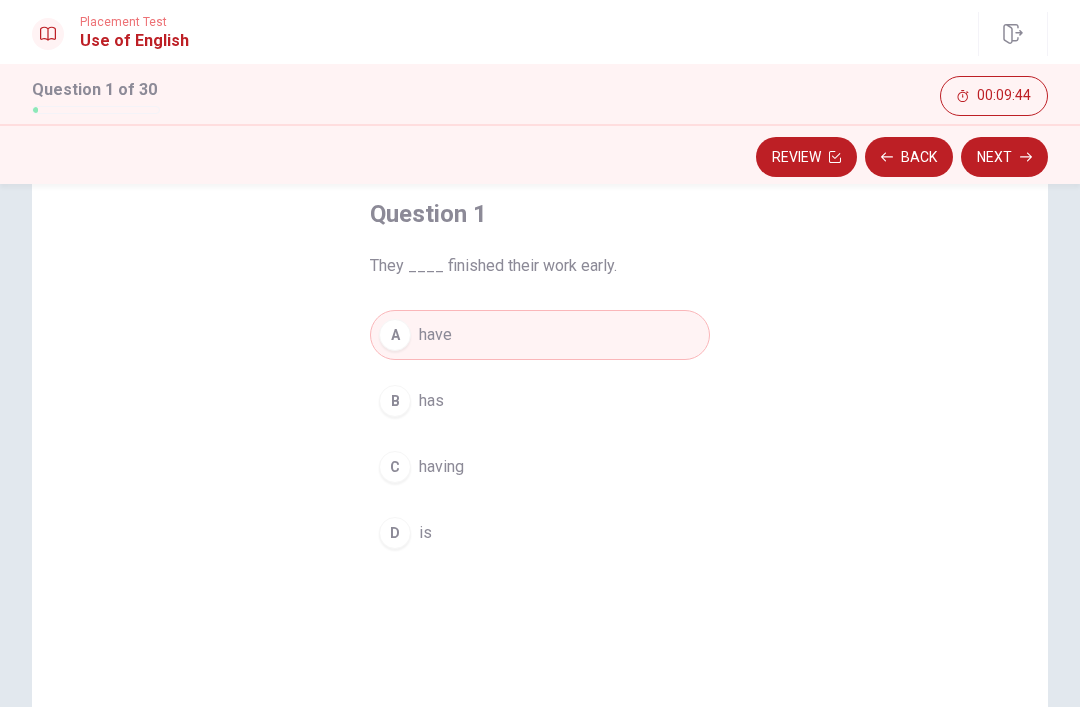 click on "Next" at bounding box center (1004, 157) 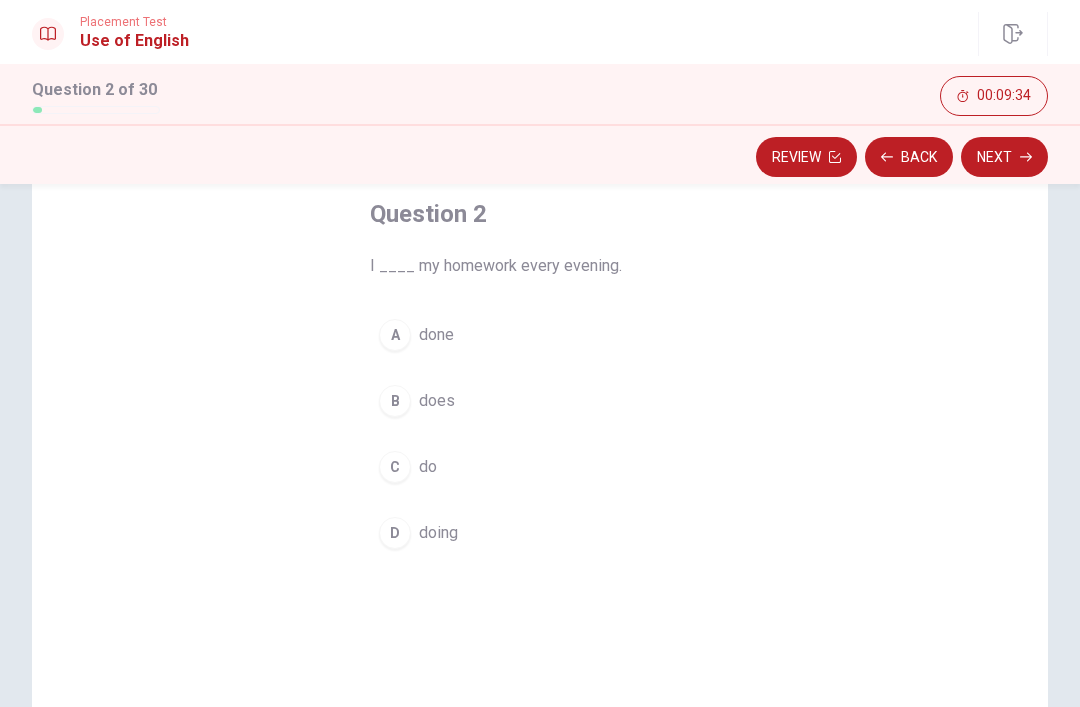 click on "C do" at bounding box center [540, 467] 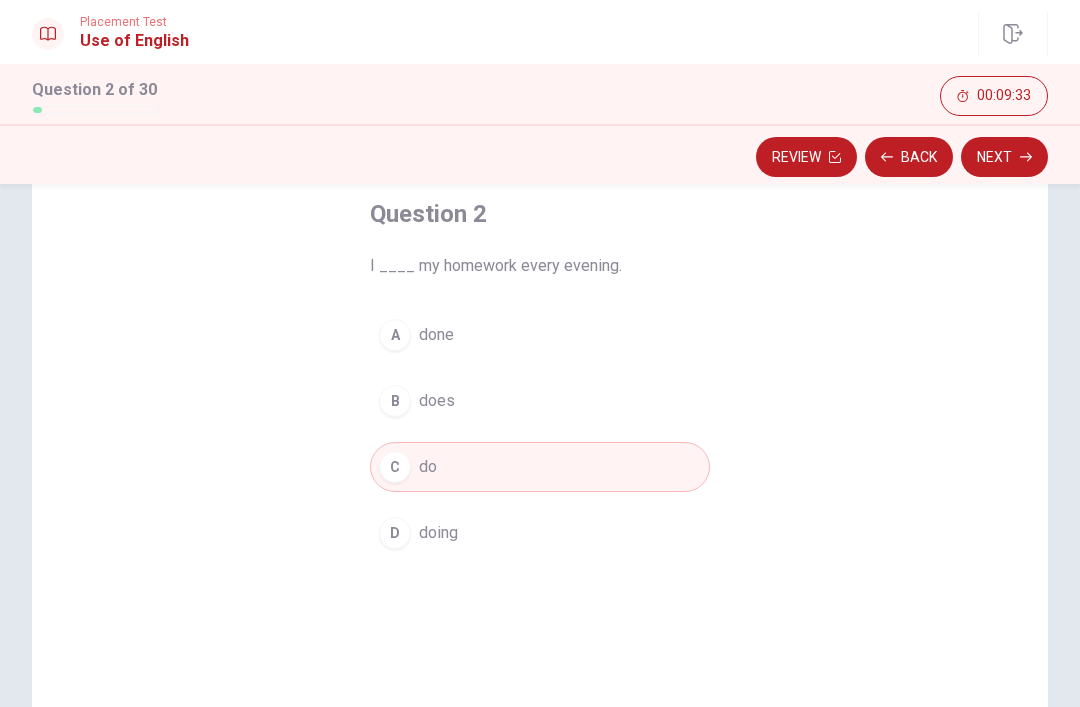click on "Next" at bounding box center [1004, 157] 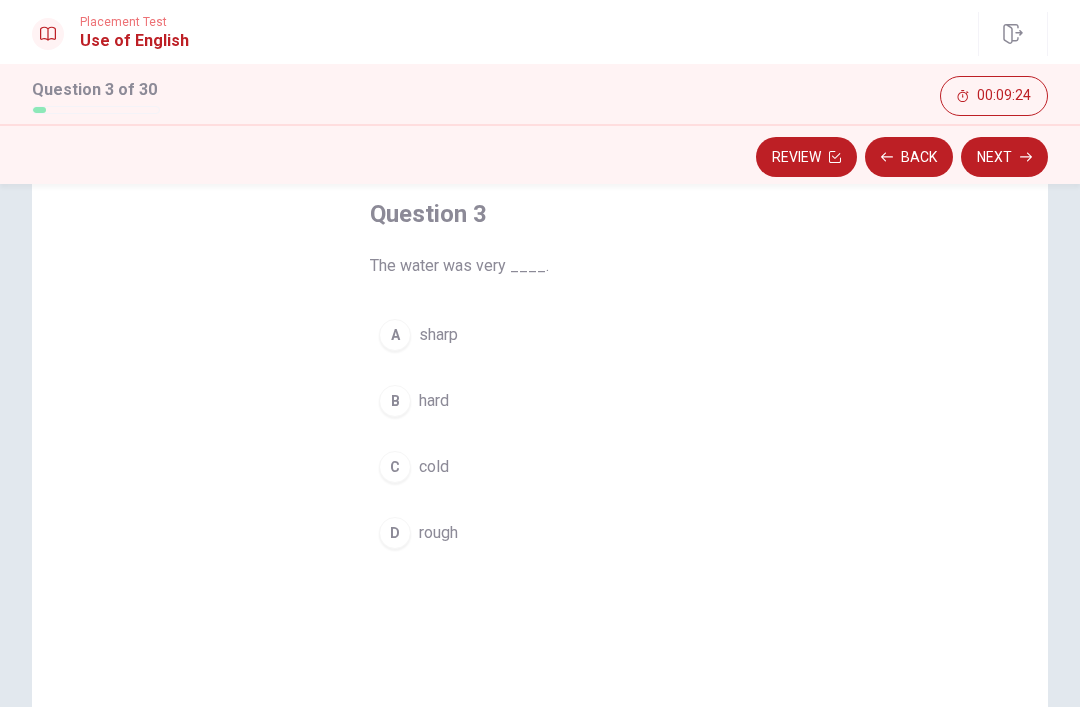 click on "C" at bounding box center (395, 467) 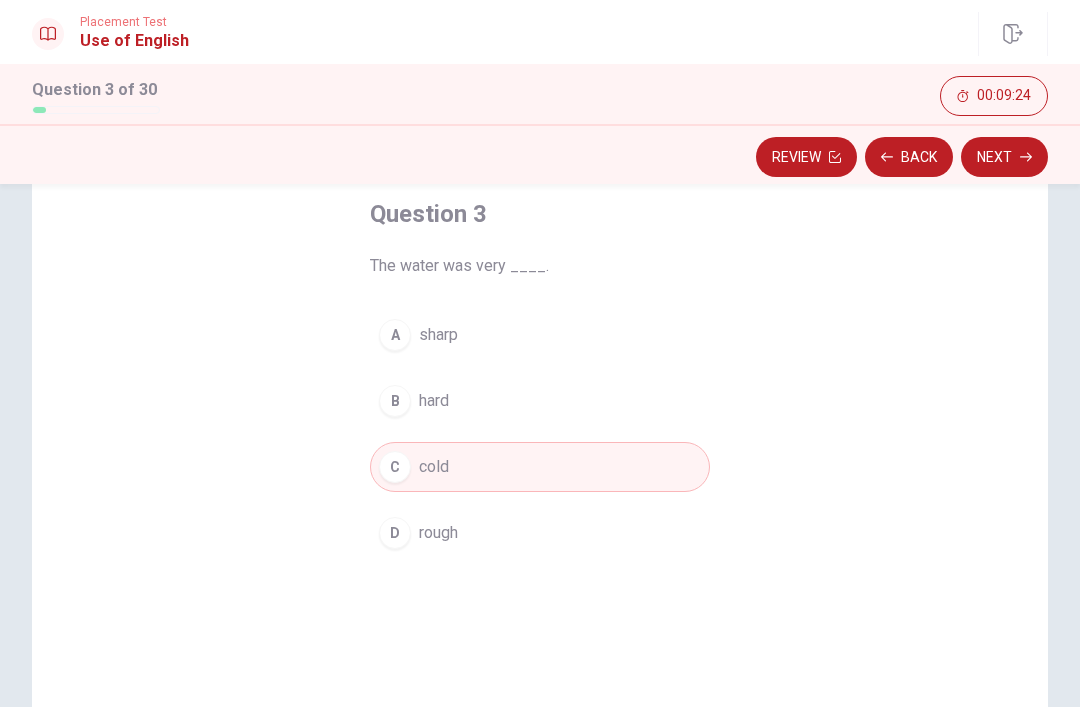 click on "Next" at bounding box center (1004, 157) 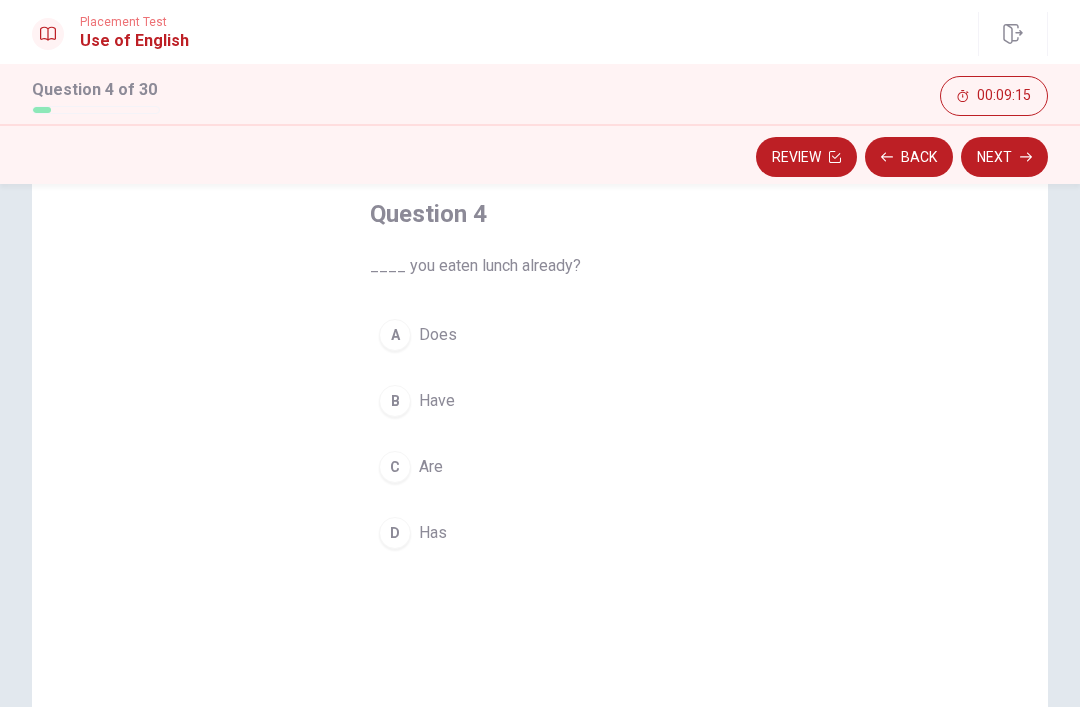 click on "Have" at bounding box center [437, 401] 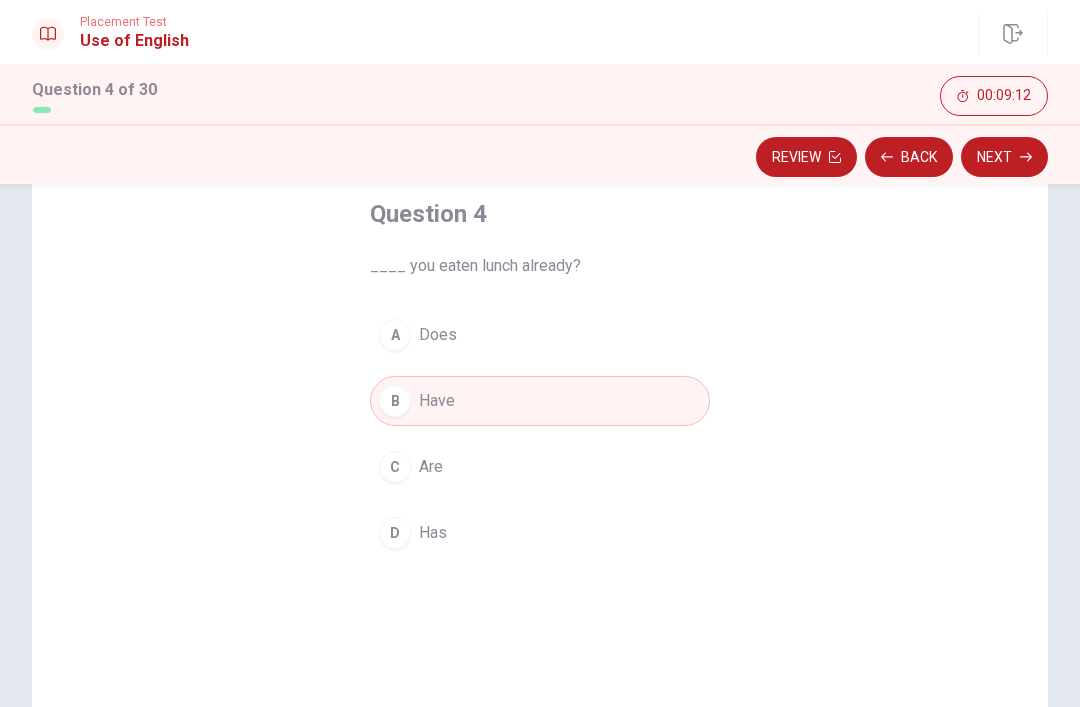 click on "Next" at bounding box center [1004, 157] 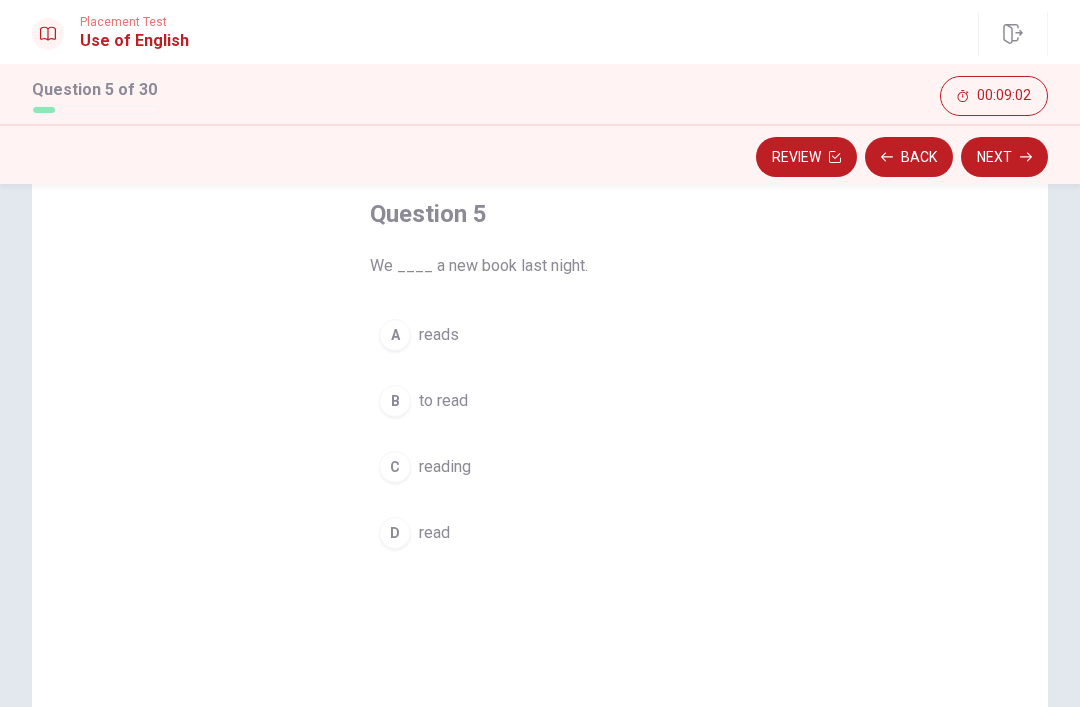 click on "D read" at bounding box center (540, 533) 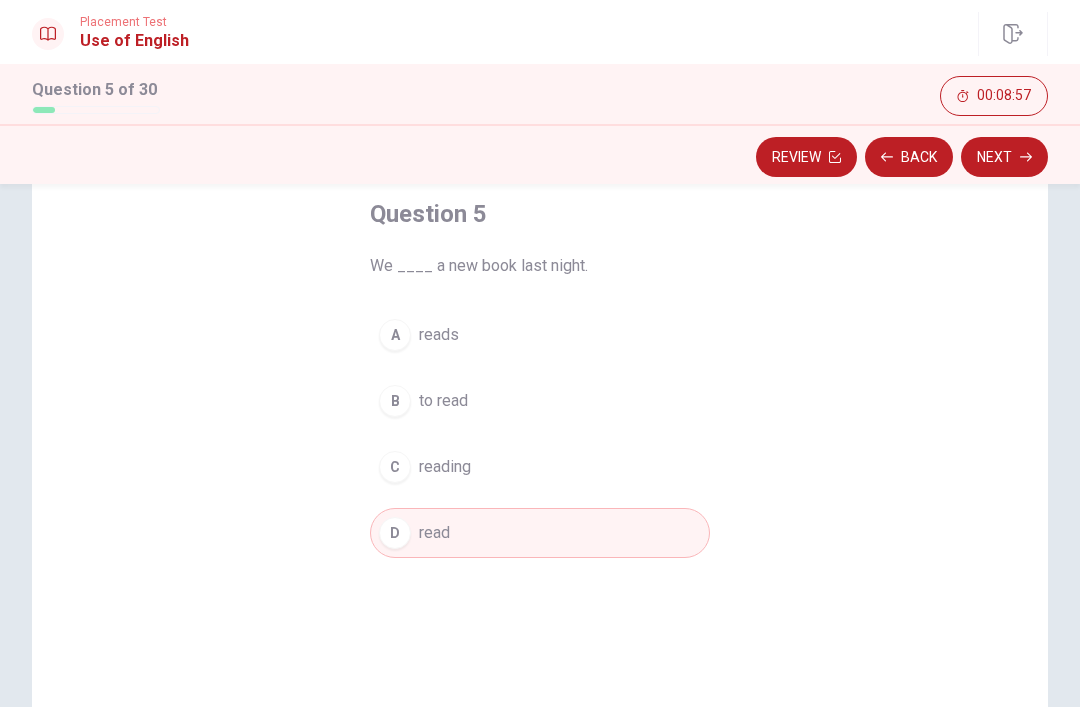 click on "Next" at bounding box center [1004, 157] 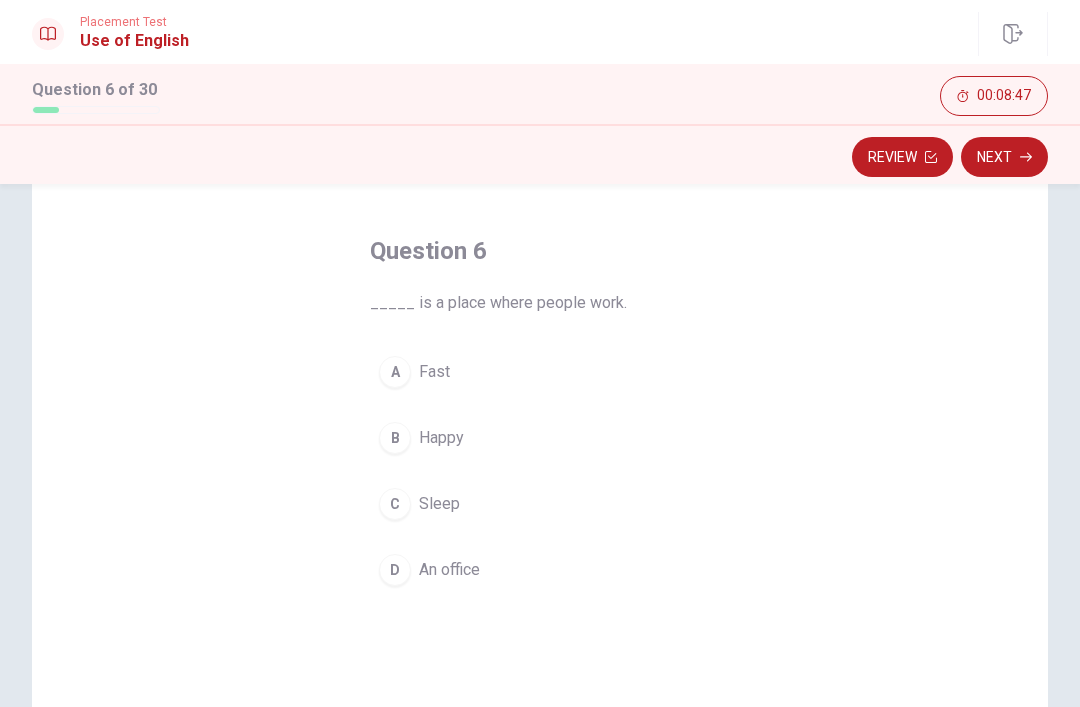 scroll, scrollTop: 79, scrollLeft: 0, axis: vertical 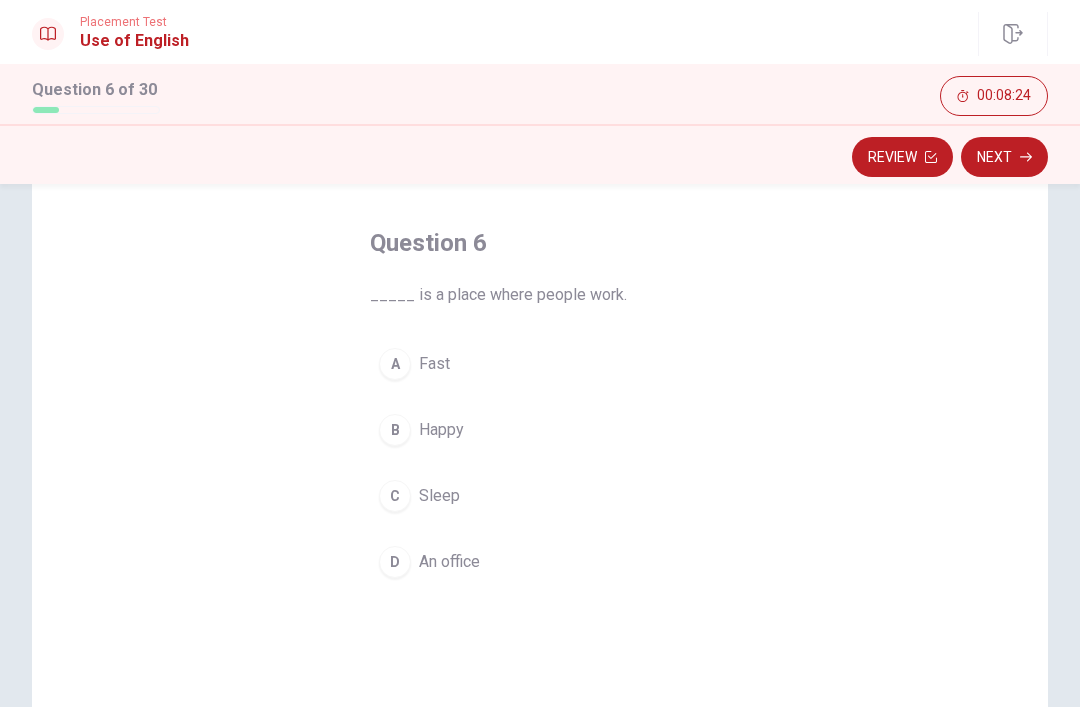 click on "D" at bounding box center [395, 562] 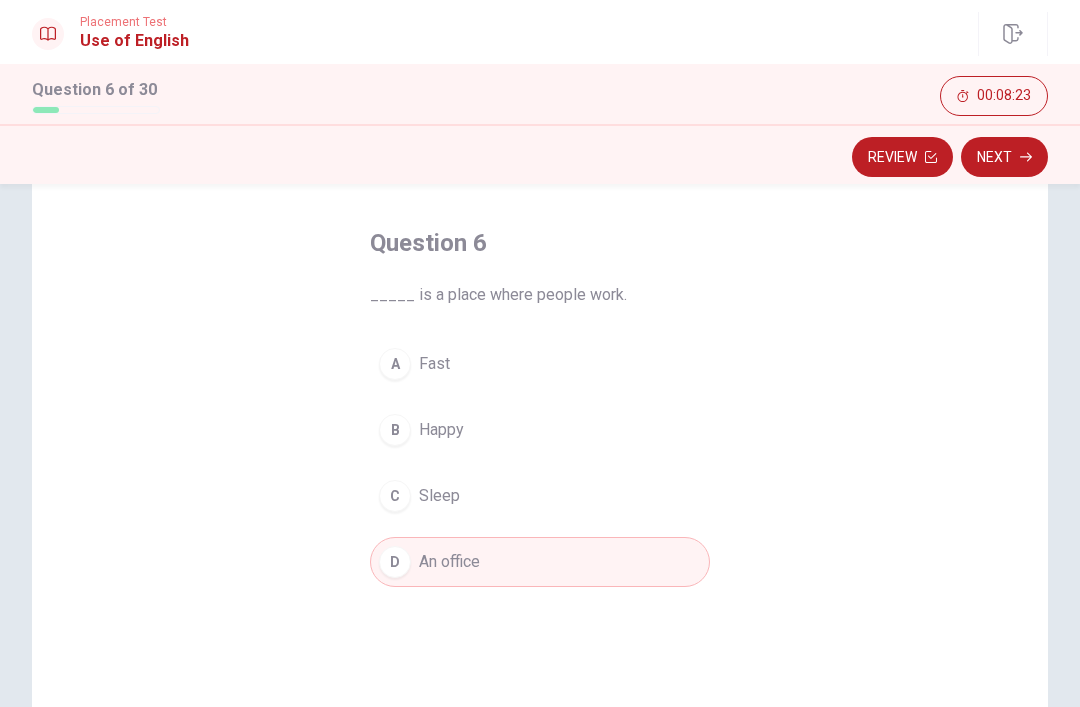 click on "Next" at bounding box center [1004, 157] 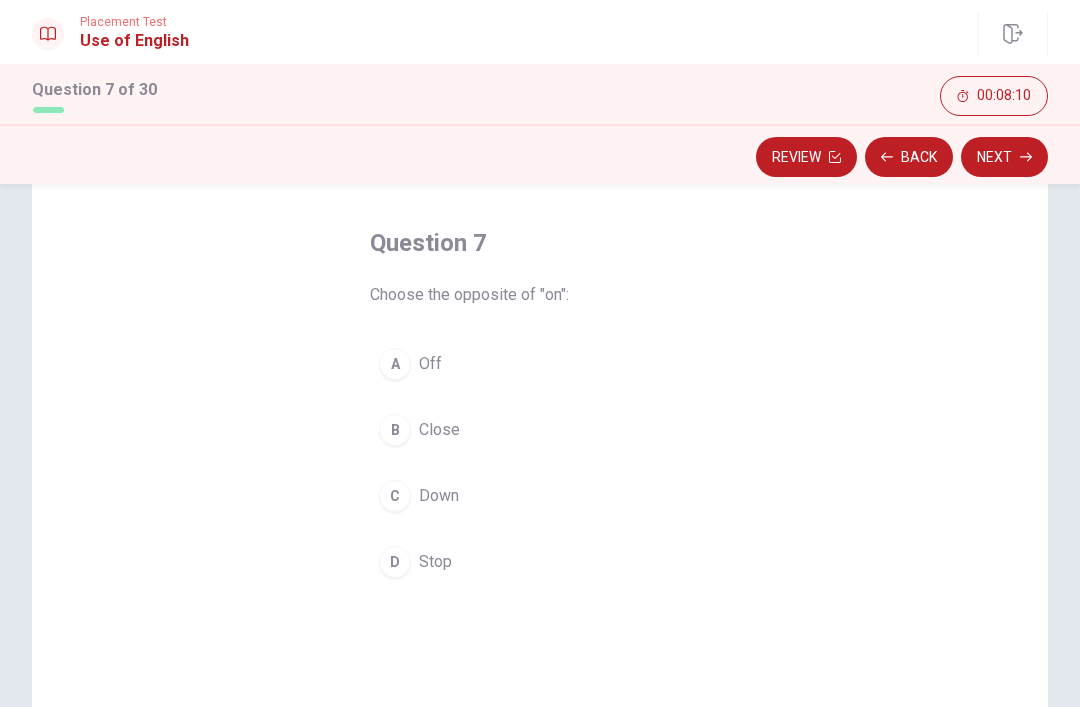 click on "A Off
B Close C Down
D Stop" at bounding box center [540, 463] 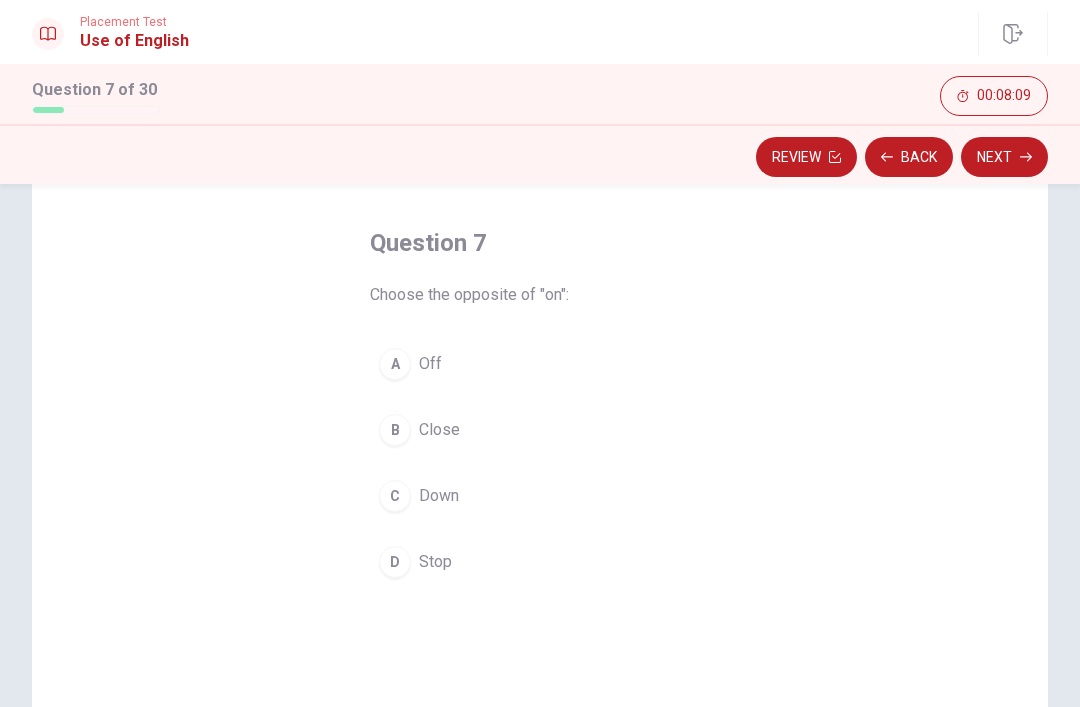 click on "A" at bounding box center [395, 364] 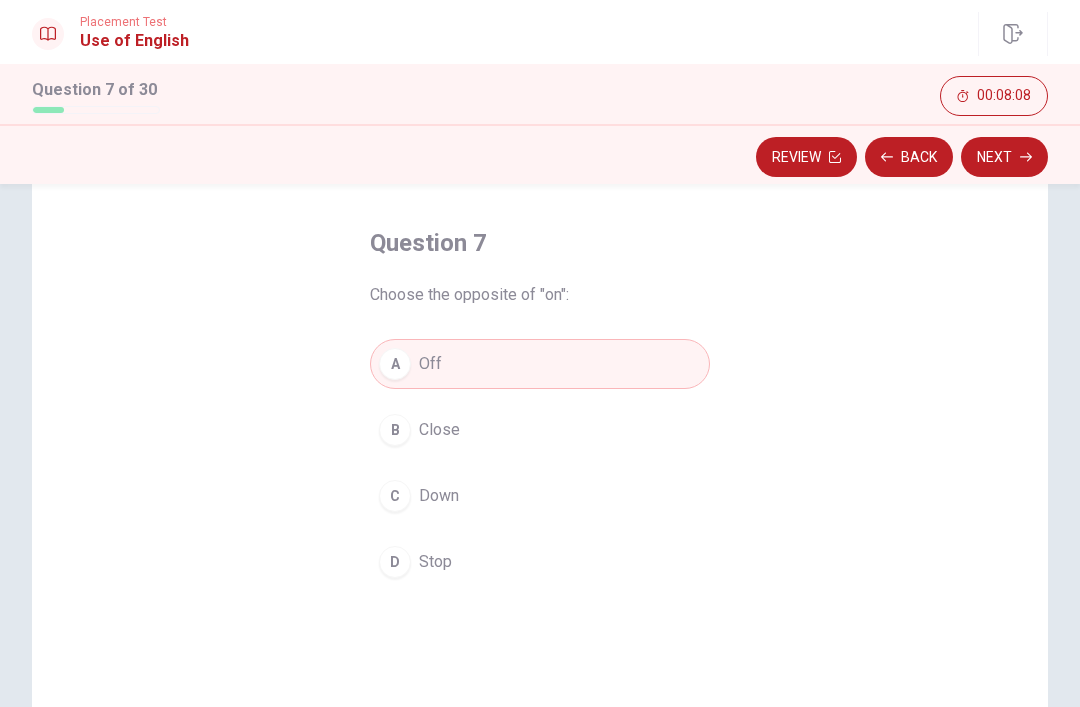 click on "Next" at bounding box center (1004, 157) 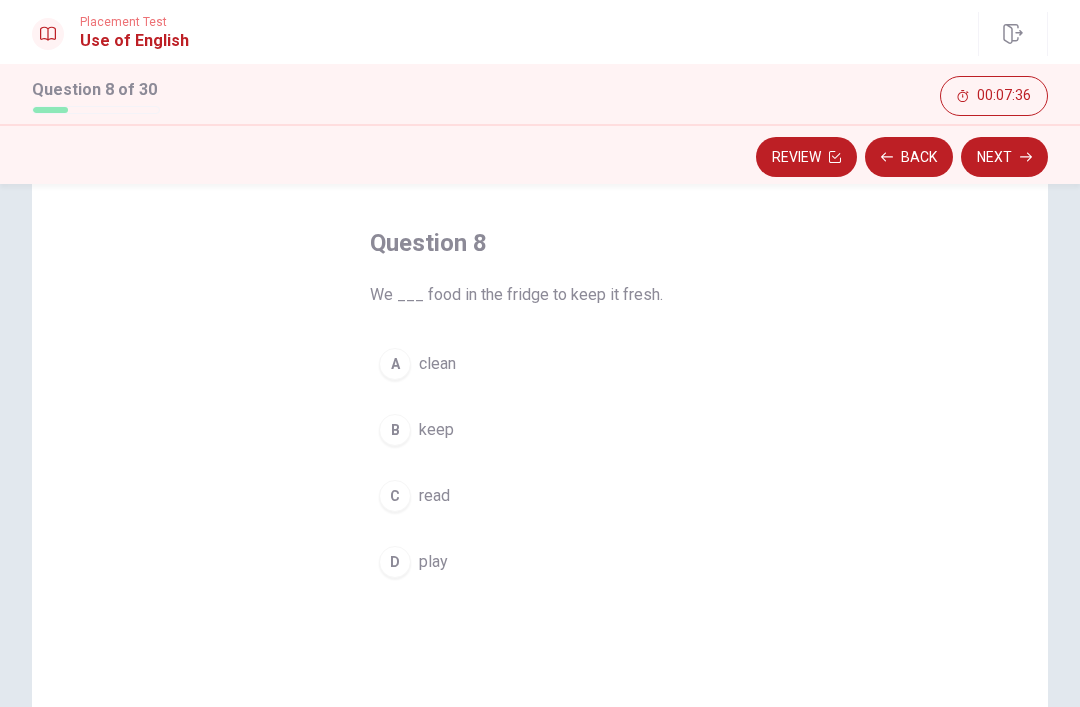 click on "B" at bounding box center [395, 430] 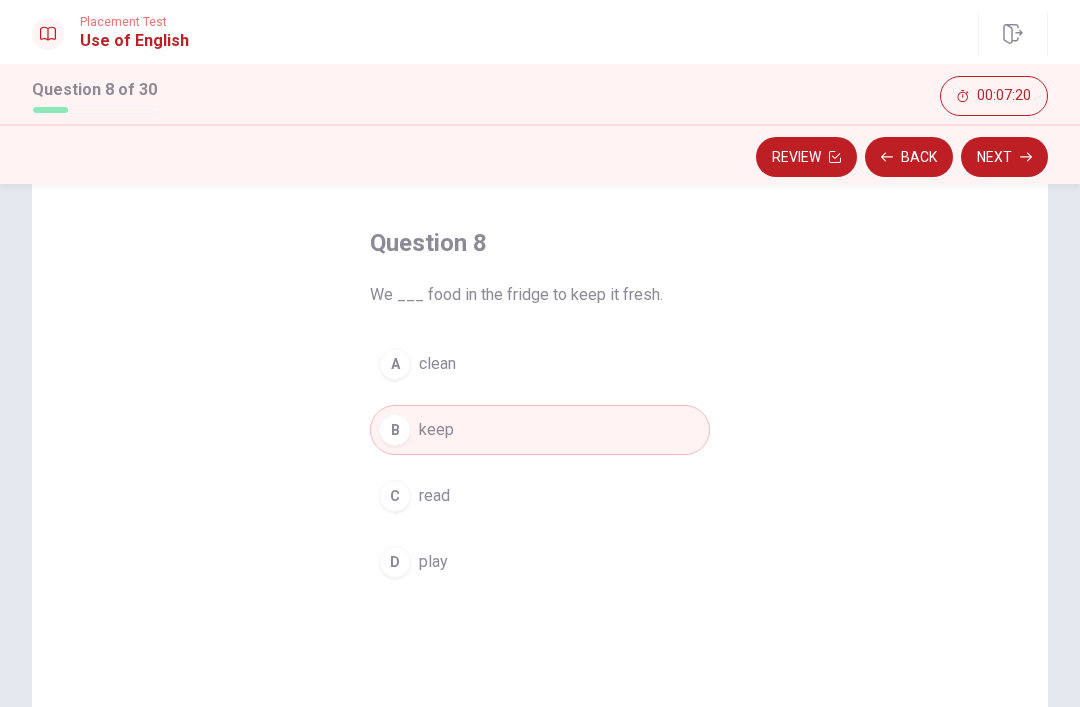click on "A clean" at bounding box center (540, 364) 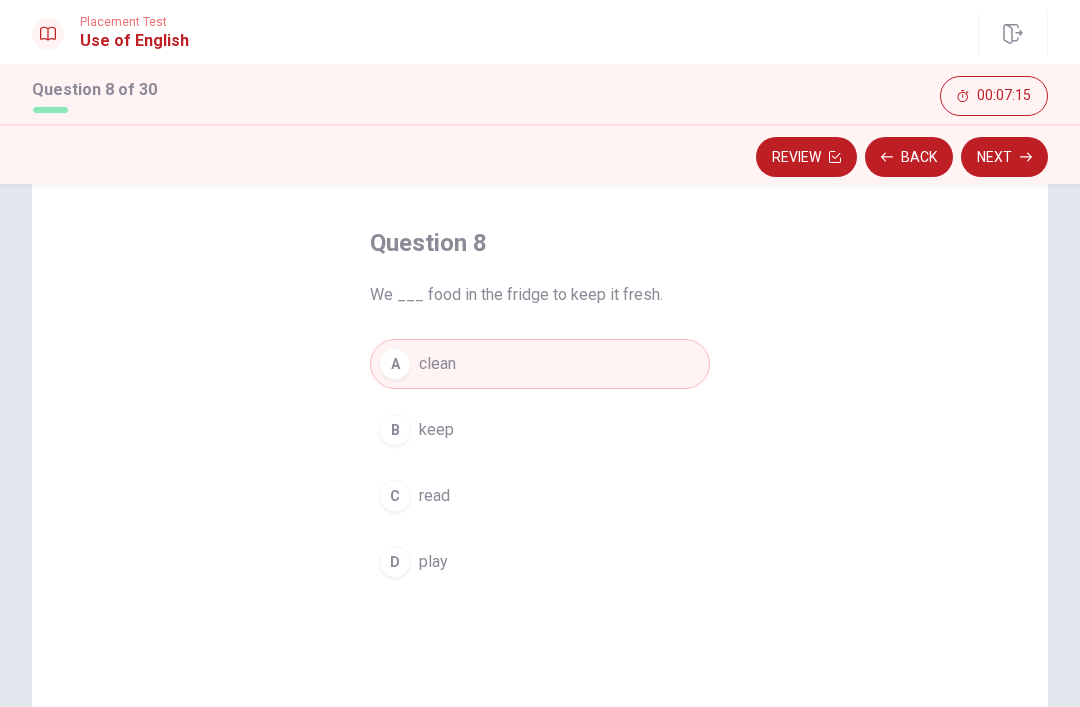 click on "Next" at bounding box center (1004, 157) 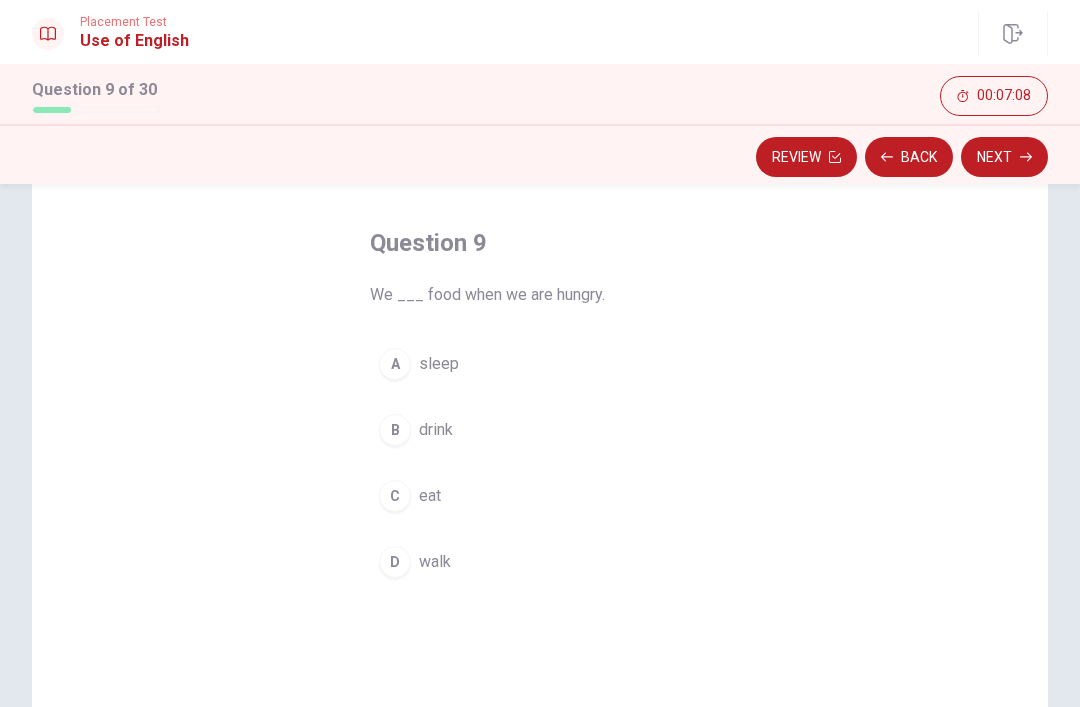 click on "eat" at bounding box center (430, 496) 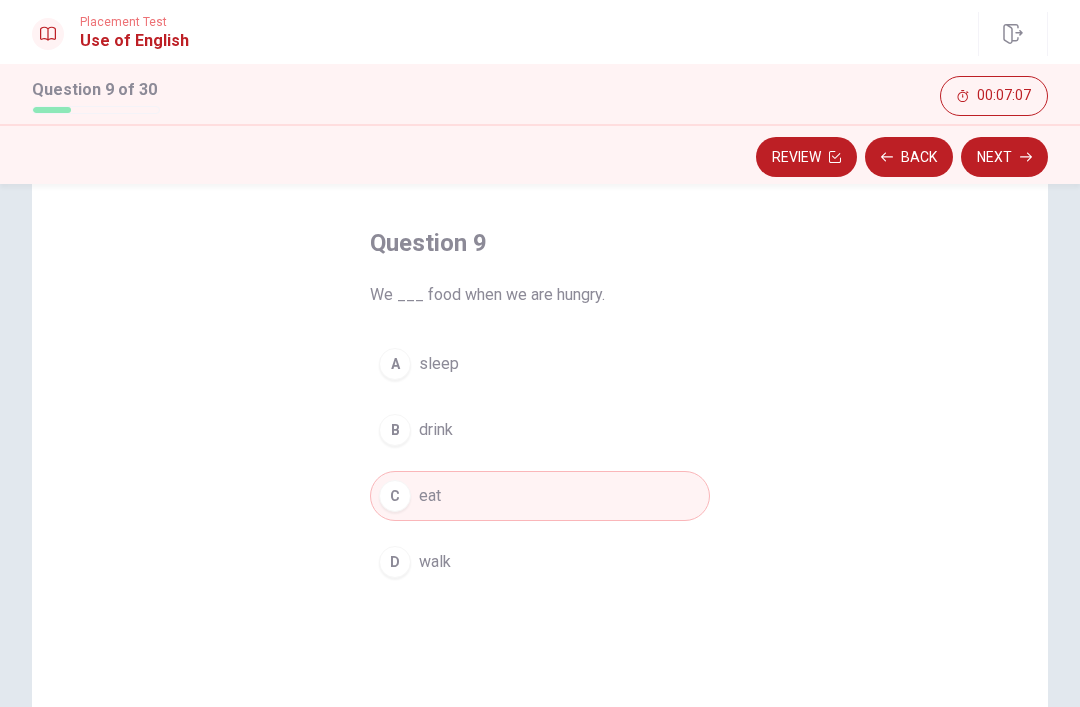 click on "Next" at bounding box center [1004, 157] 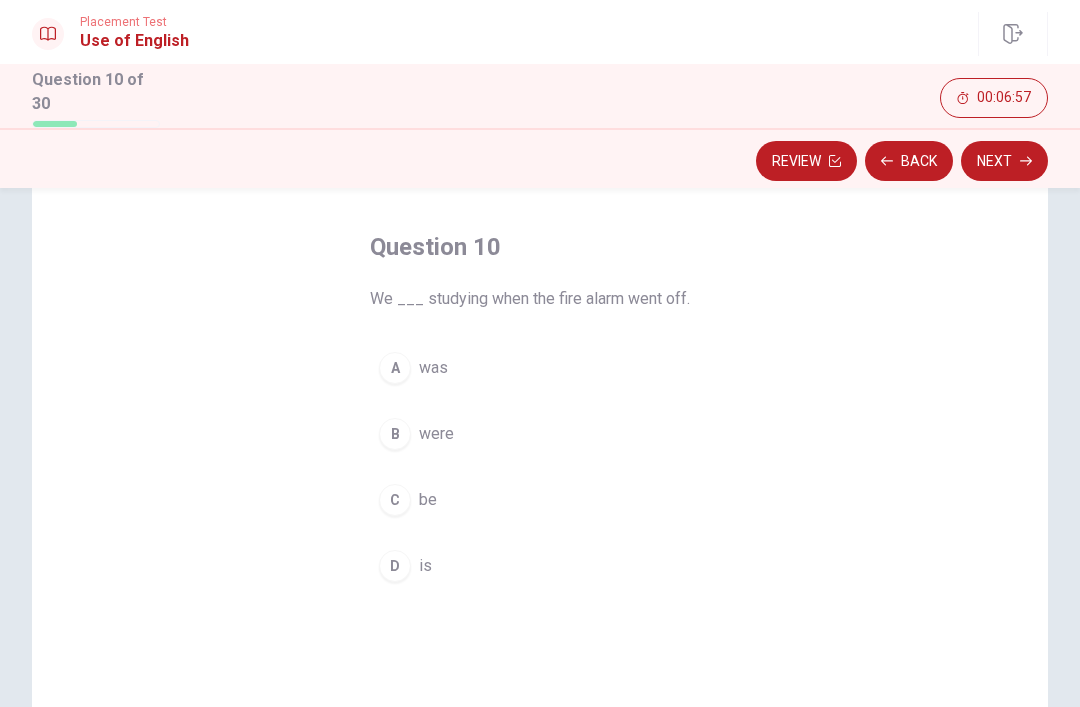 click on "B" at bounding box center (395, 434) 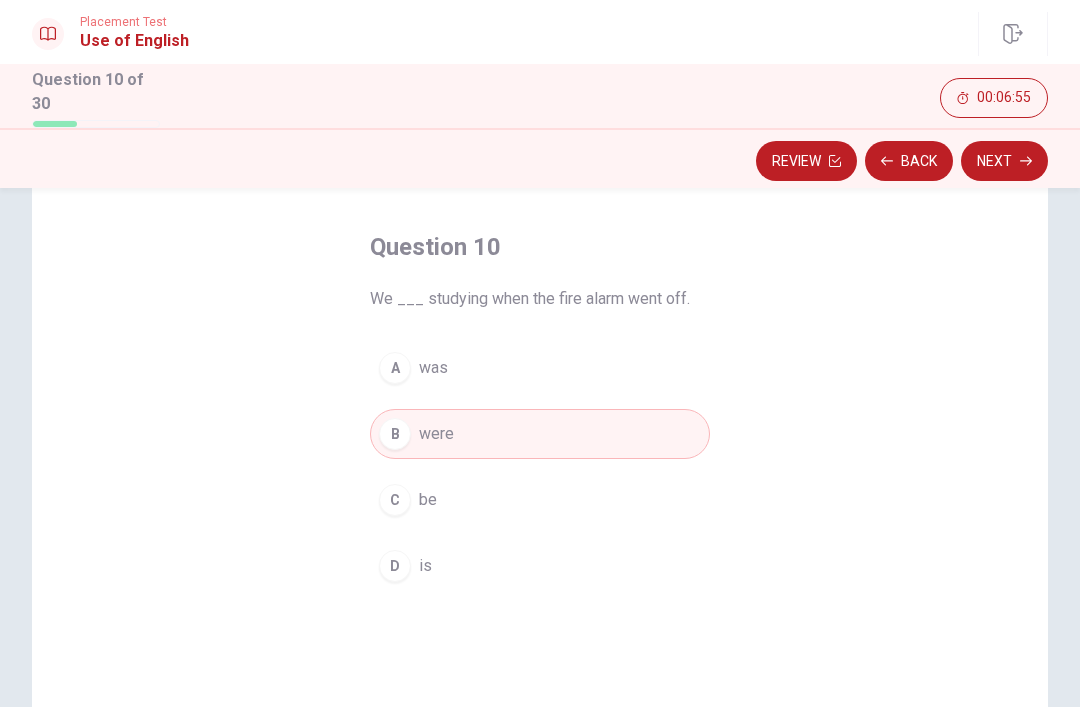 click on "Next" at bounding box center (1004, 161) 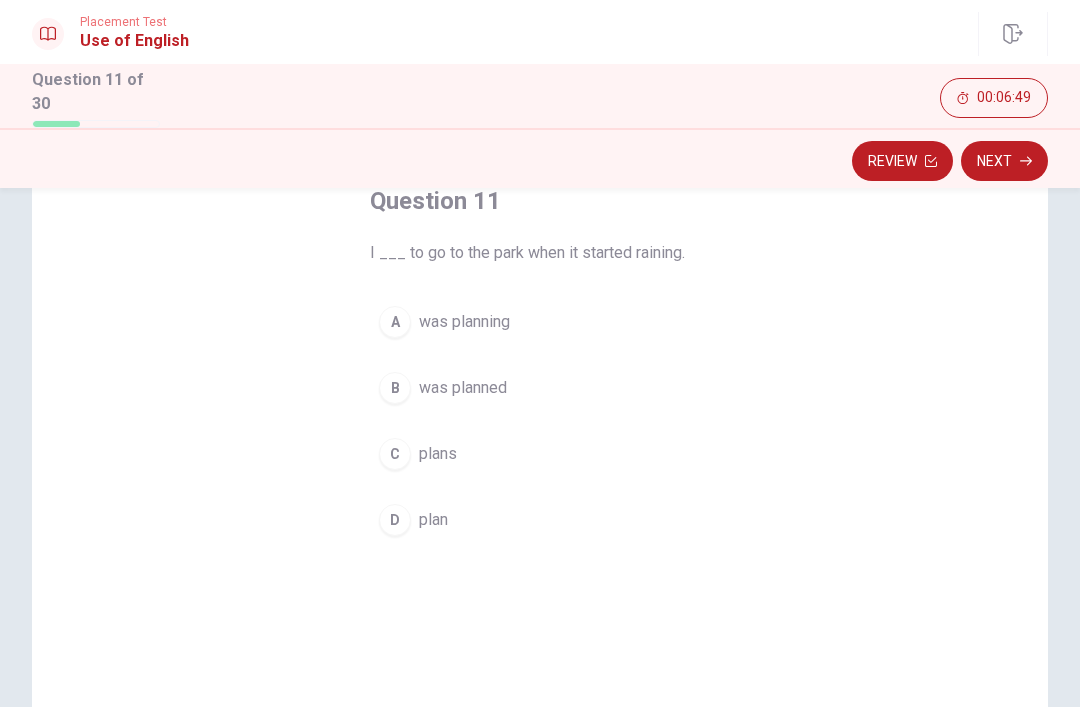 scroll, scrollTop: 126, scrollLeft: 0, axis: vertical 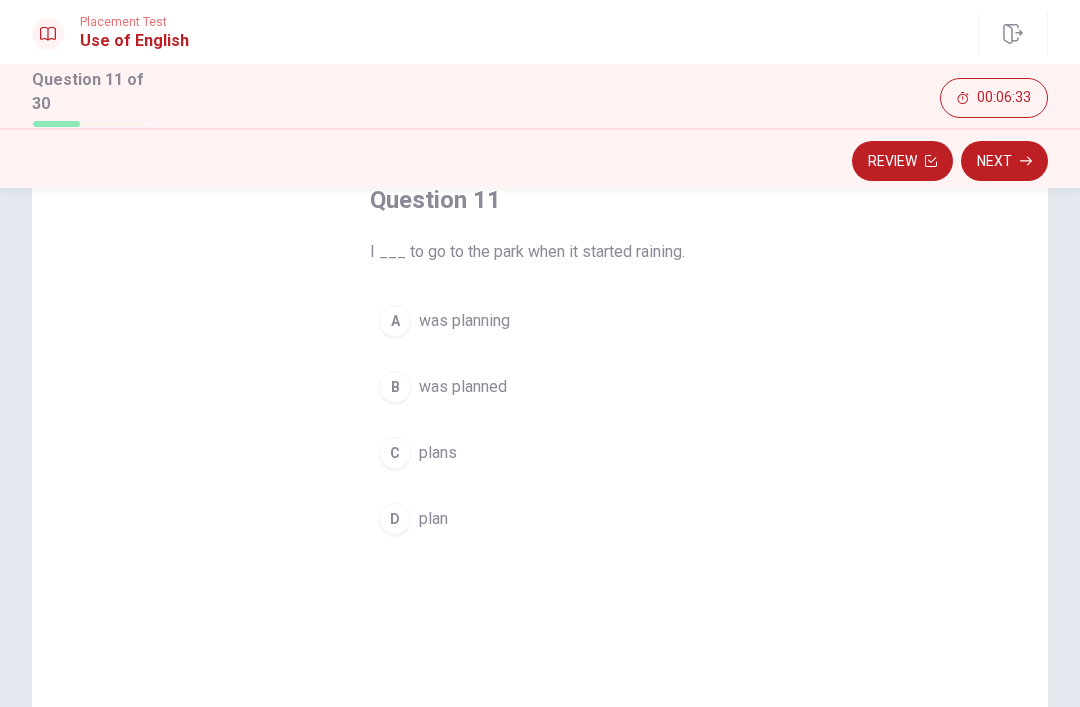 click on "A was planning" at bounding box center [540, 321] 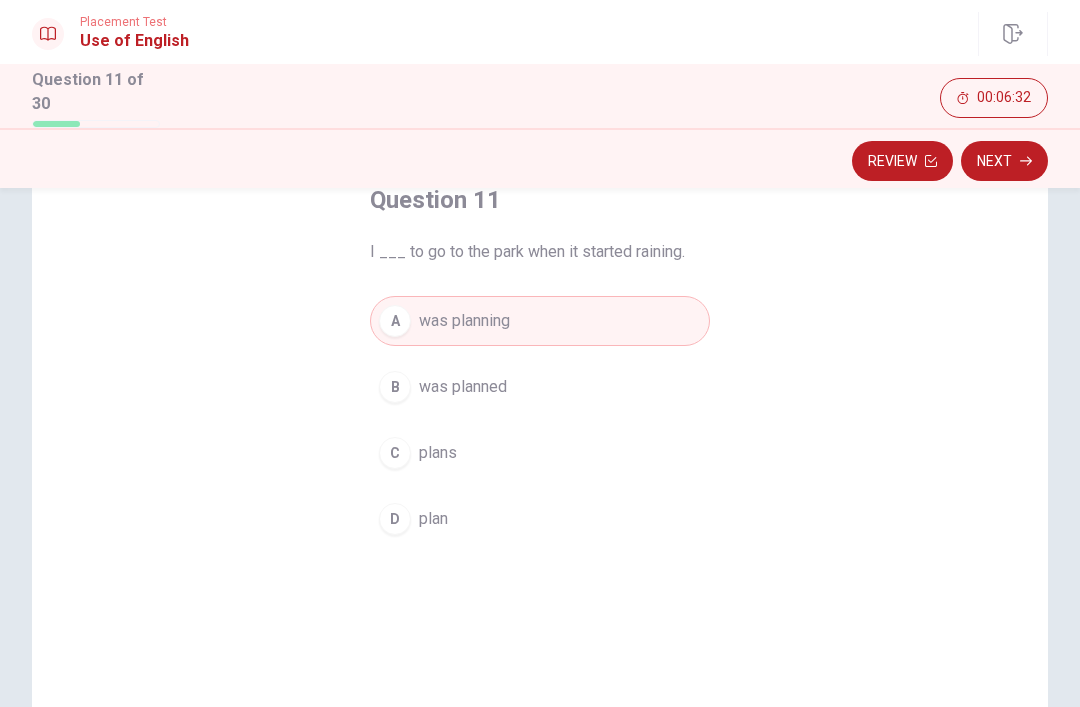 click on "Next" at bounding box center [1004, 161] 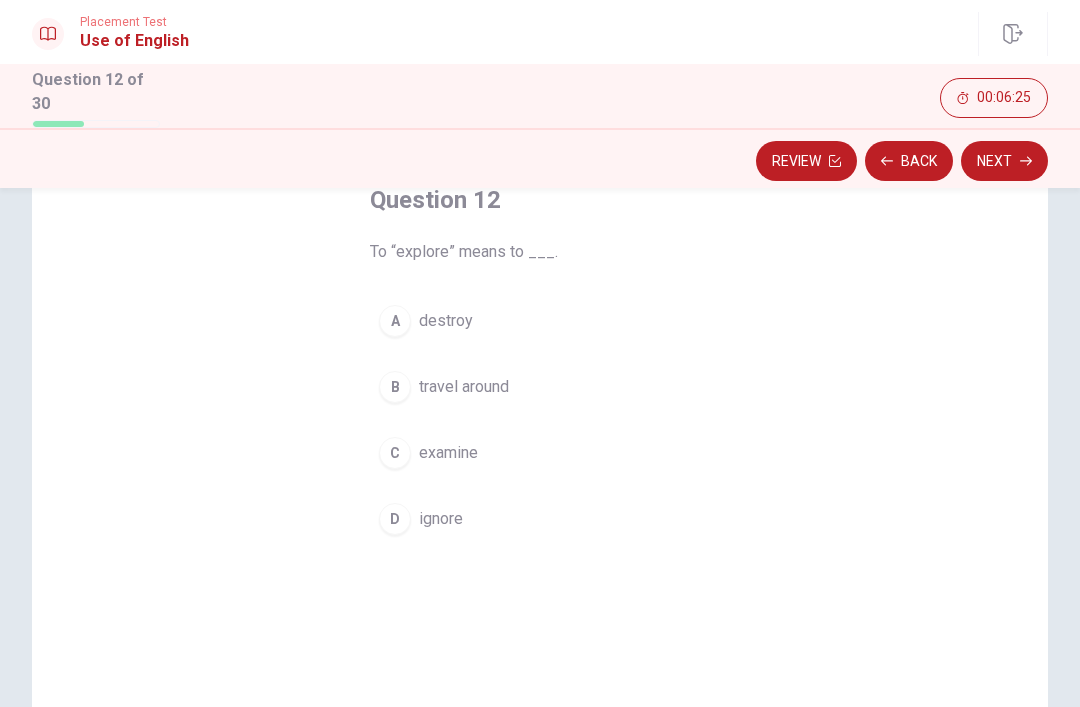 click on "B travel around" at bounding box center [540, 387] 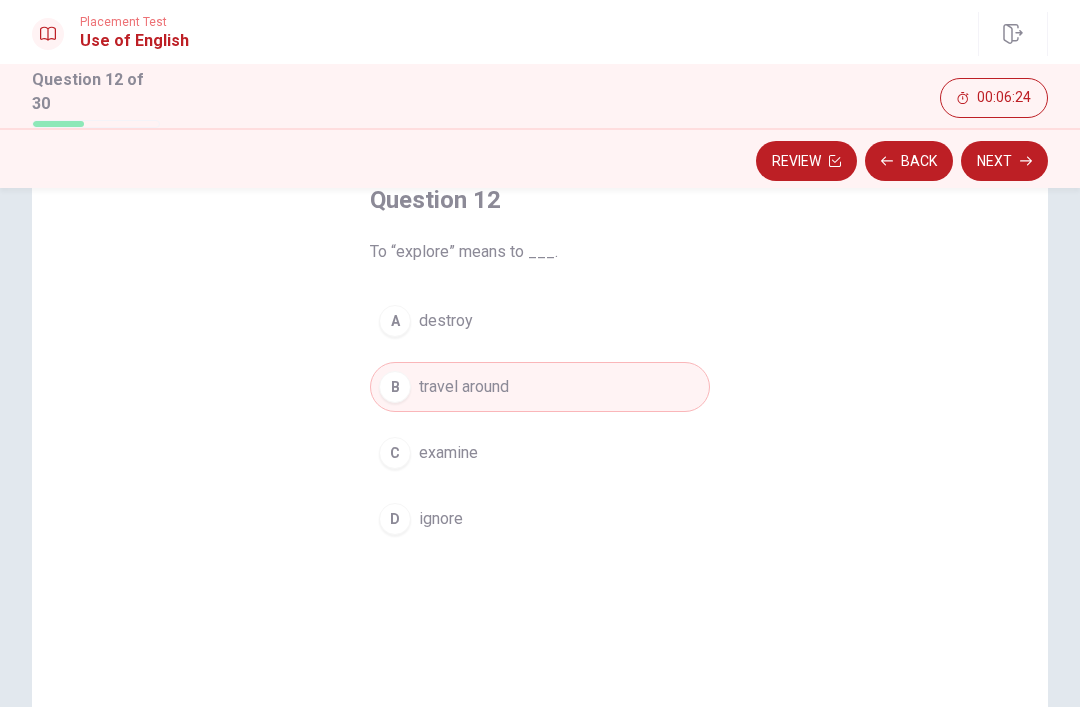click on "Next" at bounding box center (1004, 161) 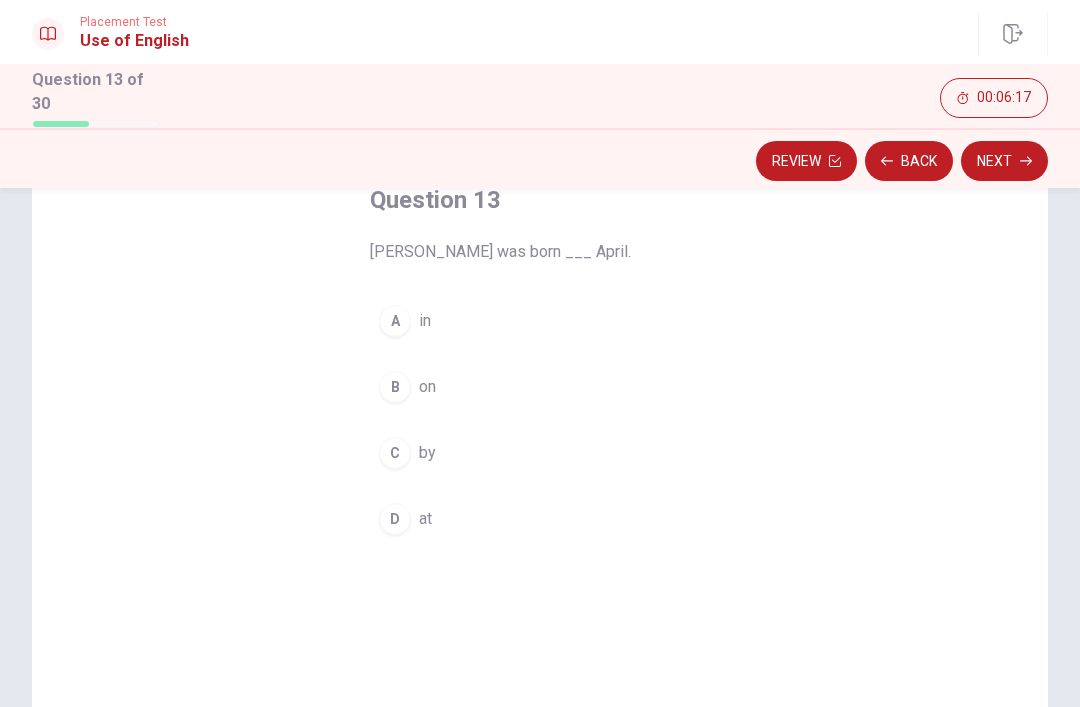 click on "A" at bounding box center [395, 321] 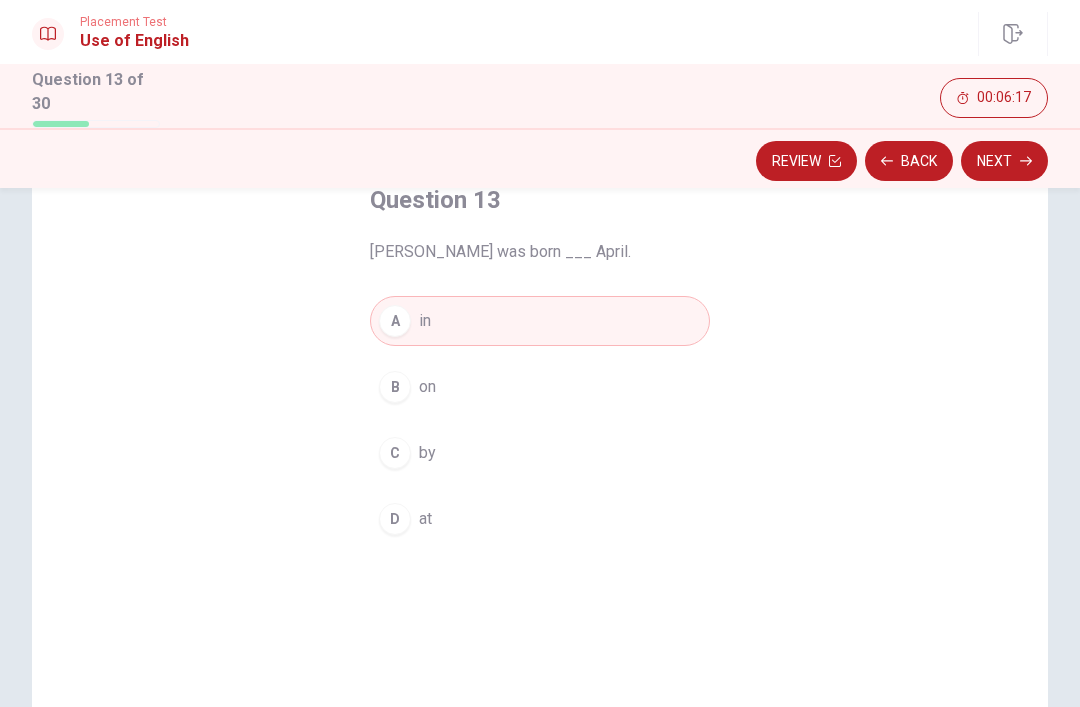 click on "Question 13 [PERSON_NAME] was born ___ April. A in
B on C by D at" at bounding box center (540, 449) 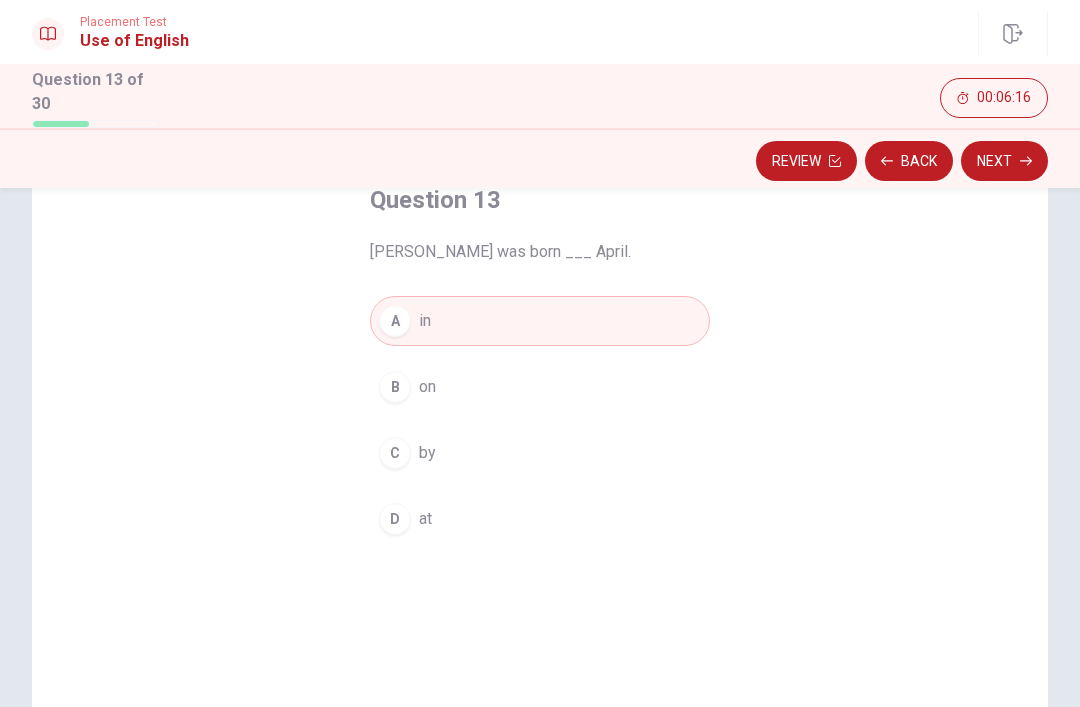 click on "Next" at bounding box center (1004, 161) 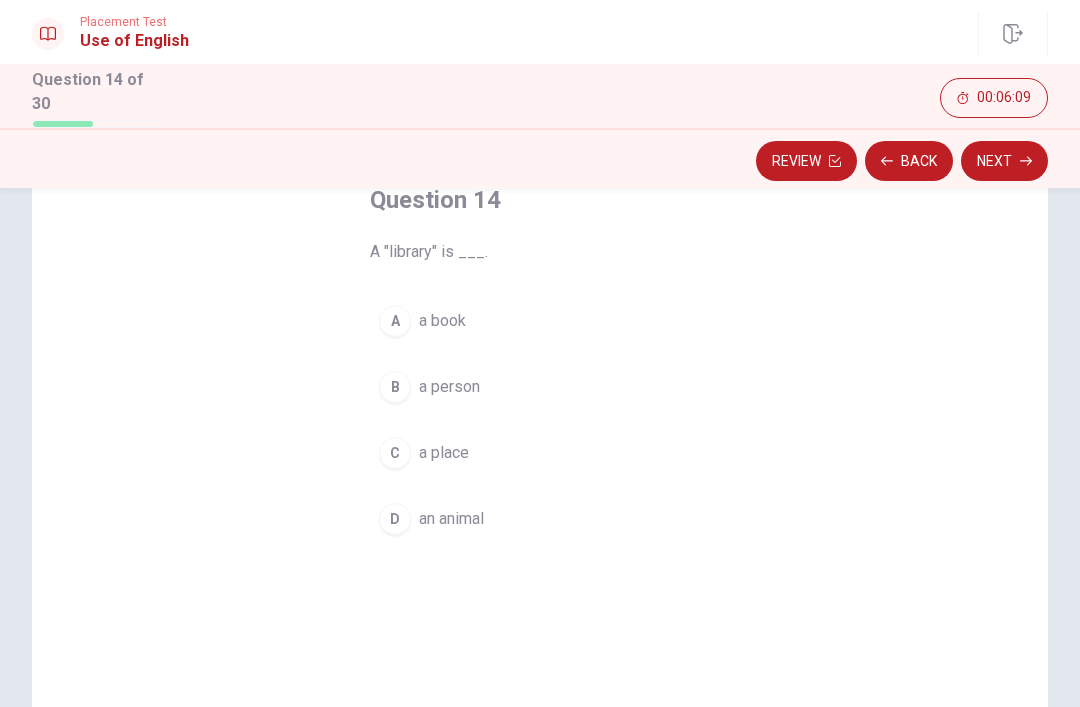 click on "C" at bounding box center [395, 453] 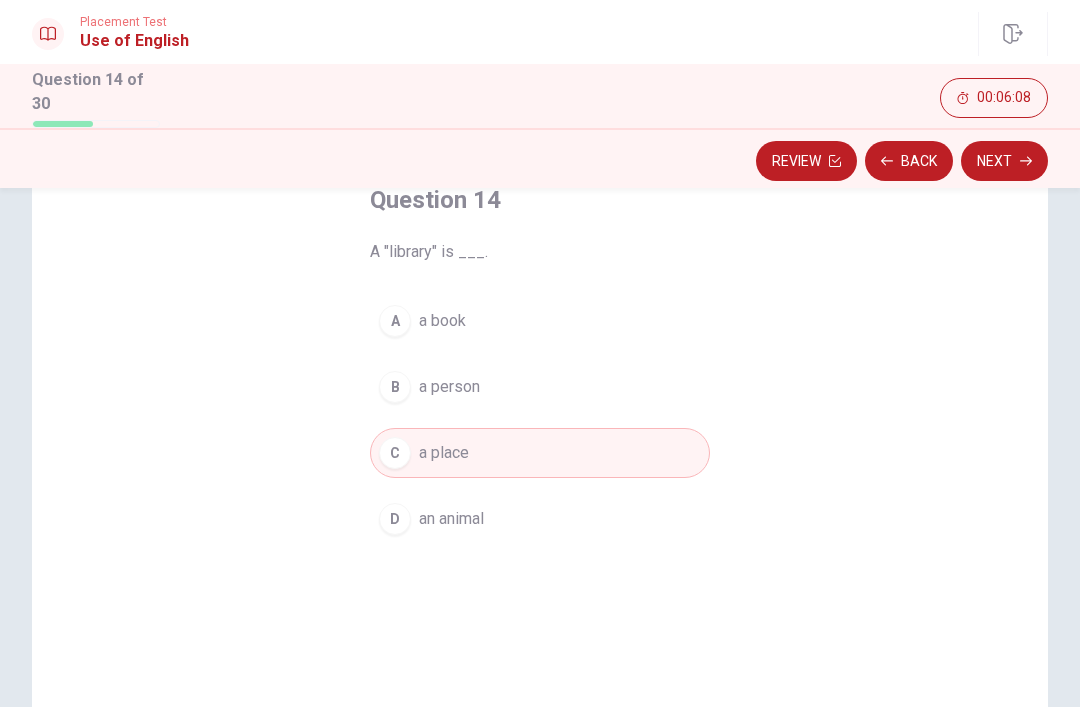 click on "Next" at bounding box center (1004, 161) 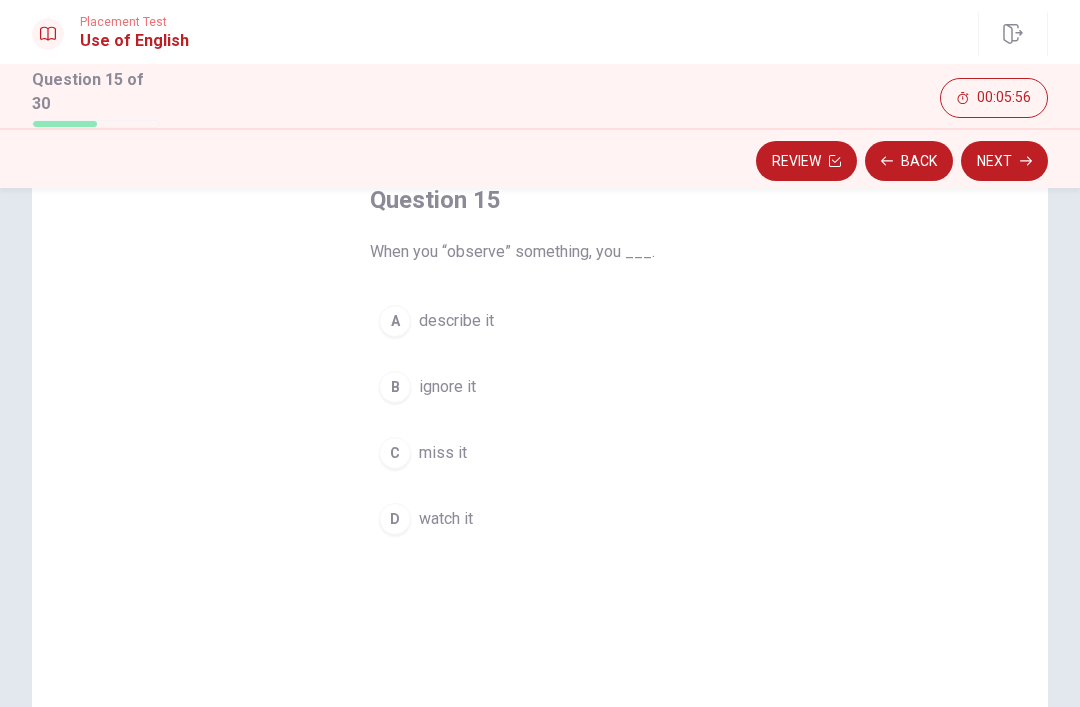 click on "D watch it" at bounding box center [540, 519] 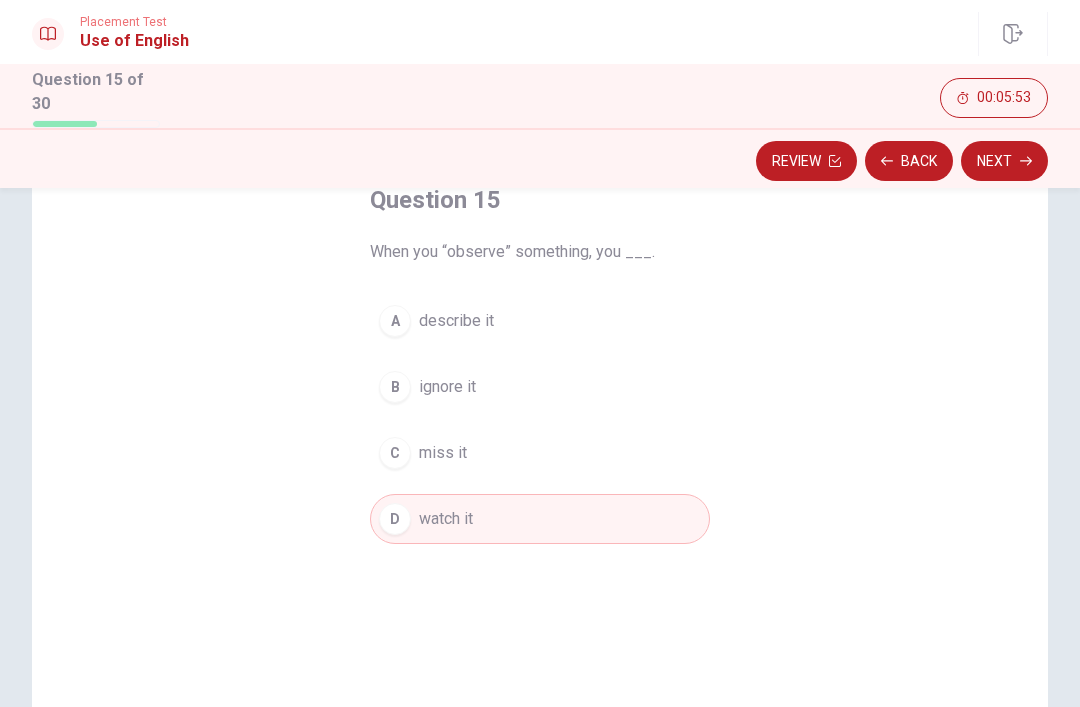 click on "Next" at bounding box center (1004, 161) 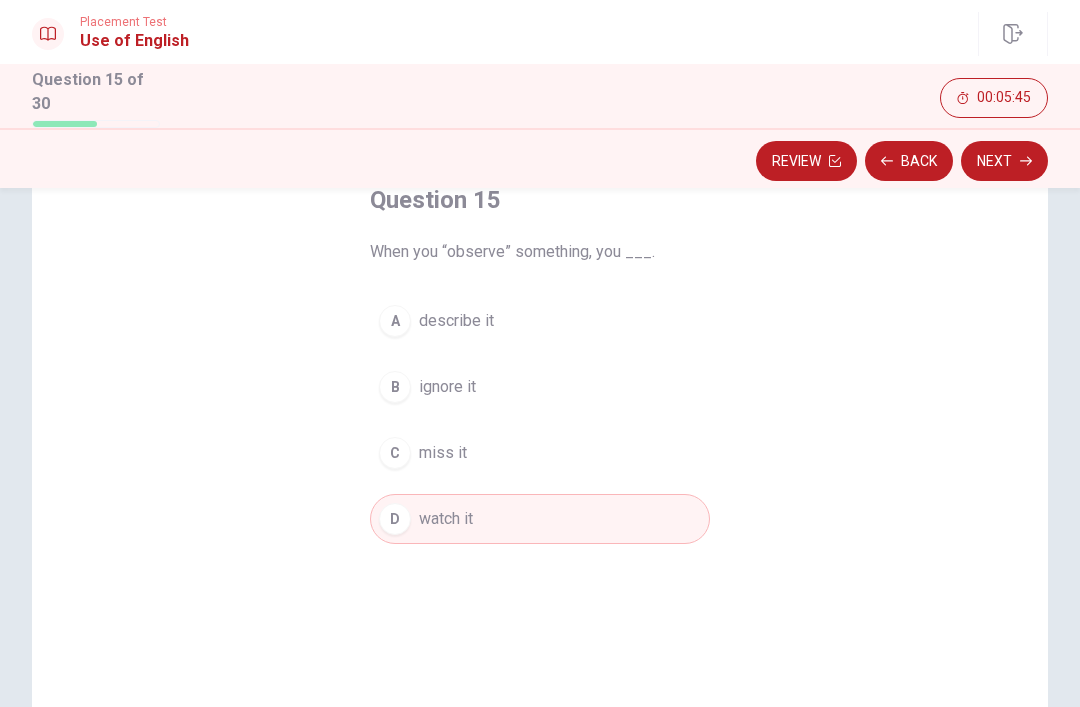 click on "Next" at bounding box center (1004, 161) 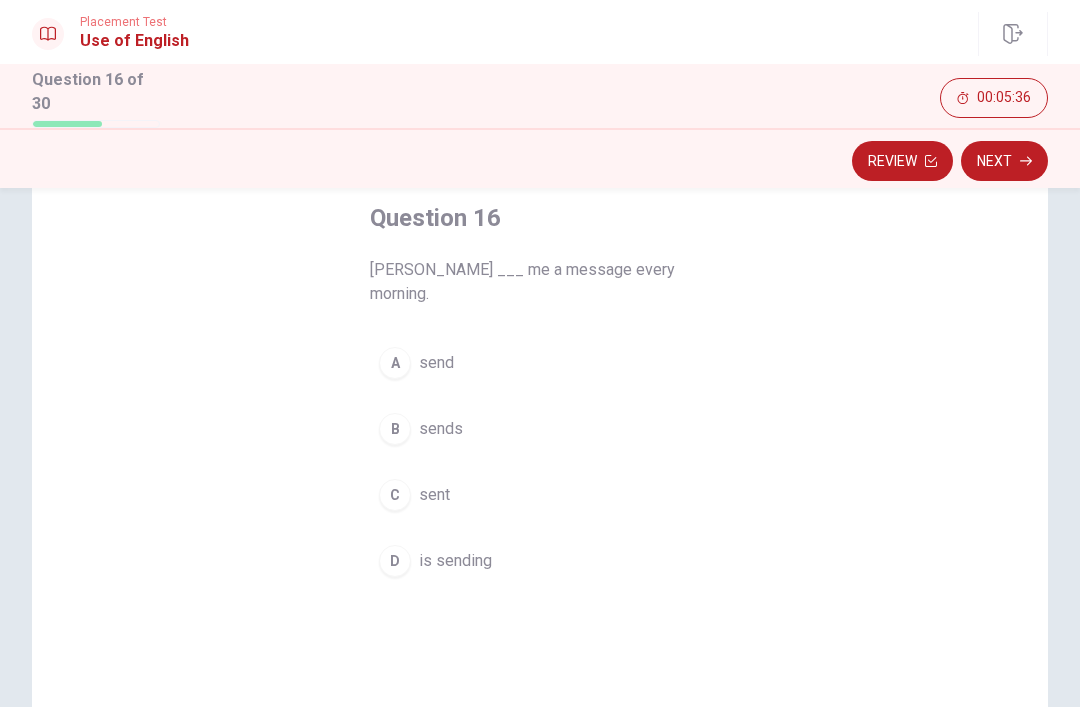 scroll, scrollTop: 107, scrollLeft: 0, axis: vertical 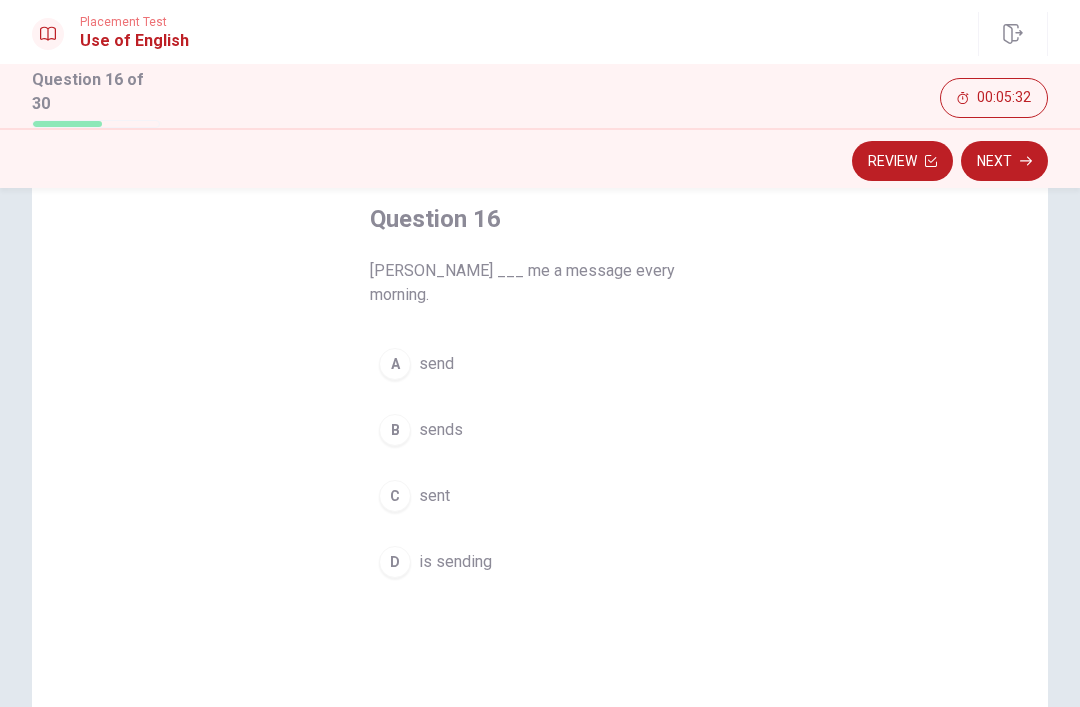 click on "sends" at bounding box center [441, 430] 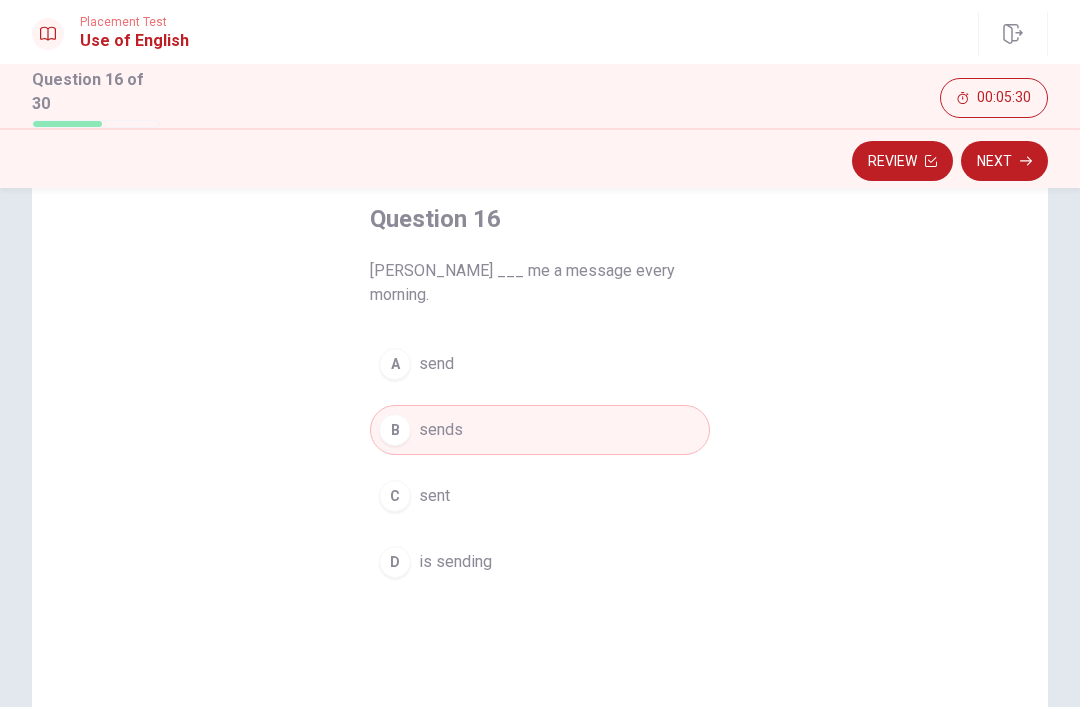 click 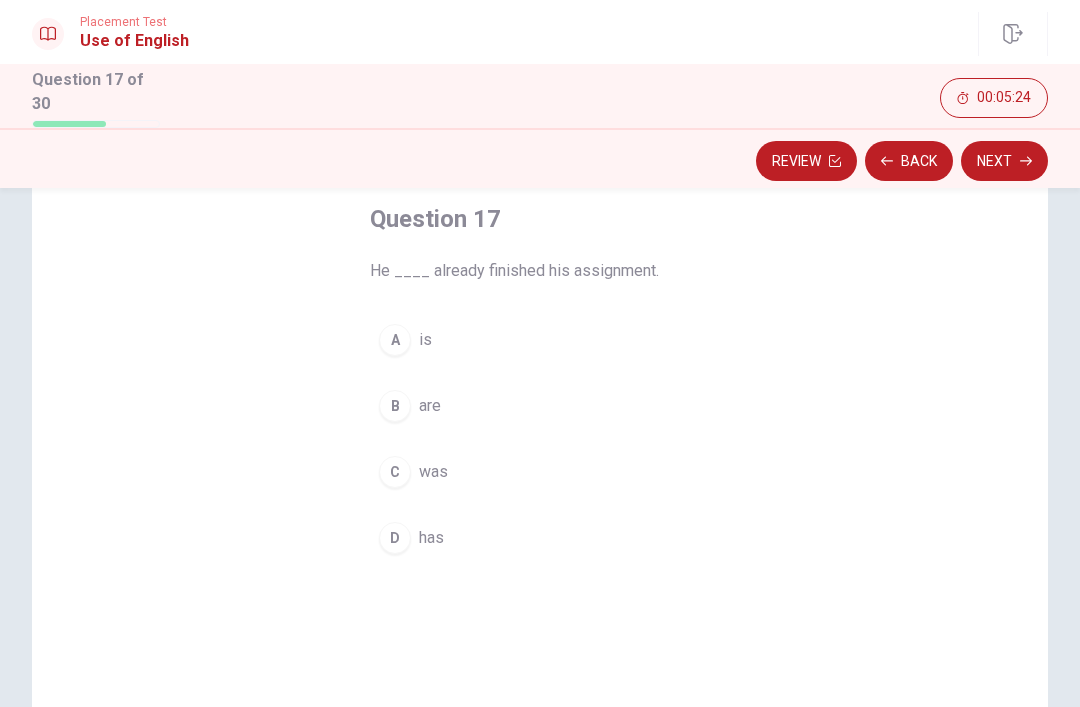 click on "D has" at bounding box center (540, 538) 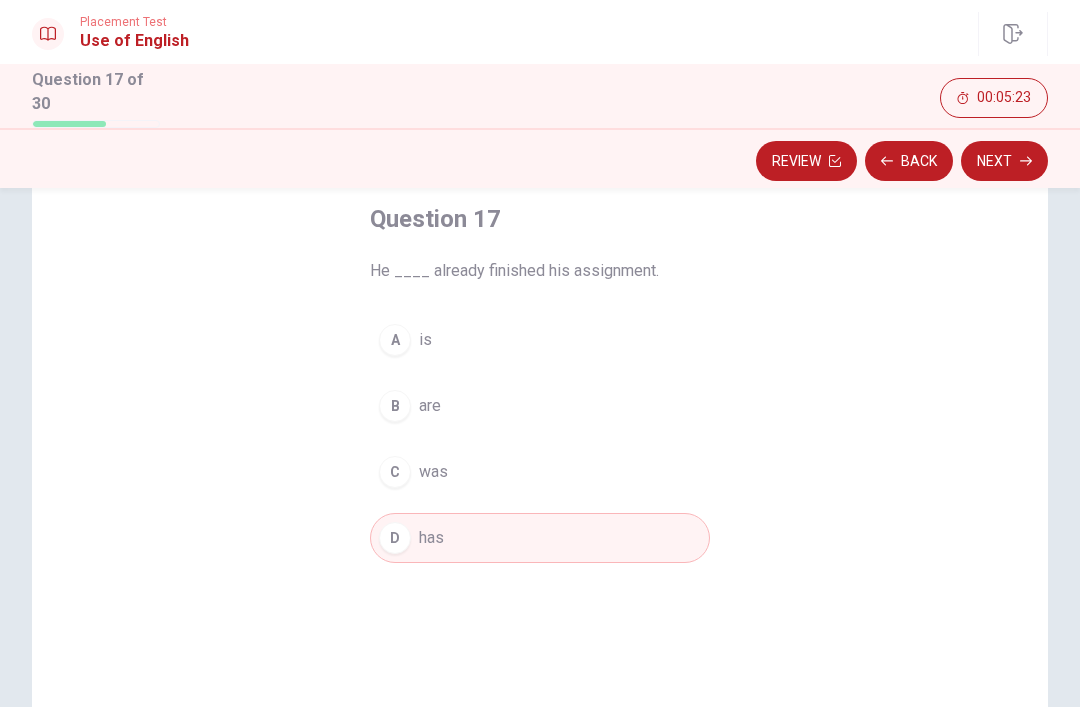 click on "Next" at bounding box center [1004, 161] 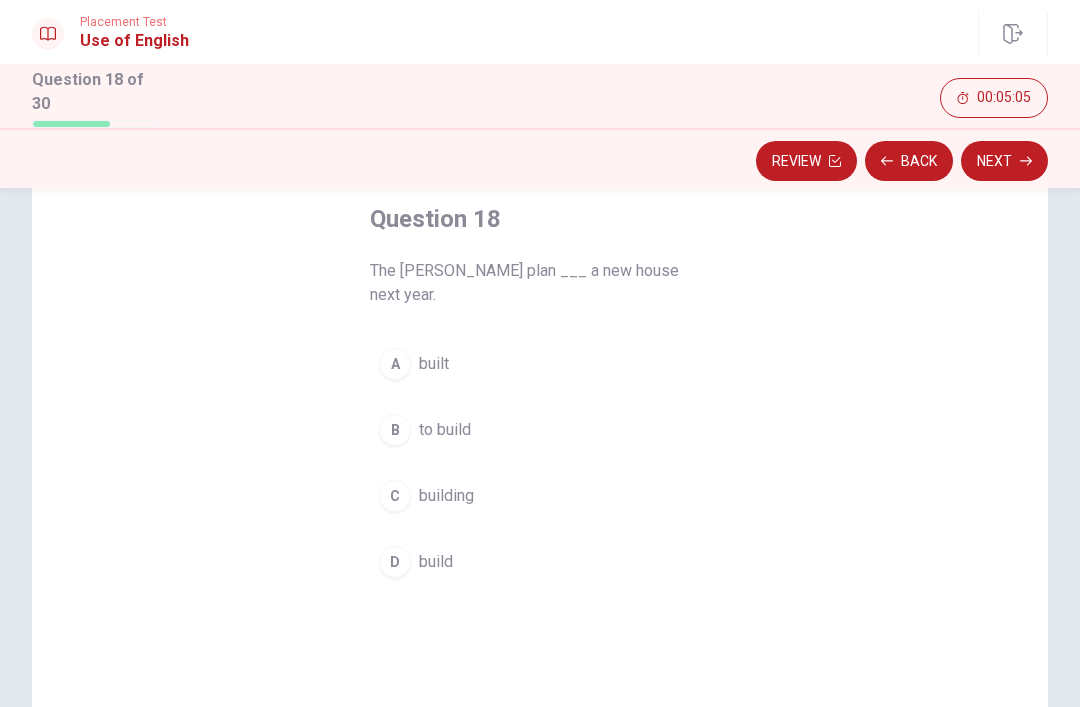 click on "B to build" at bounding box center [540, 430] 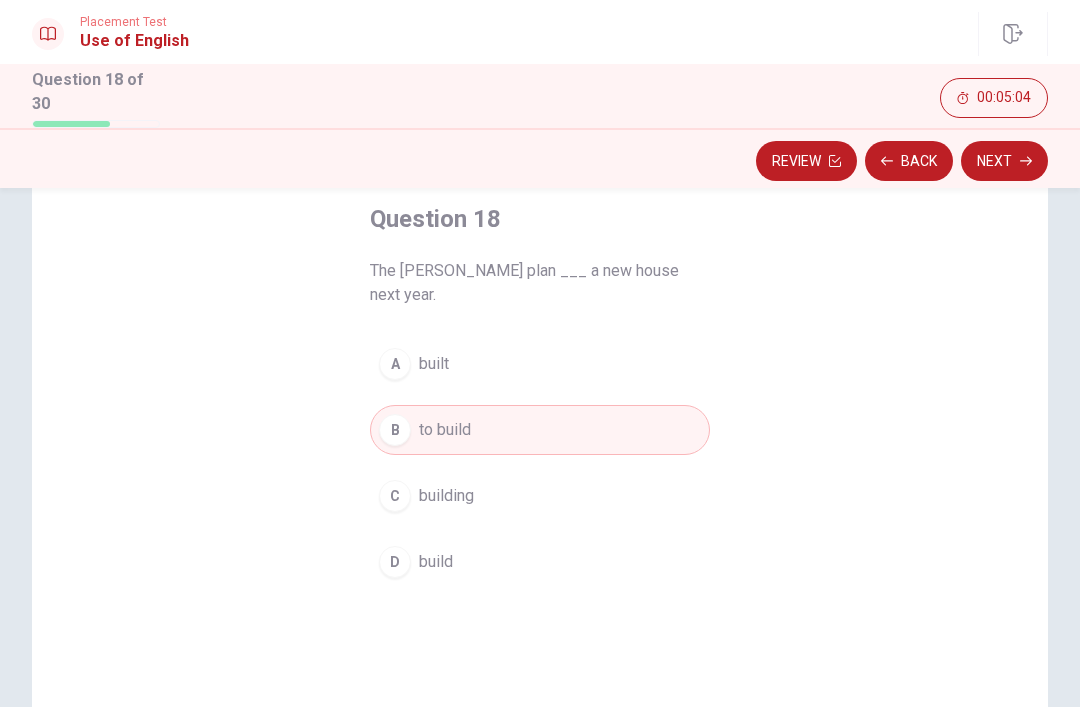 click on "Next" at bounding box center [1004, 161] 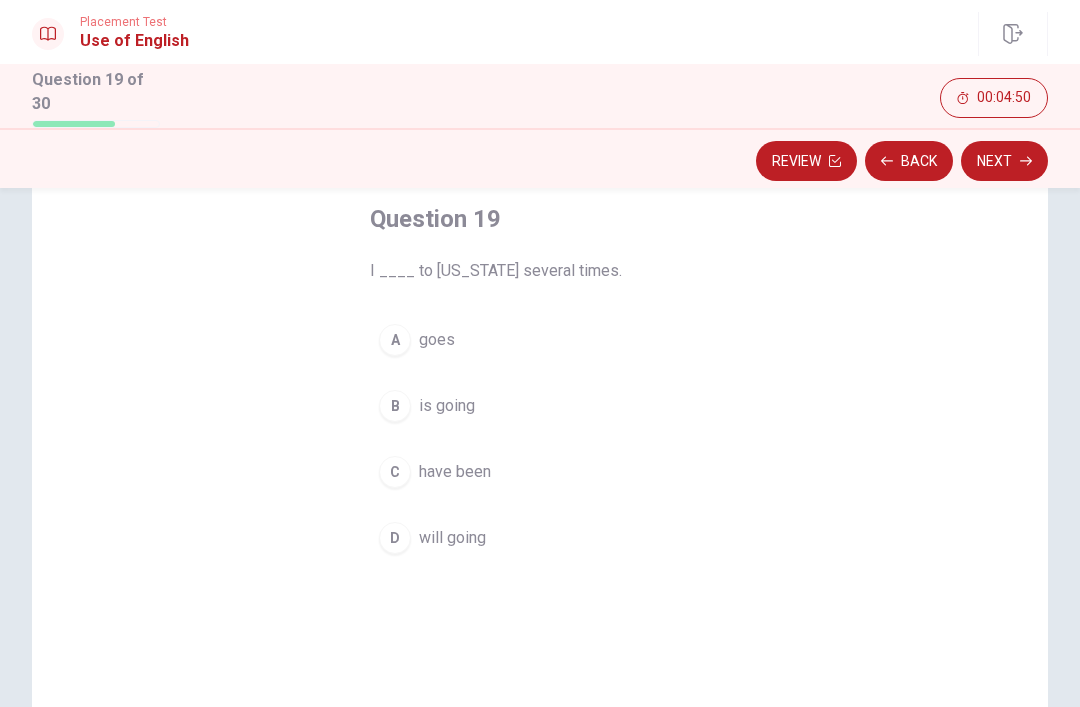 click on "C have been" at bounding box center (540, 472) 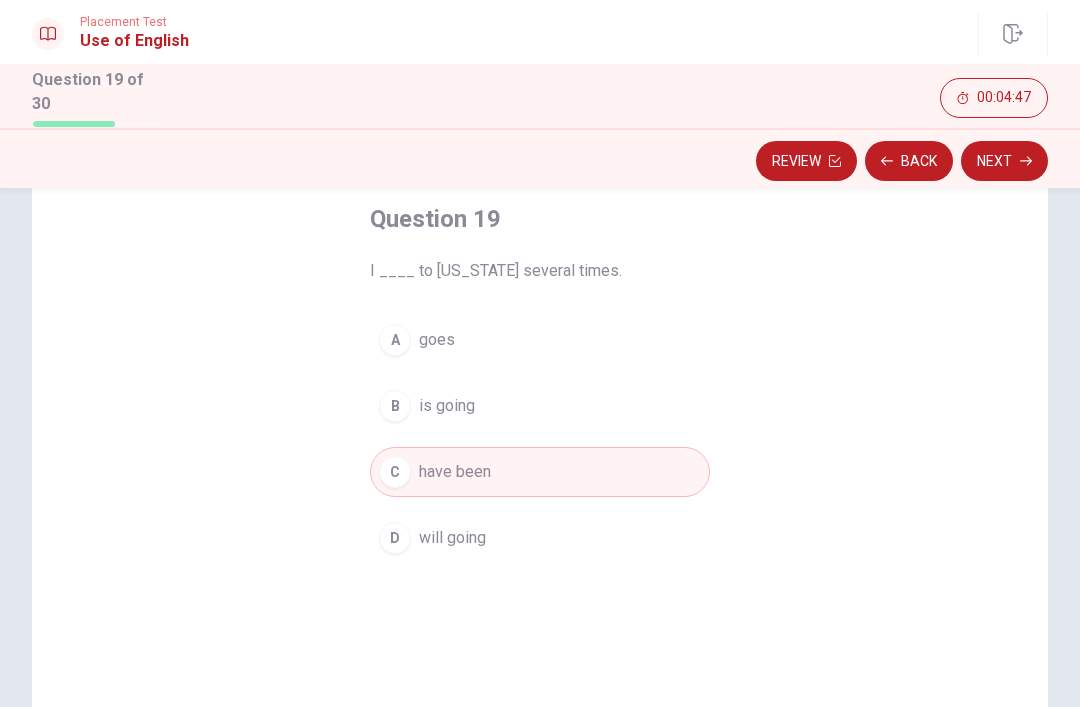 click on "Next" at bounding box center [1004, 161] 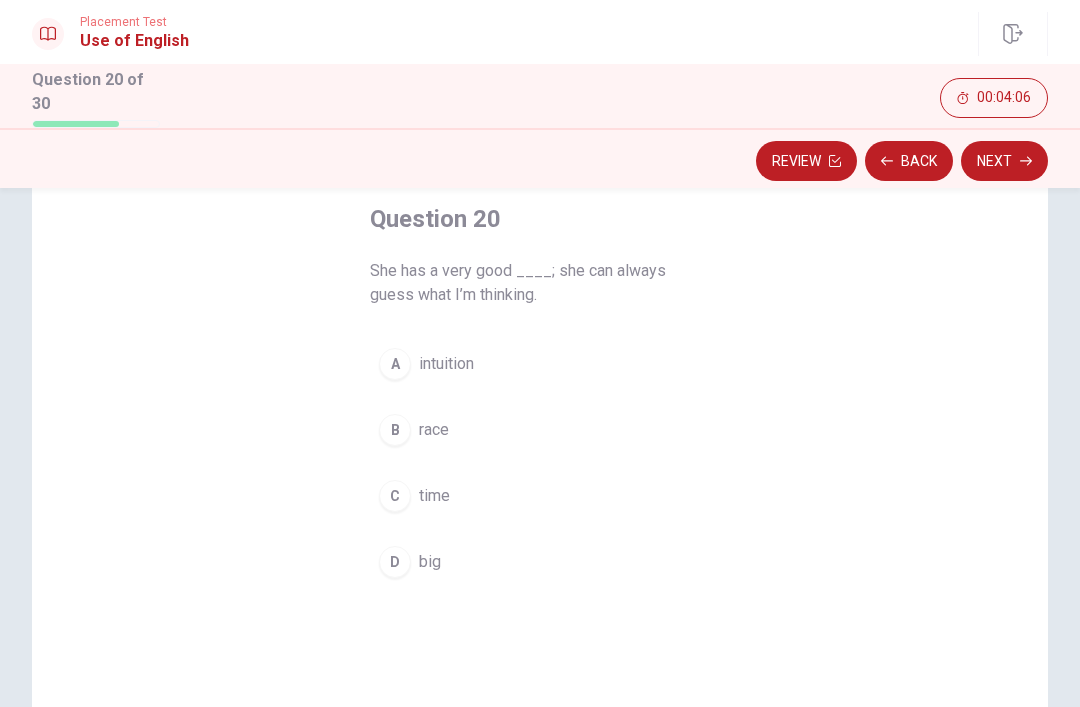 click on "A intuition" at bounding box center (540, 364) 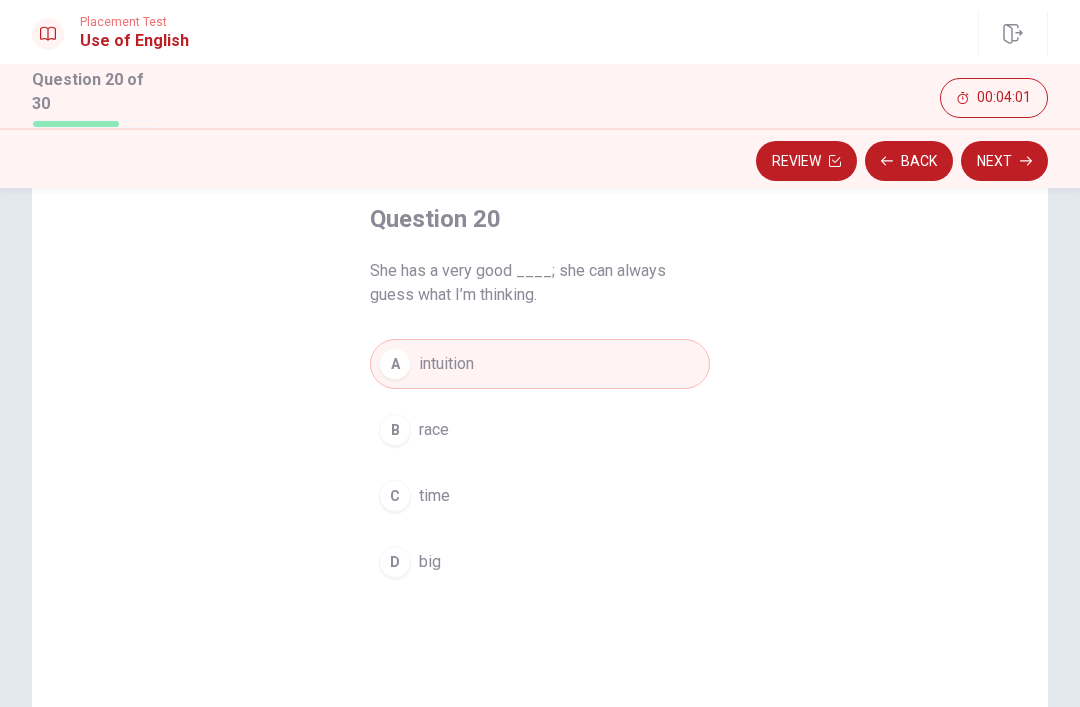 click 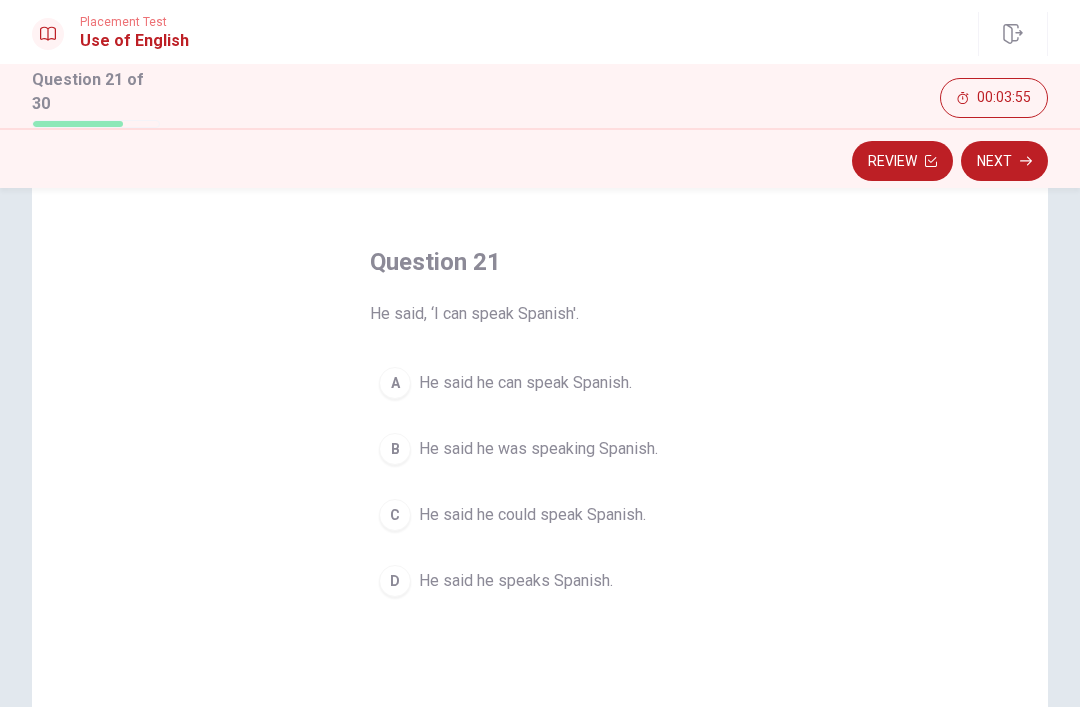 scroll, scrollTop: 62, scrollLeft: 0, axis: vertical 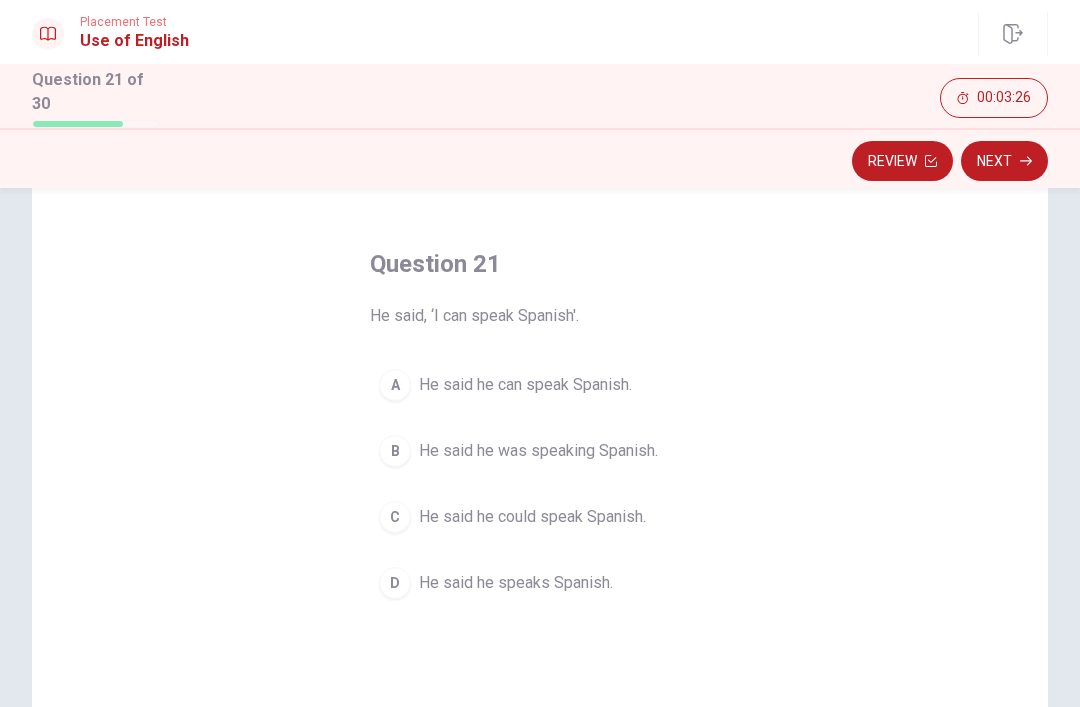 click on "Review Next" at bounding box center [540, 158] 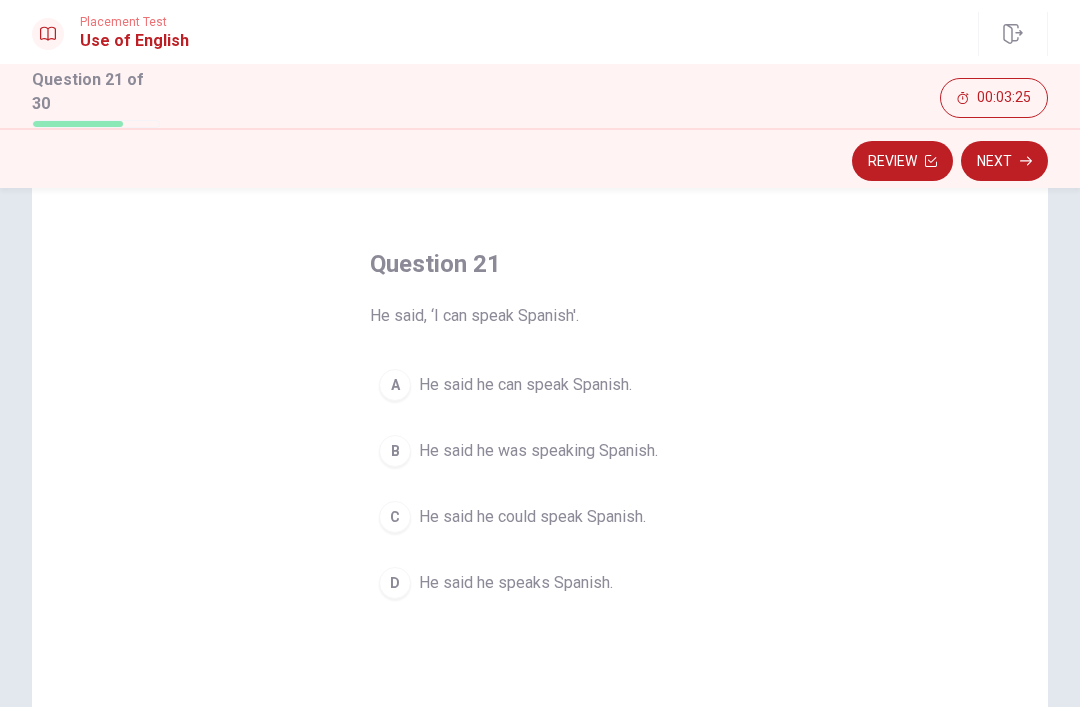click on "He said he can speak Spanish." at bounding box center (525, 385) 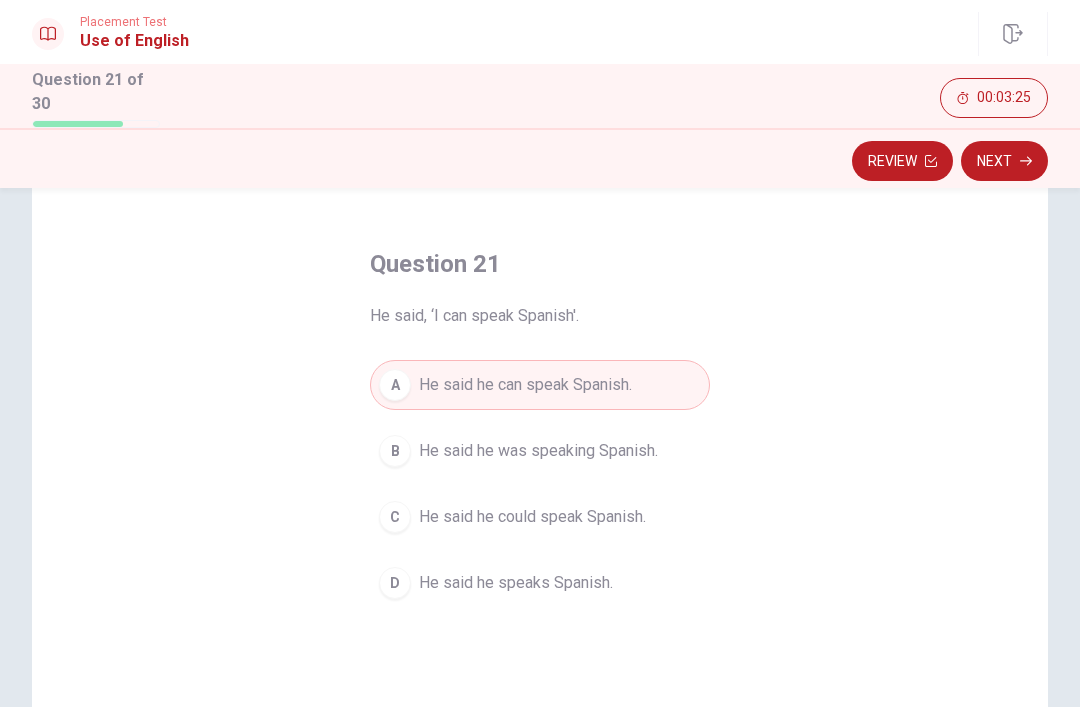 click on "Next" at bounding box center (1004, 161) 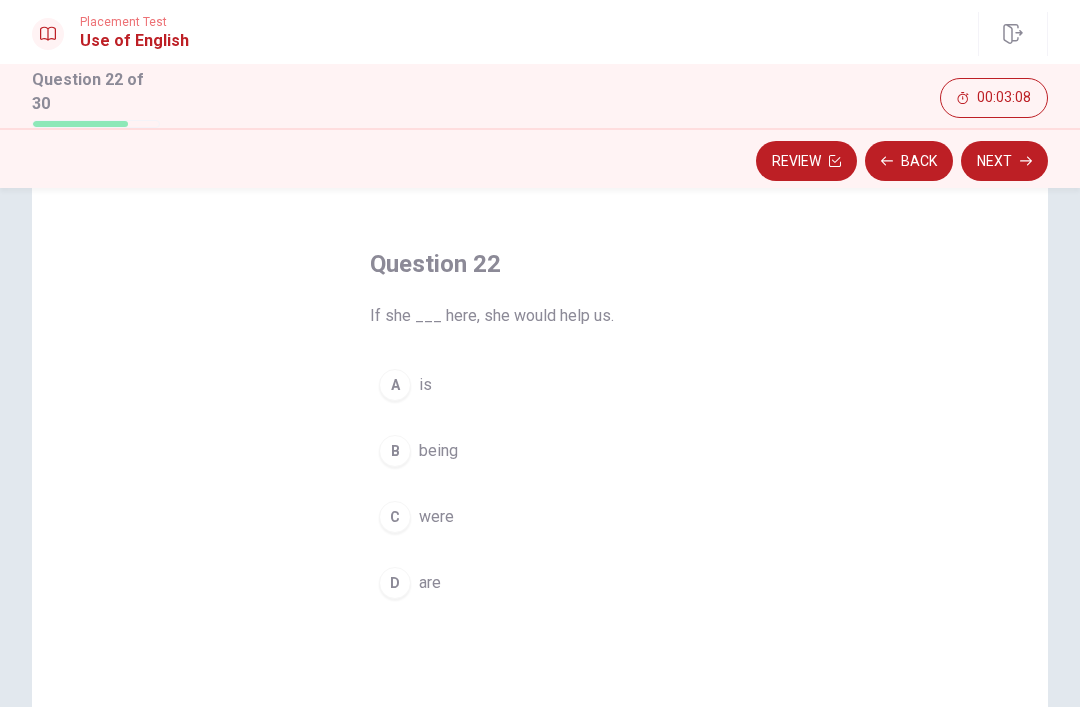click on "A is" at bounding box center [540, 385] 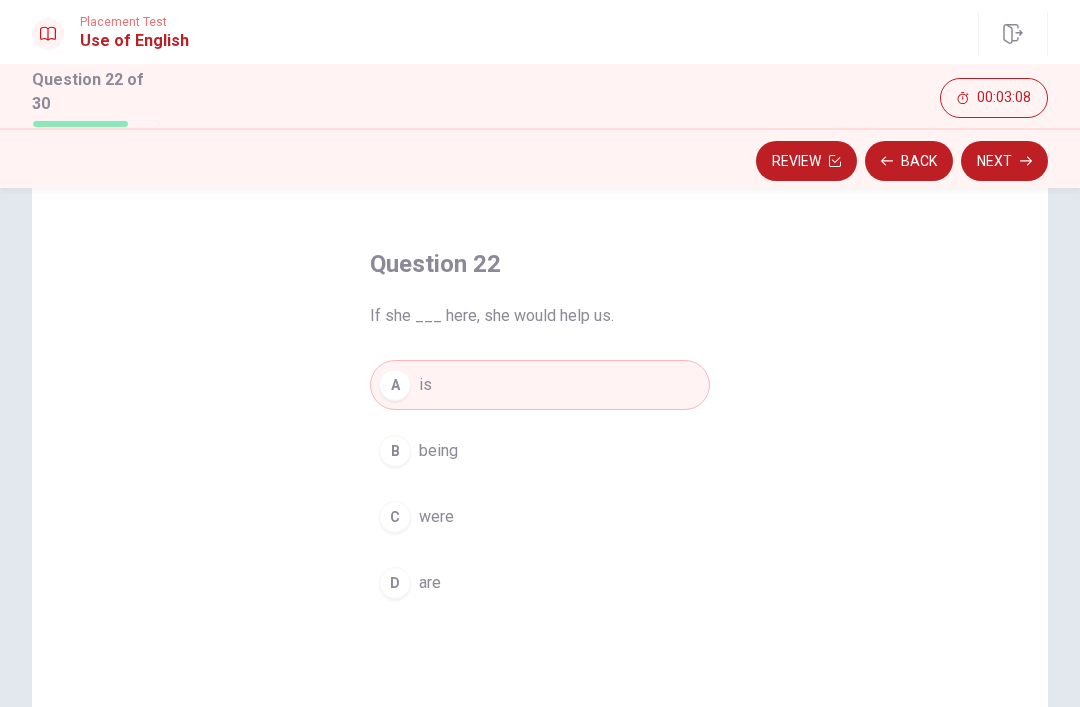 click on "Next" at bounding box center [1004, 161] 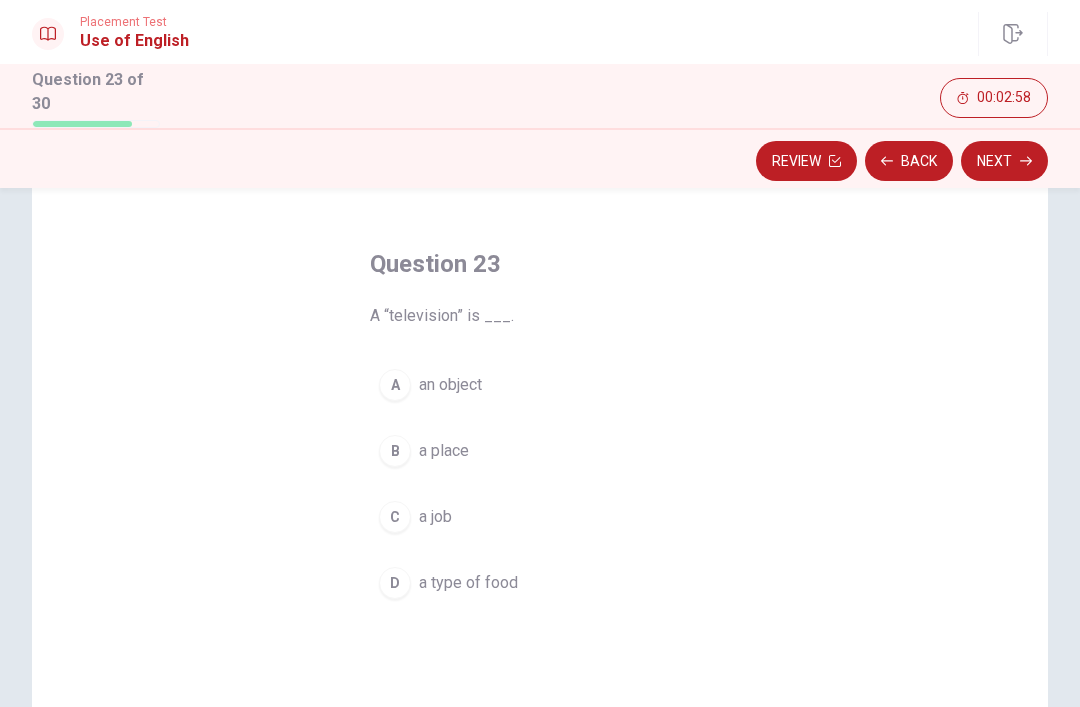 click on "A an object" at bounding box center (540, 385) 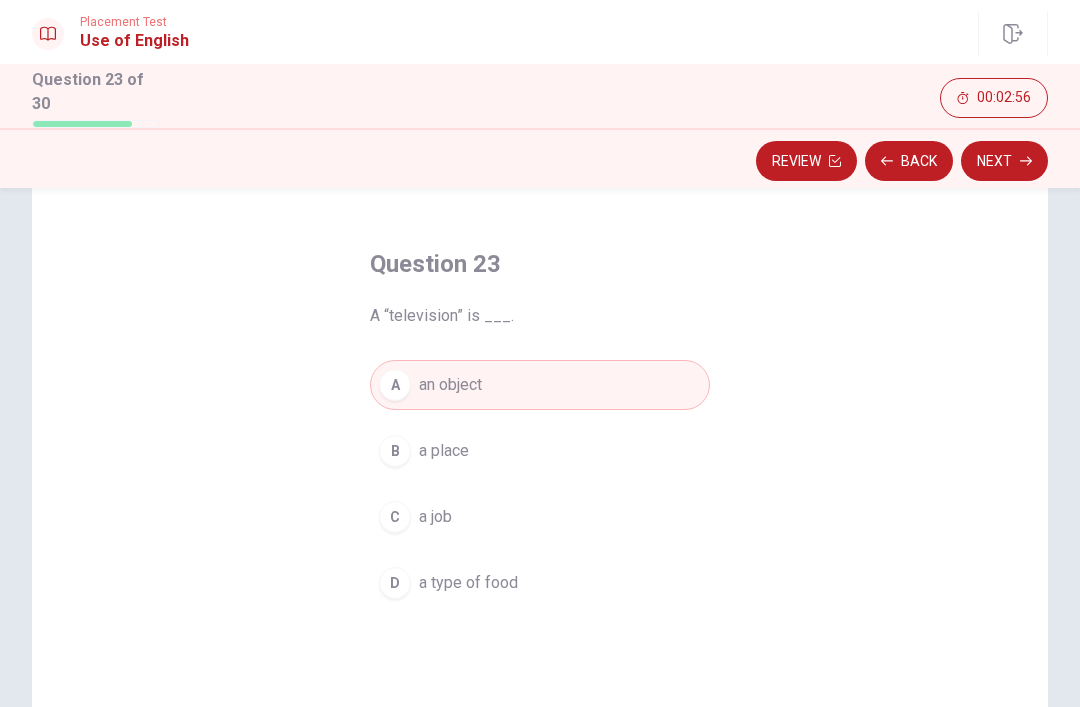click on "Next" at bounding box center (1004, 161) 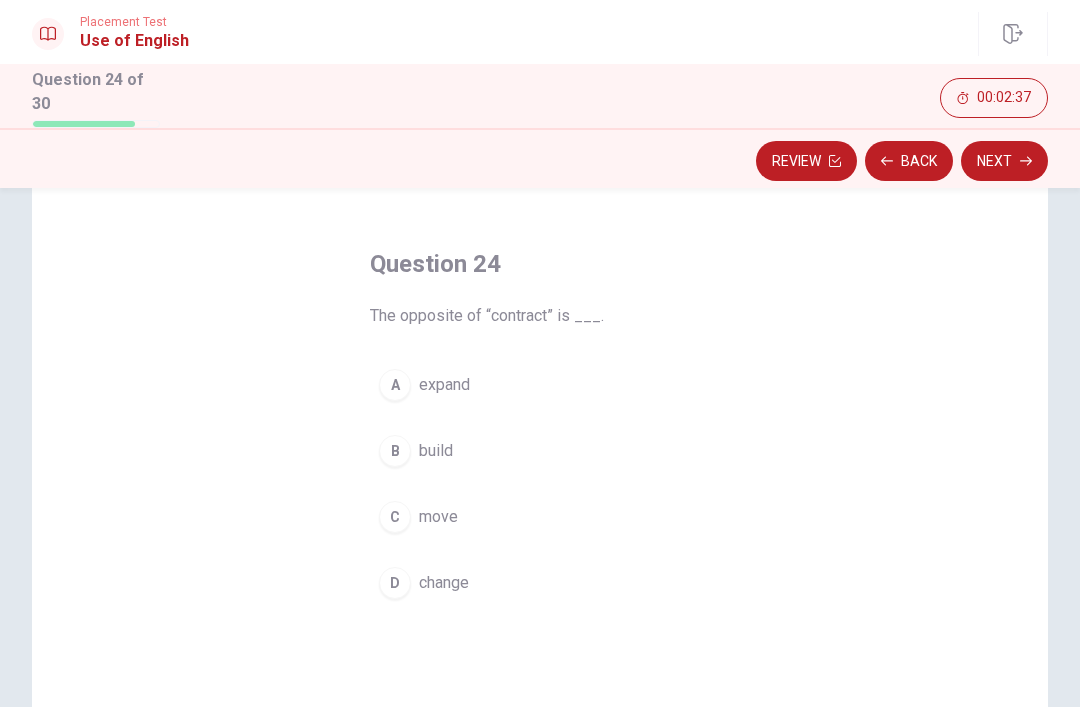 click on "B build" at bounding box center [540, 451] 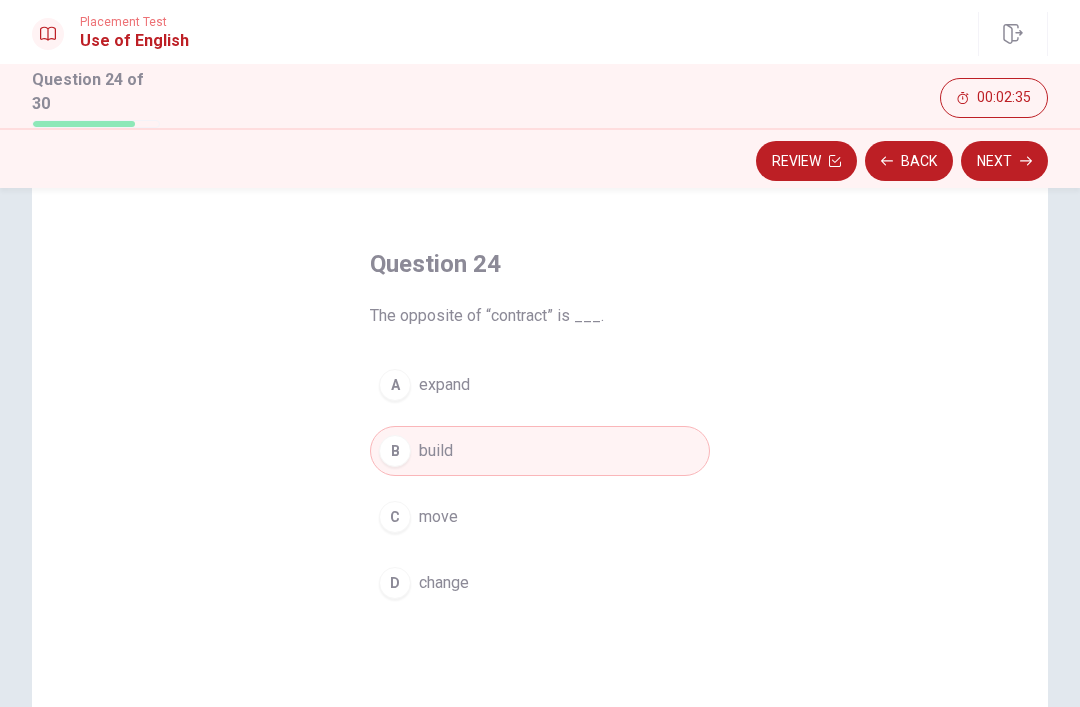 click on "Next" at bounding box center (1004, 161) 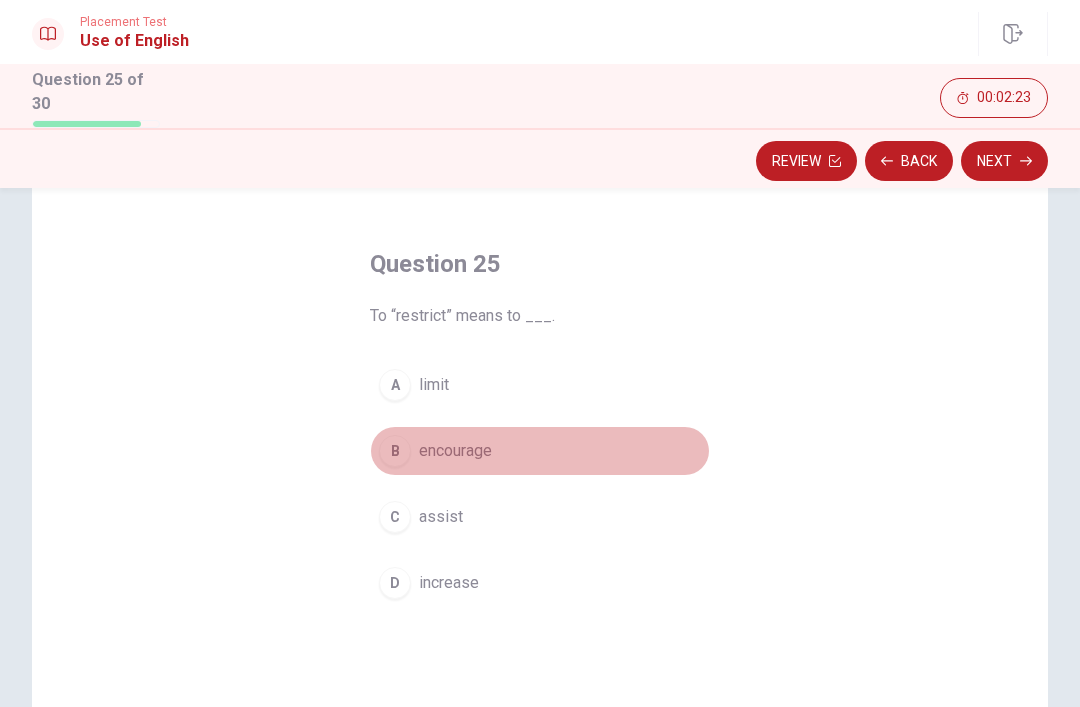 click on "B encourage" at bounding box center (540, 451) 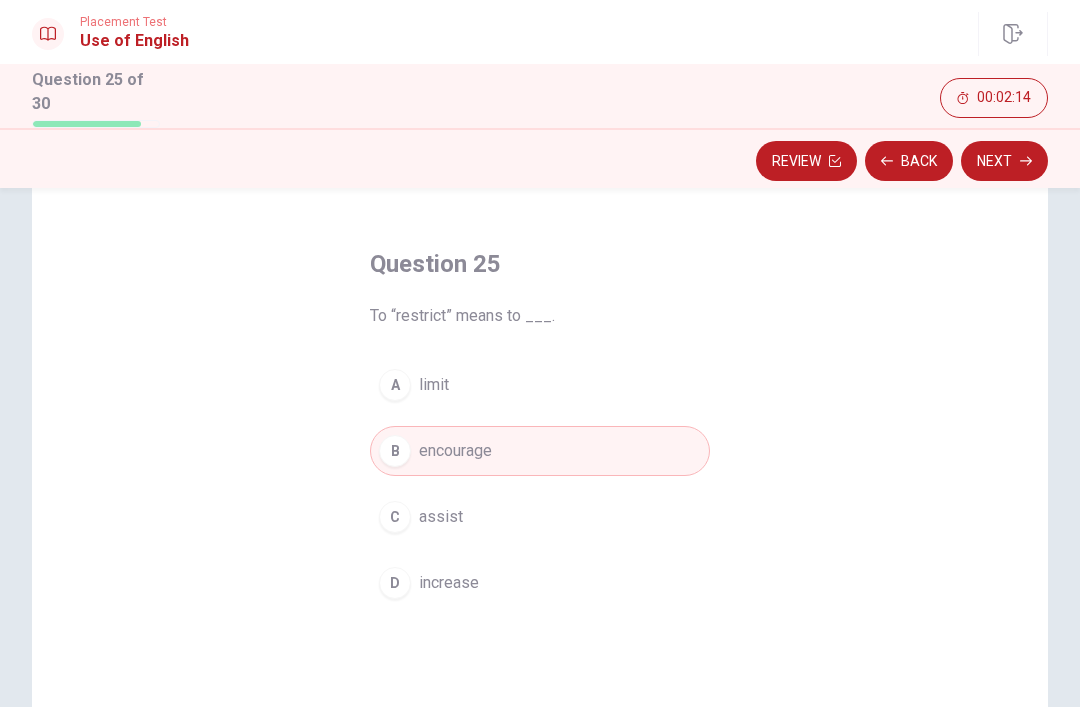 click on "C assist" at bounding box center (540, 517) 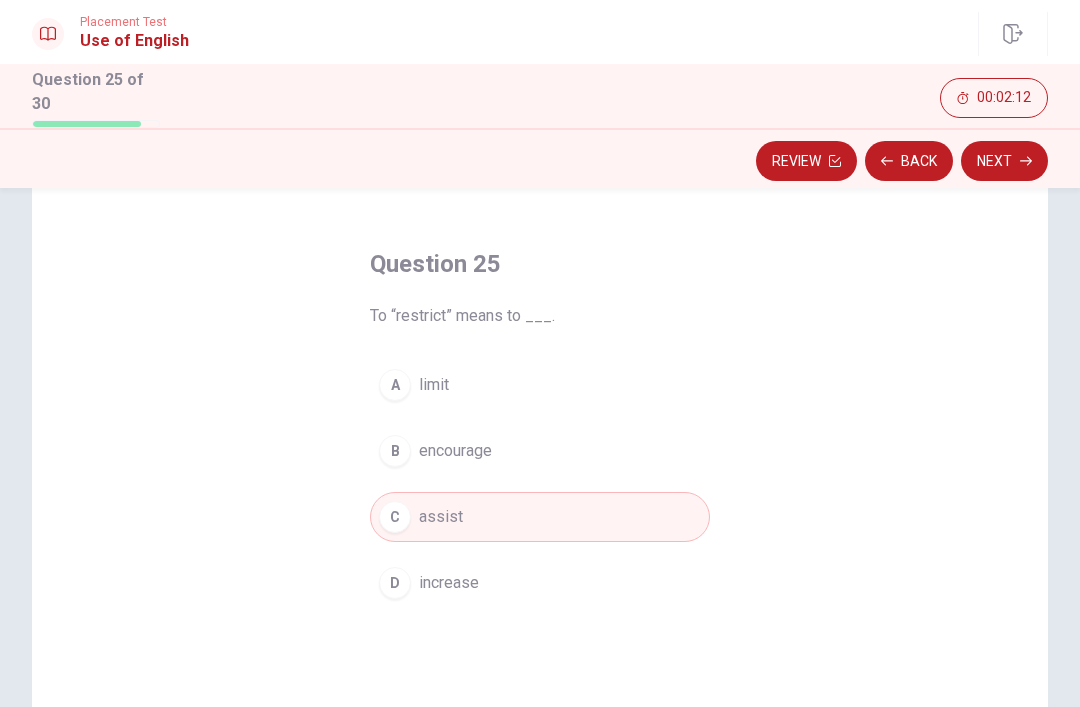 click on "Next" at bounding box center (1004, 161) 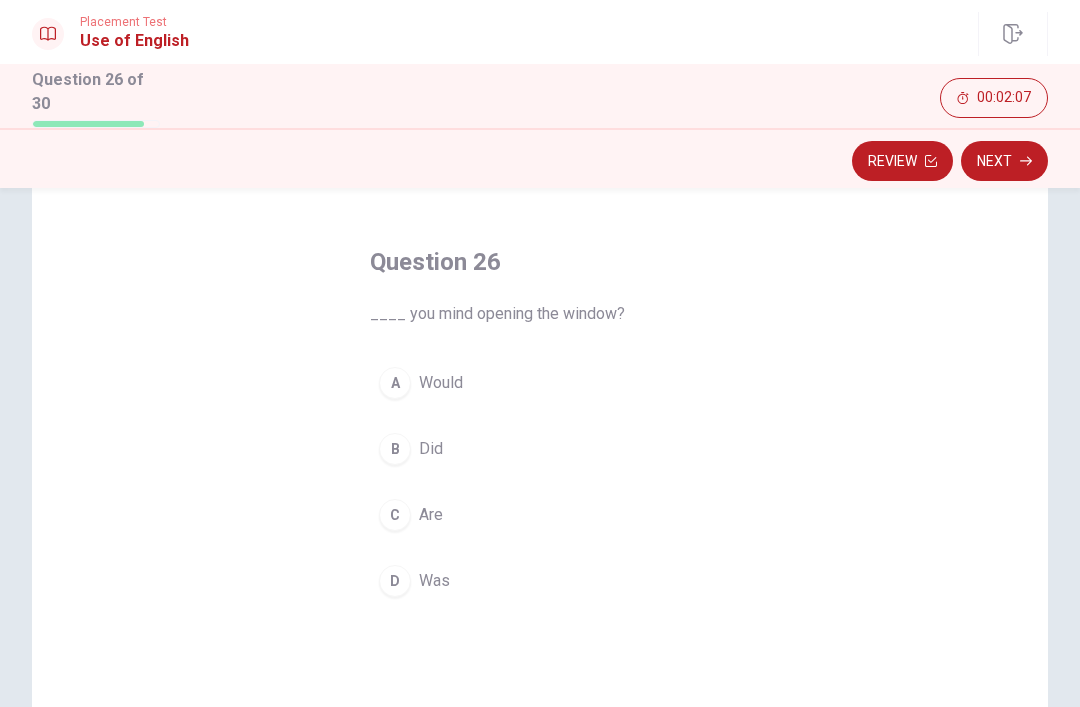scroll, scrollTop: 126, scrollLeft: 0, axis: vertical 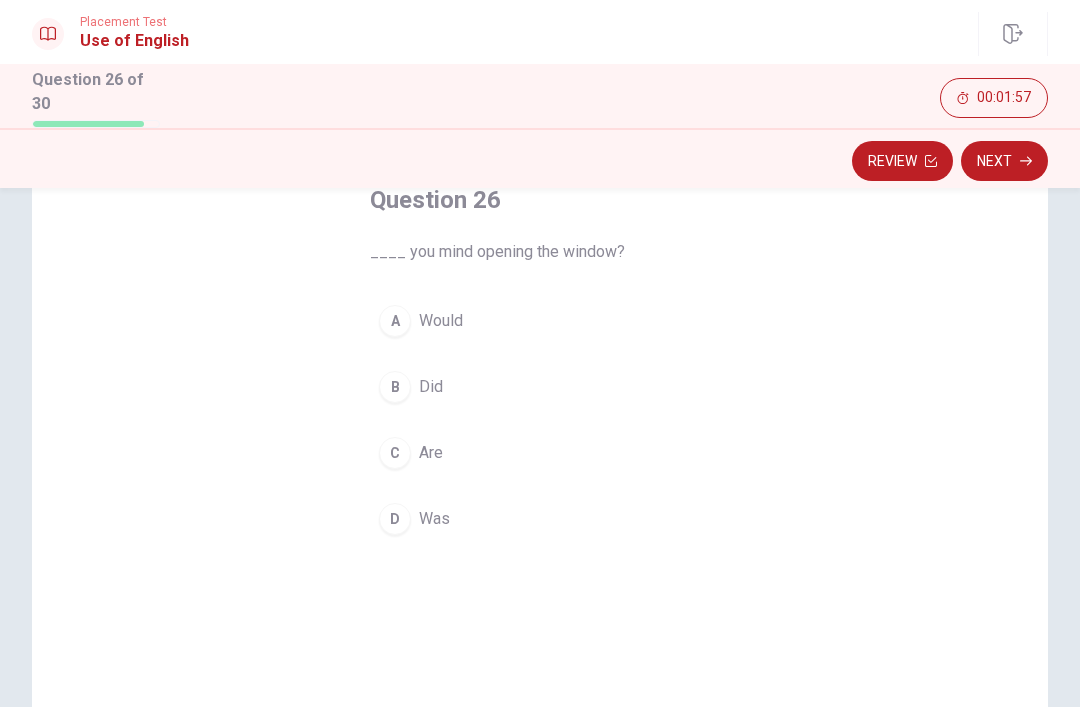click on "A Would" at bounding box center [540, 321] 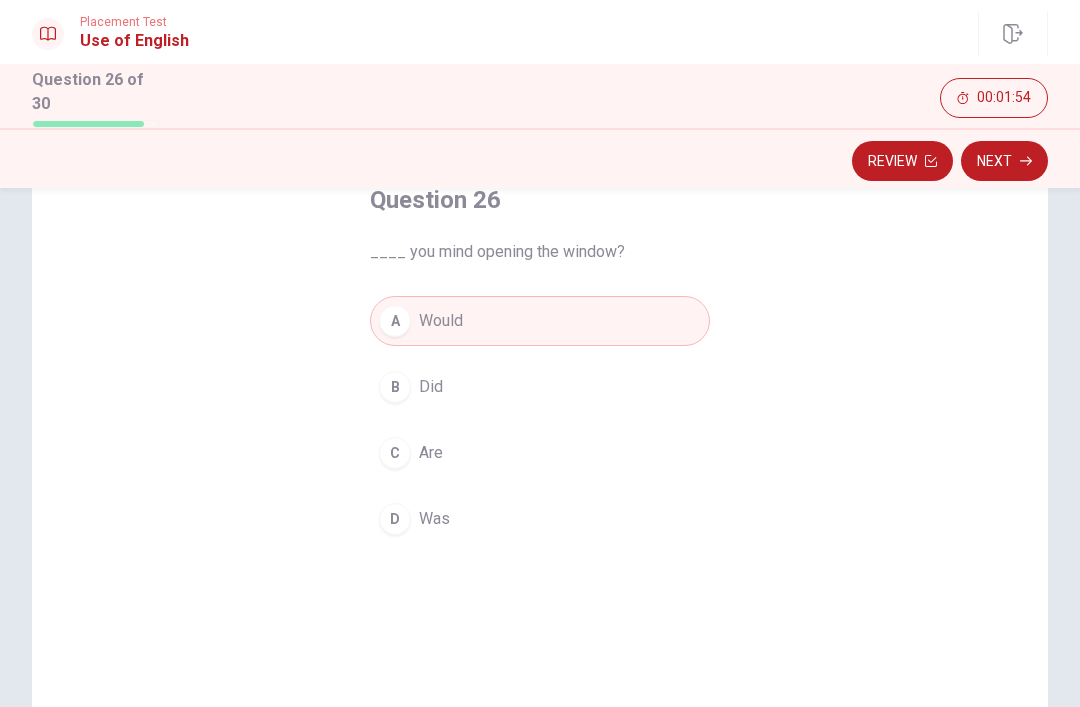 click on "Next" at bounding box center (1004, 161) 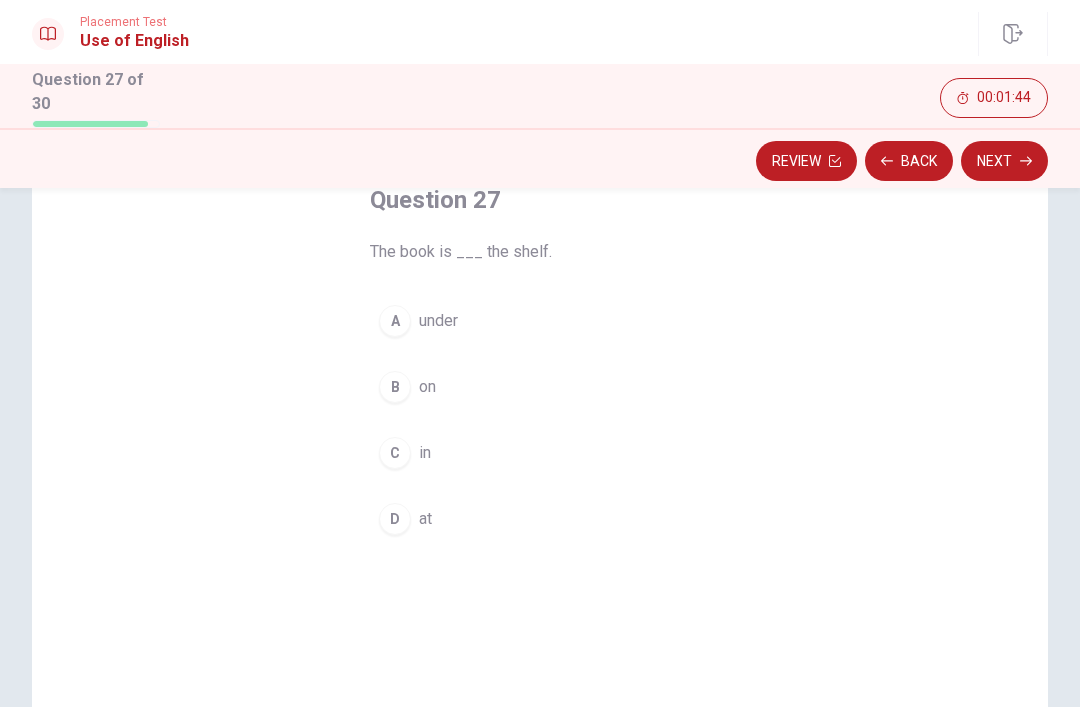 click on "B on" at bounding box center (540, 387) 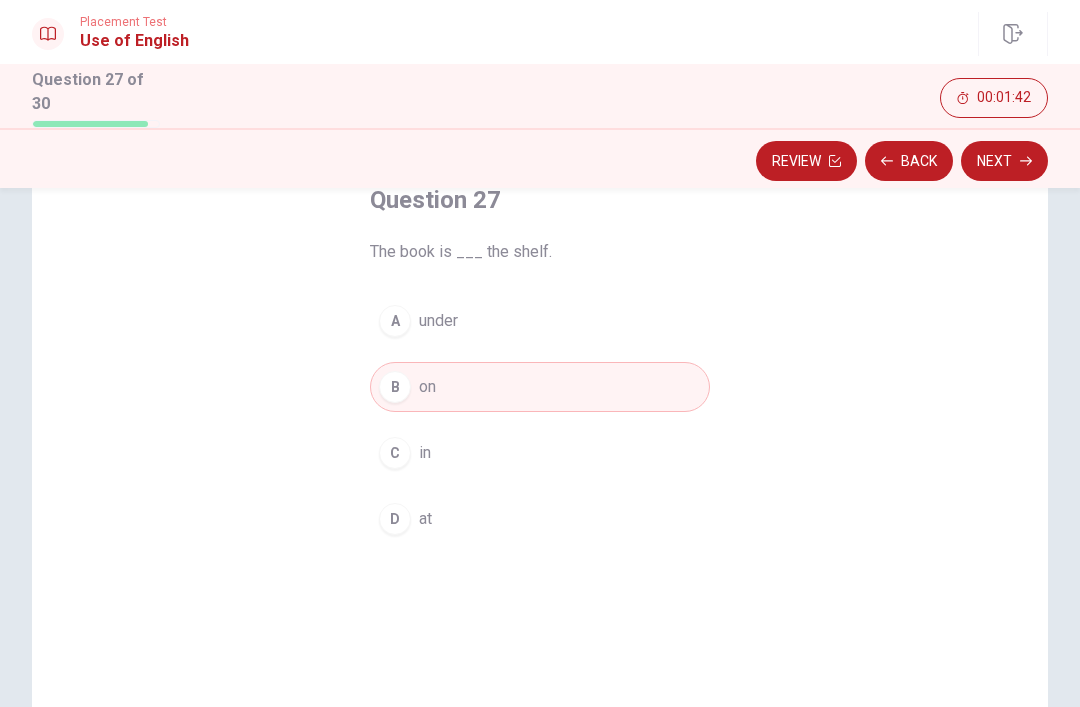 click on "Next" at bounding box center [1004, 161] 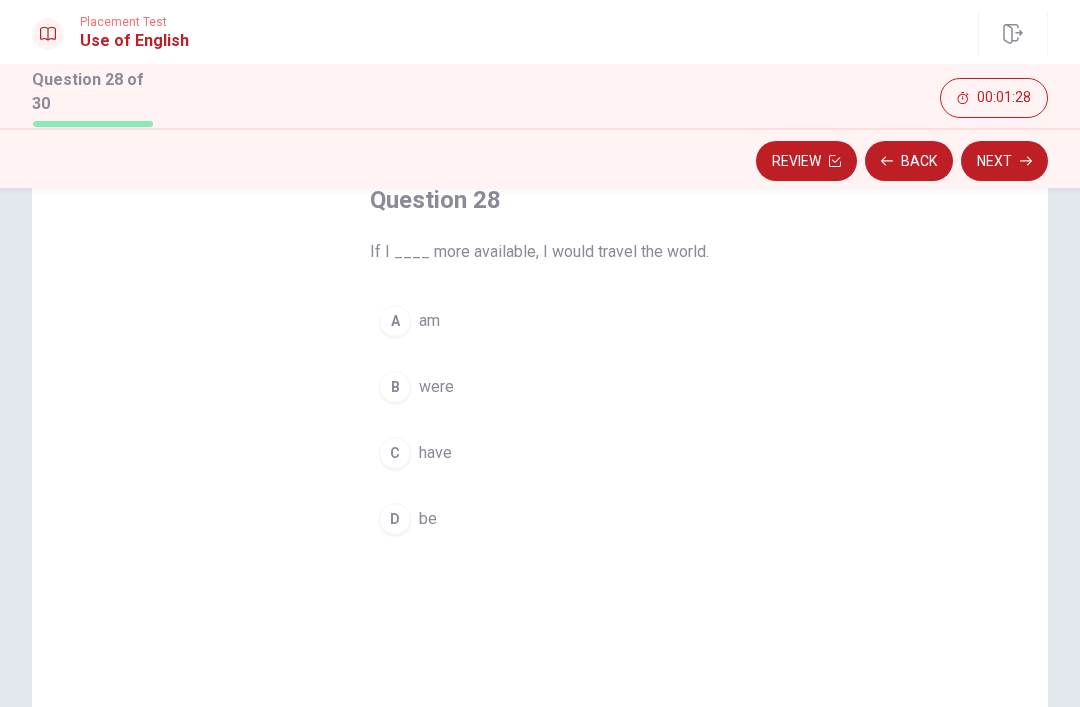 click on "C have" at bounding box center [540, 453] 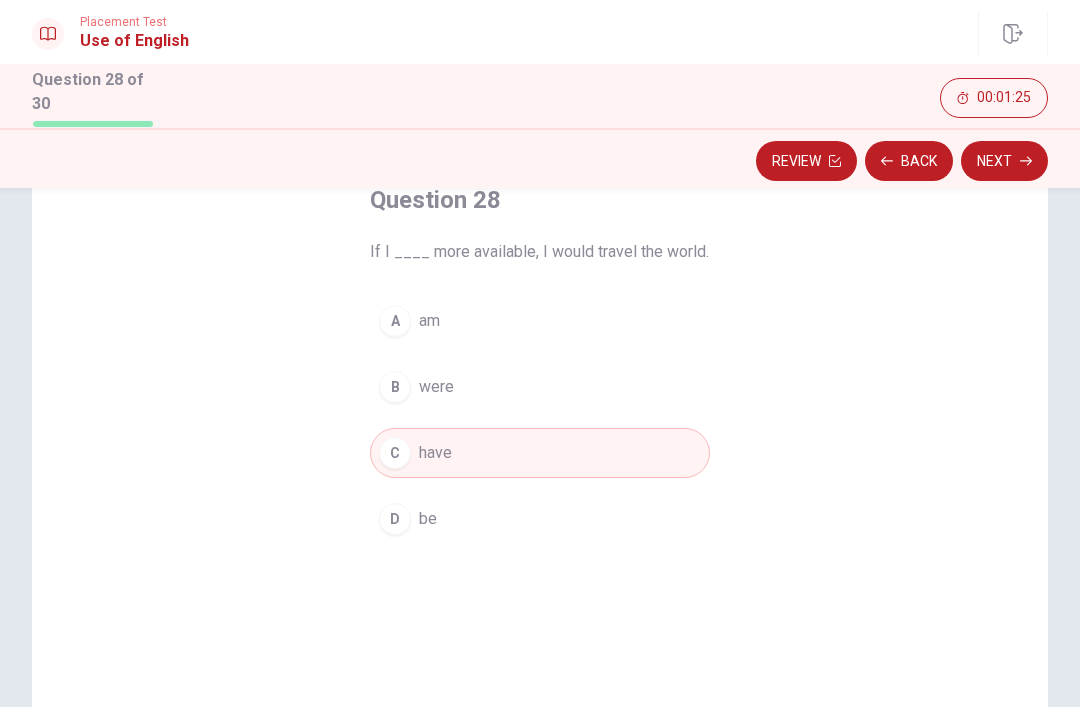 click 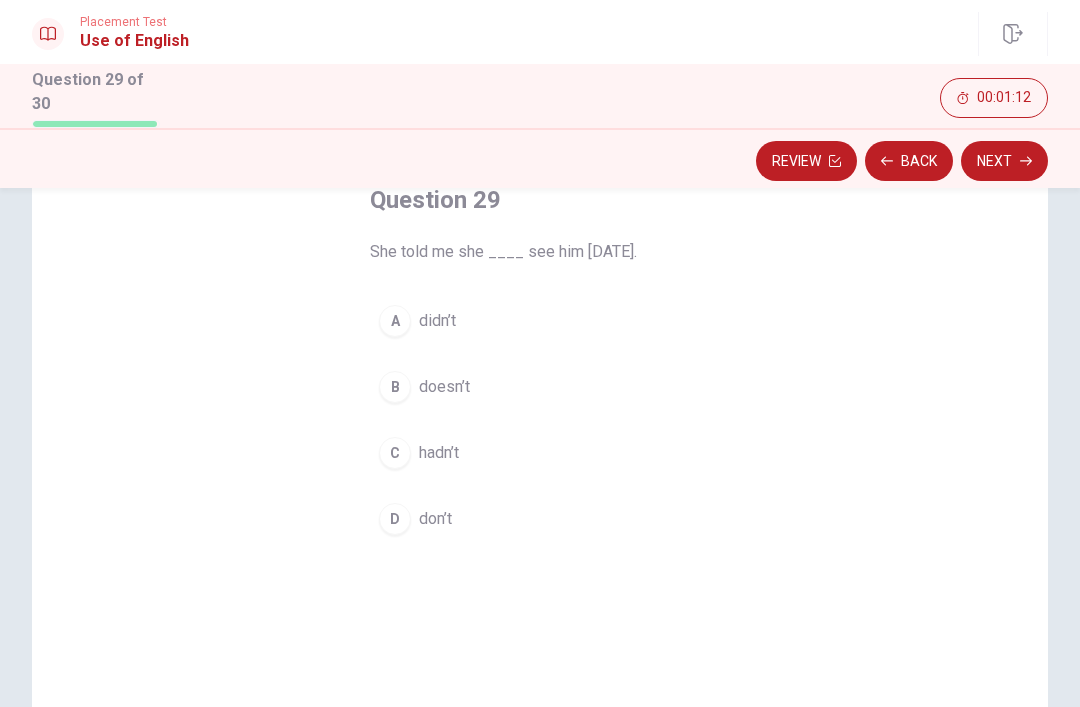 click on "B doesn’t" at bounding box center (540, 387) 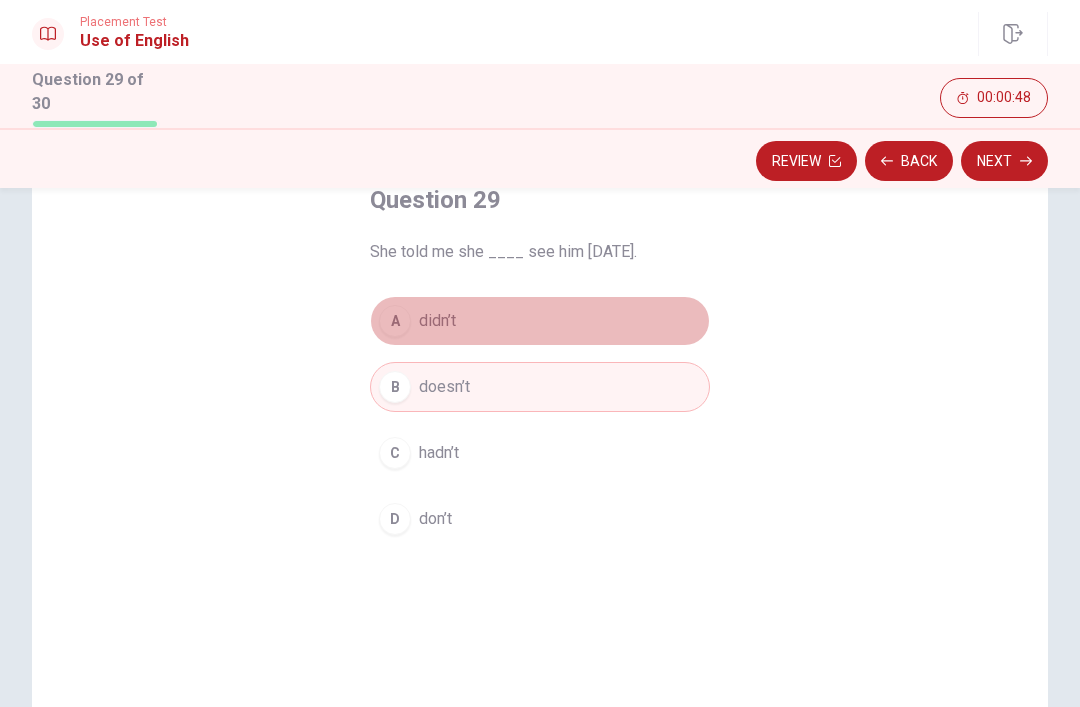 click on "A didn’t" at bounding box center (540, 321) 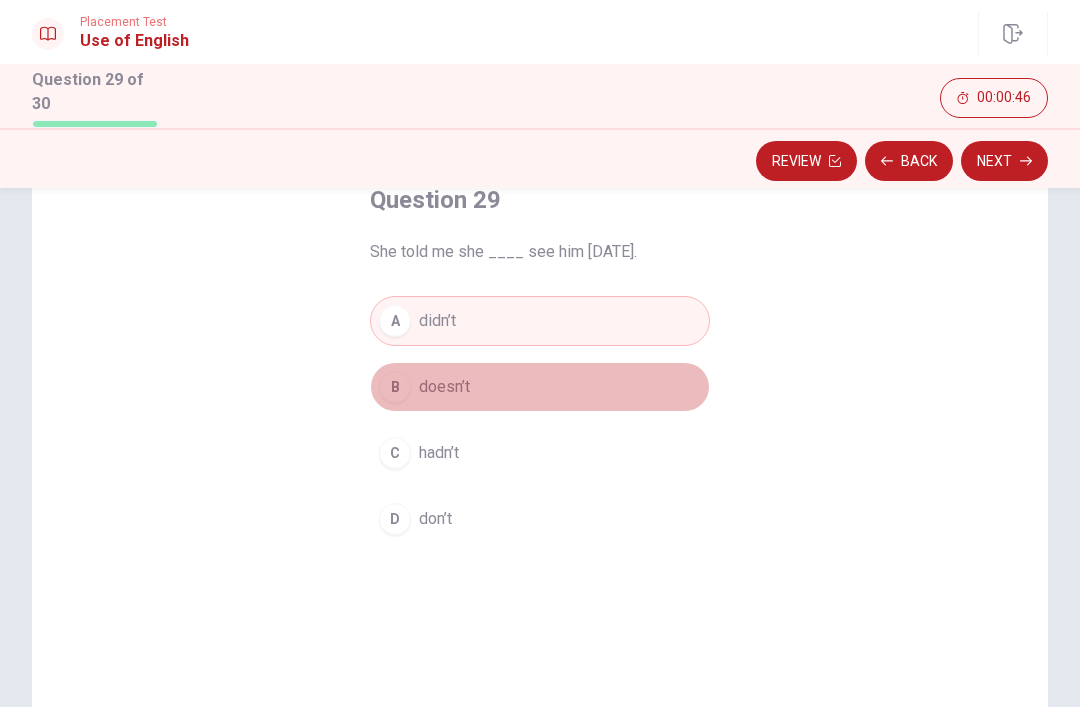 click on "B doesn’t" at bounding box center (540, 387) 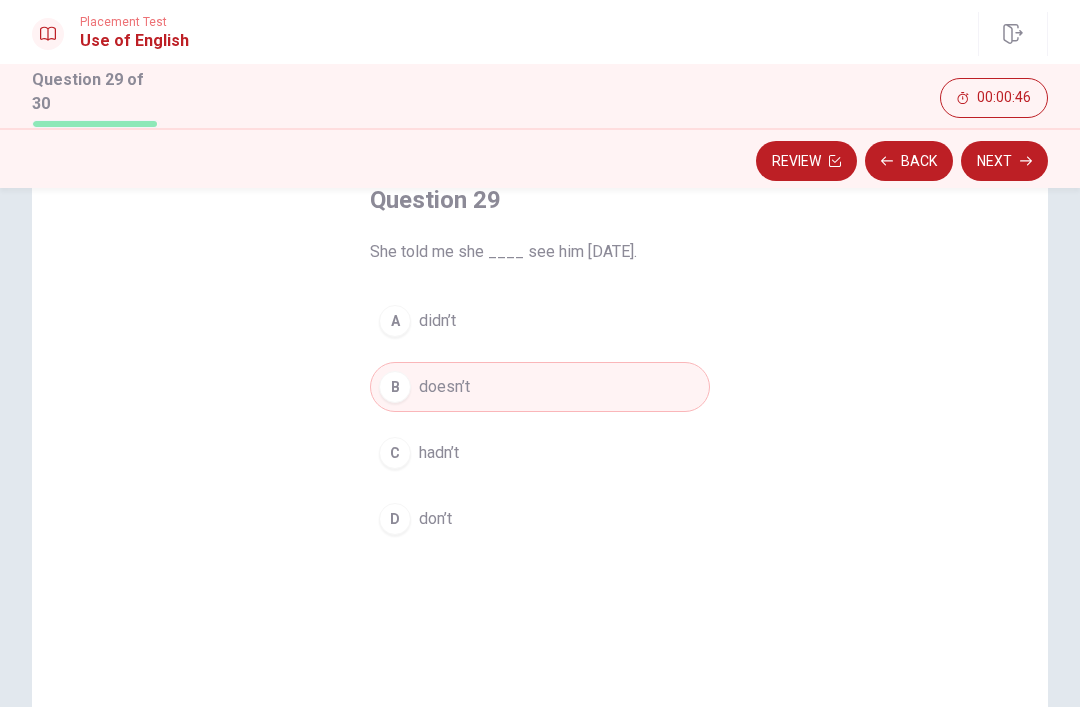 click on "Next" at bounding box center (1004, 161) 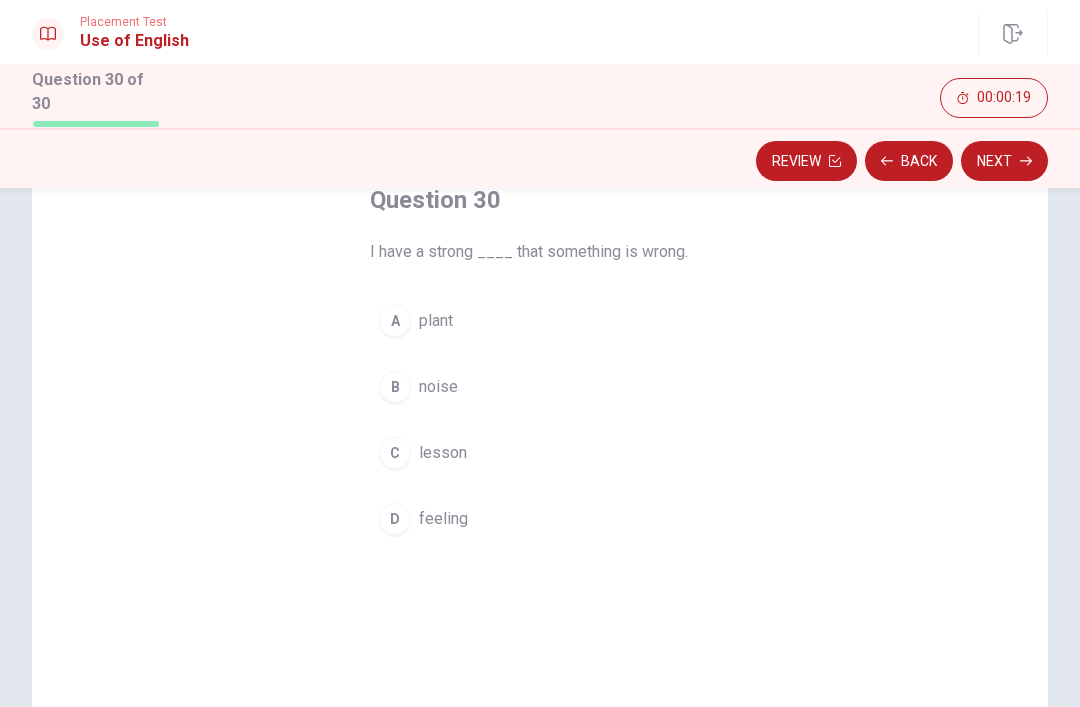 click on "D feeling" at bounding box center (540, 519) 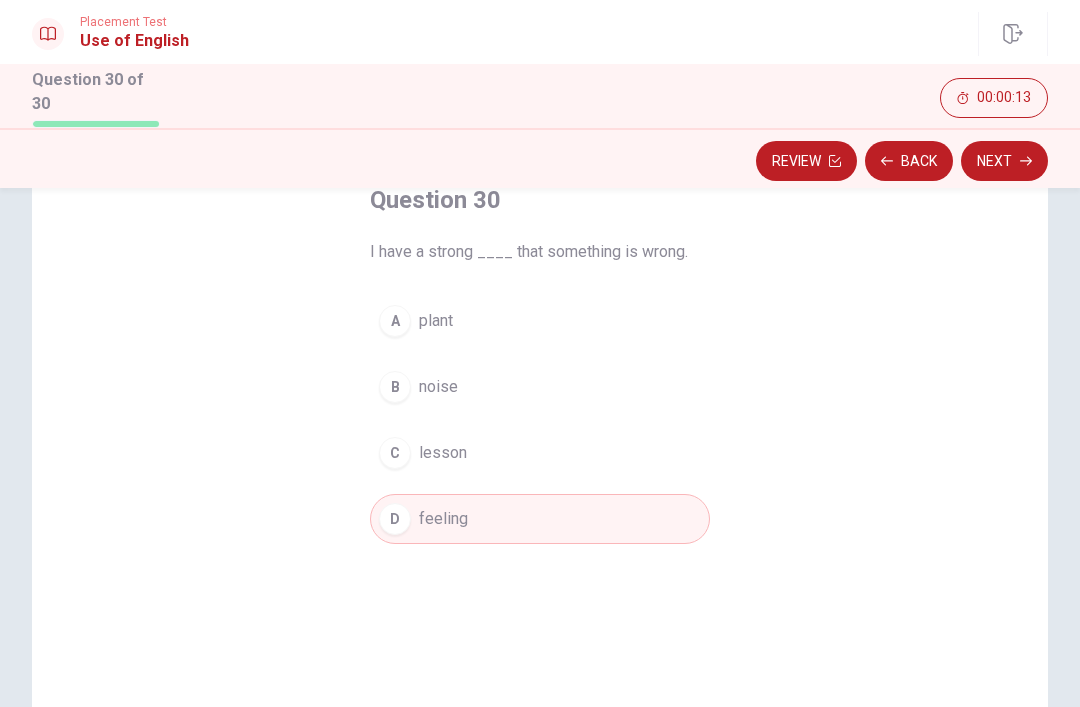 click on "Next" at bounding box center (1004, 161) 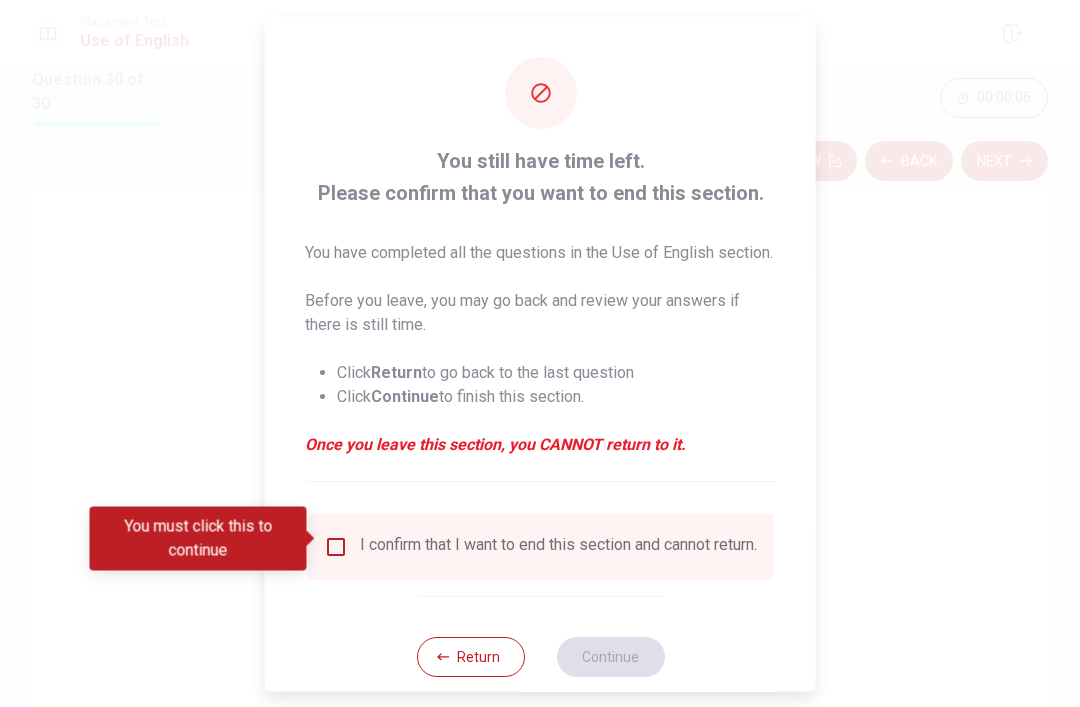 click on "Return" at bounding box center [470, 656] 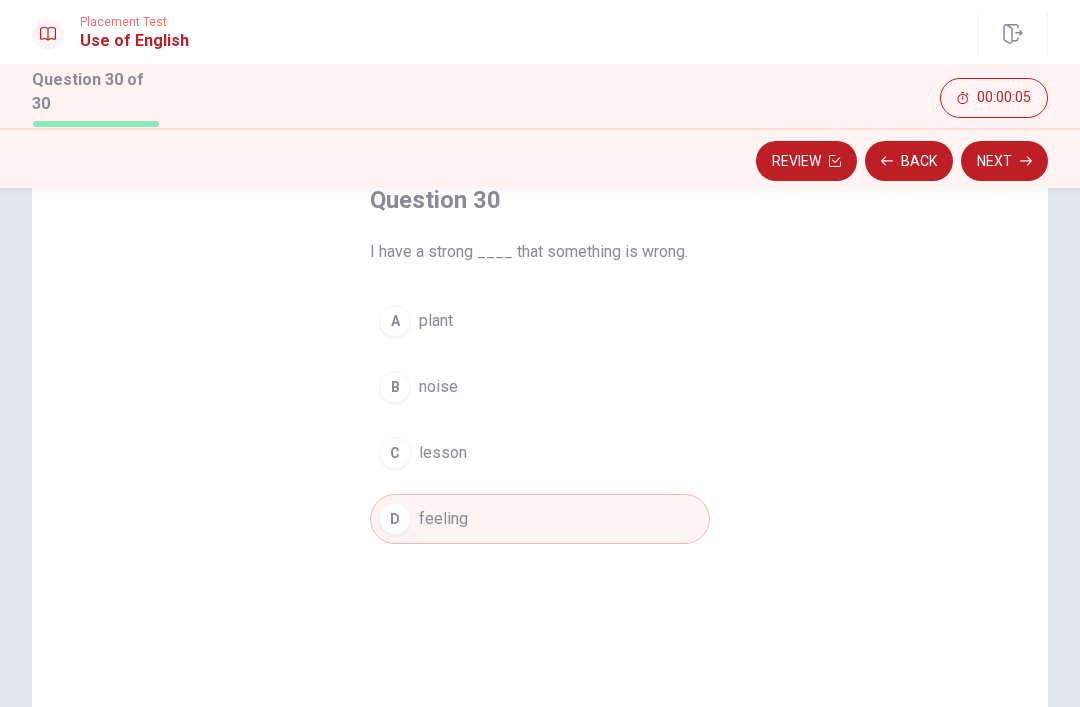 click on "Review" at bounding box center [806, 161] 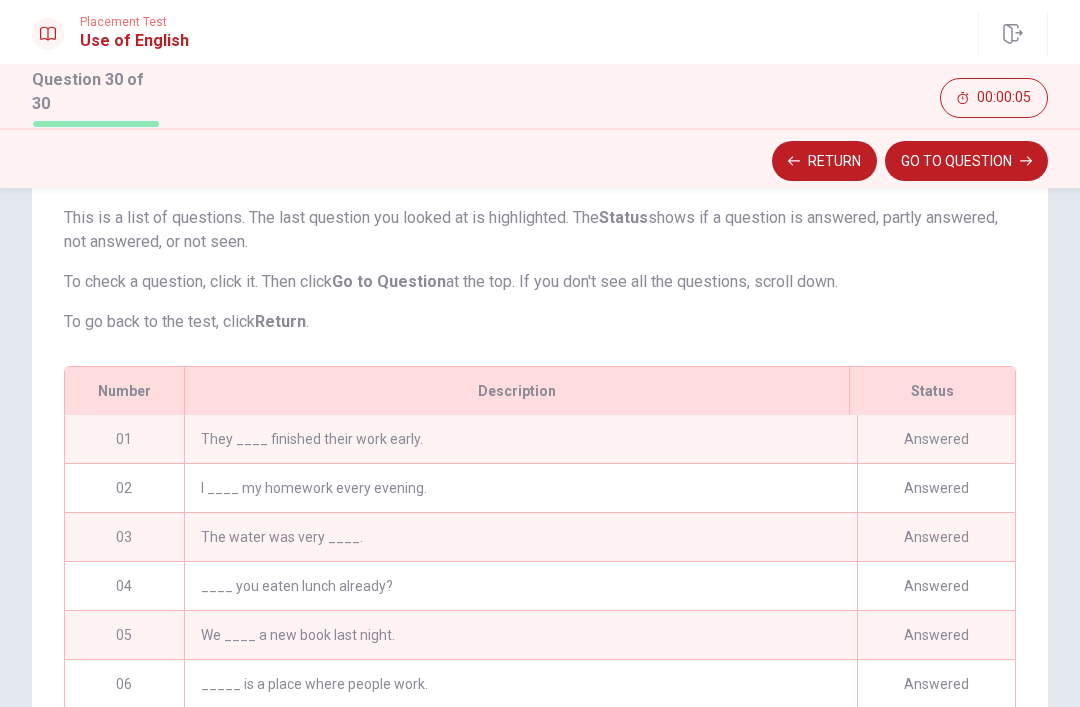 scroll, scrollTop: 892, scrollLeft: 0, axis: vertical 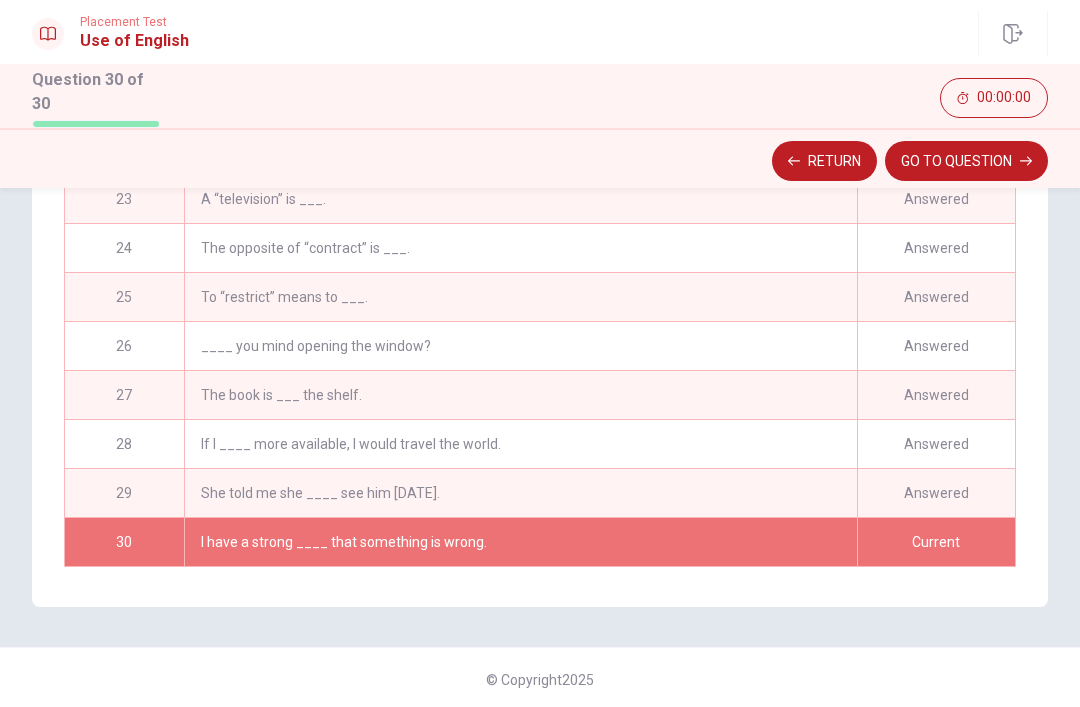 click on "Answered" at bounding box center [936, 346] 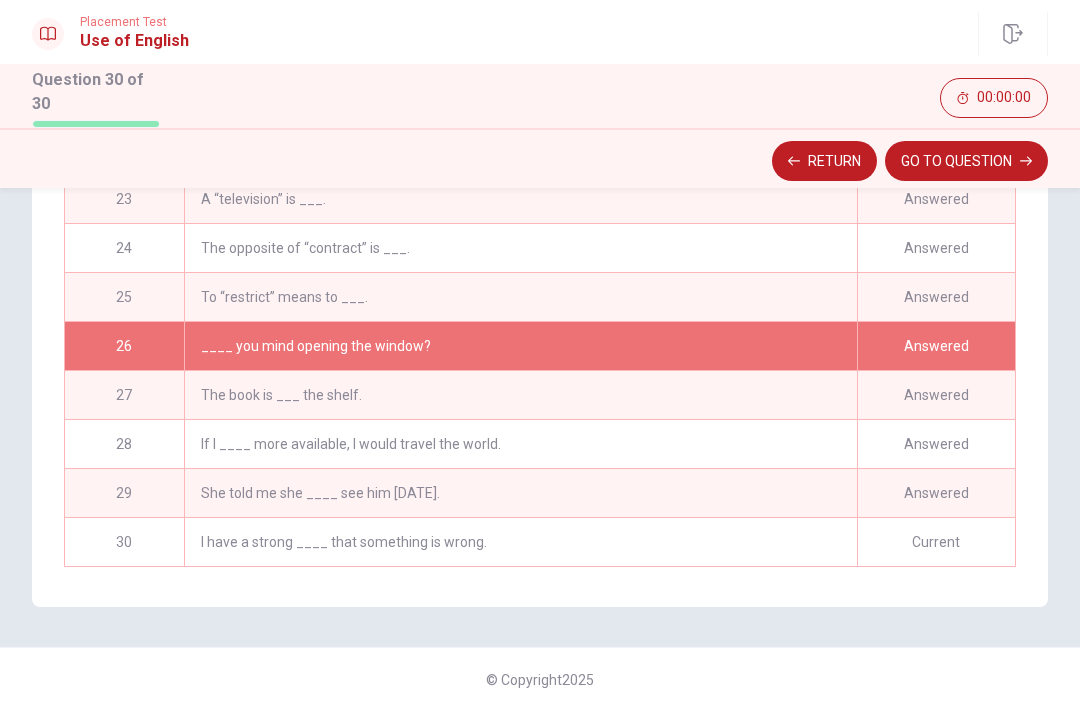 click on "Answered" at bounding box center (936, 346) 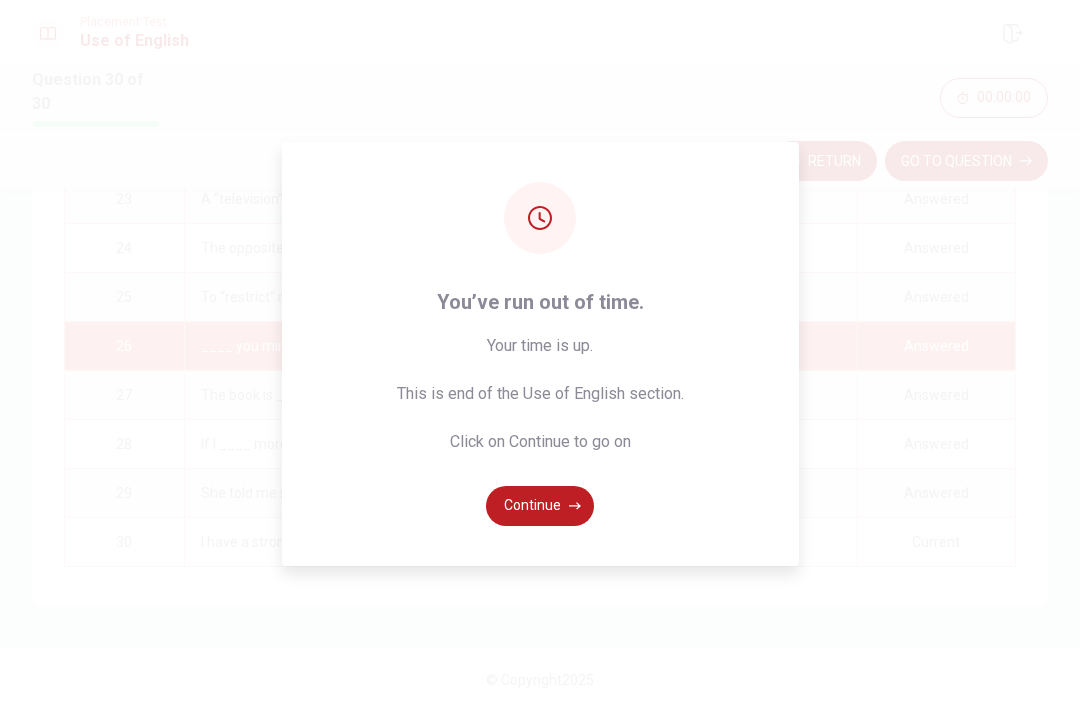 click on "Continue" at bounding box center (540, 506) 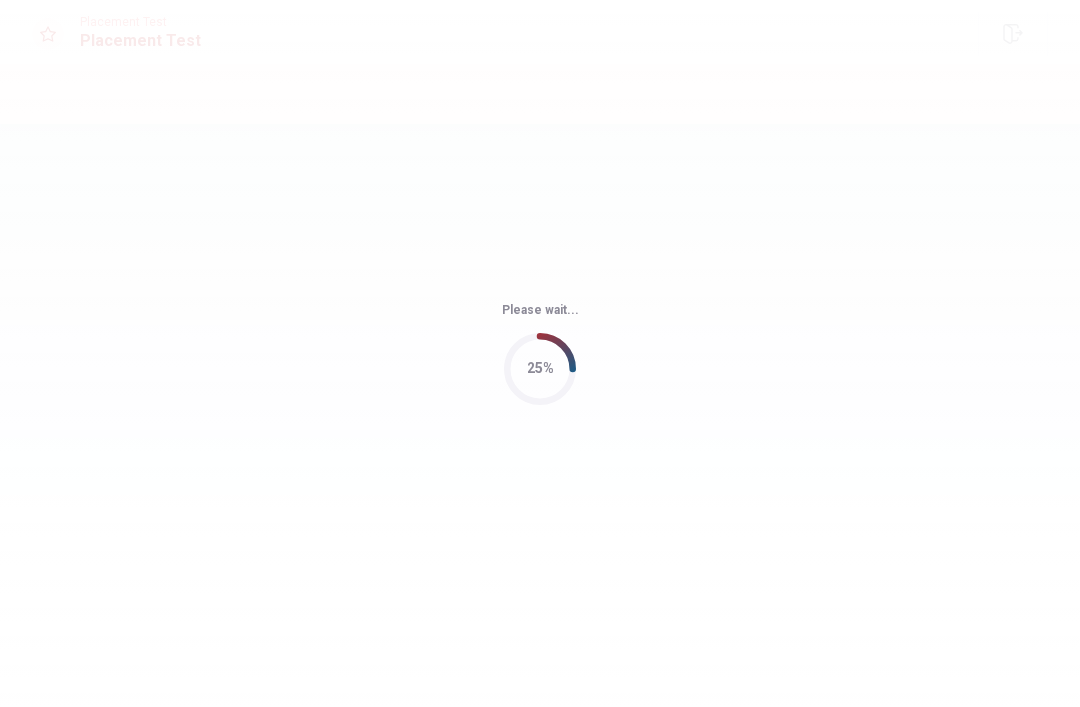 scroll, scrollTop: 0, scrollLeft: 0, axis: both 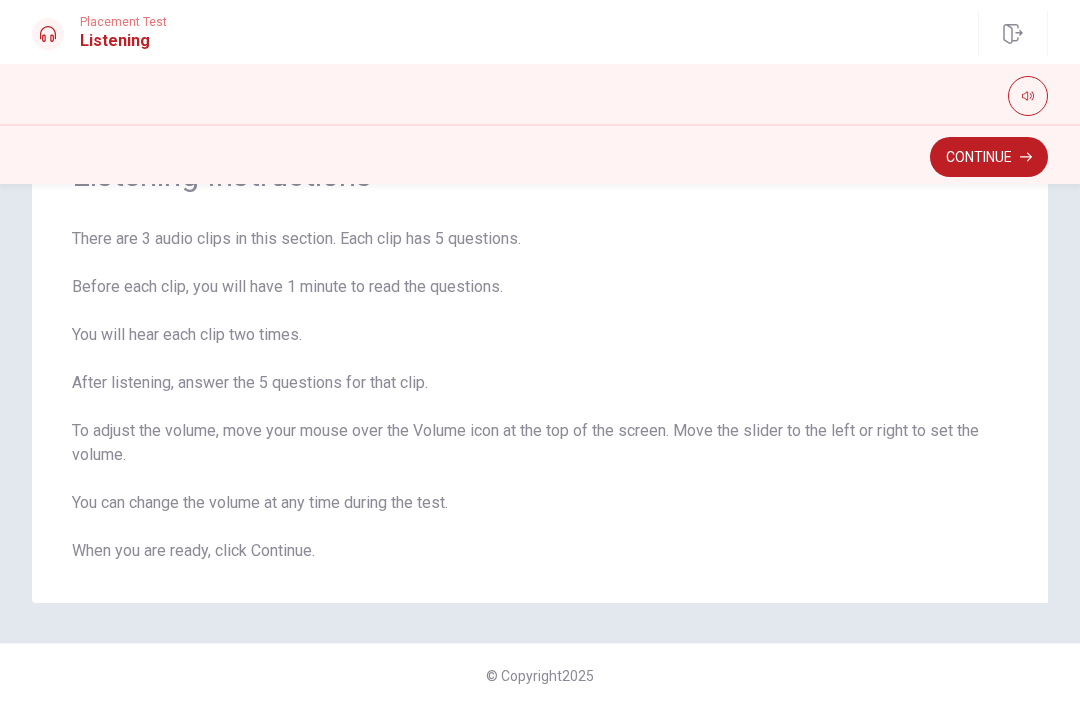 click on "There are 3 audio clips in this section. Each clip has 5 questions.
Before each clip, you will have 1 minute to read the questions.
You will hear each clip two times.
After listening, answer the 5 questions for that clip.
To adjust the volume, move your mouse over the Volume icon at the top of the screen. Move the slider to the left or right to set the volume.
You can change the volume at any time during the test.
When you are ready, click Continue." at bounding box center [540, 395] 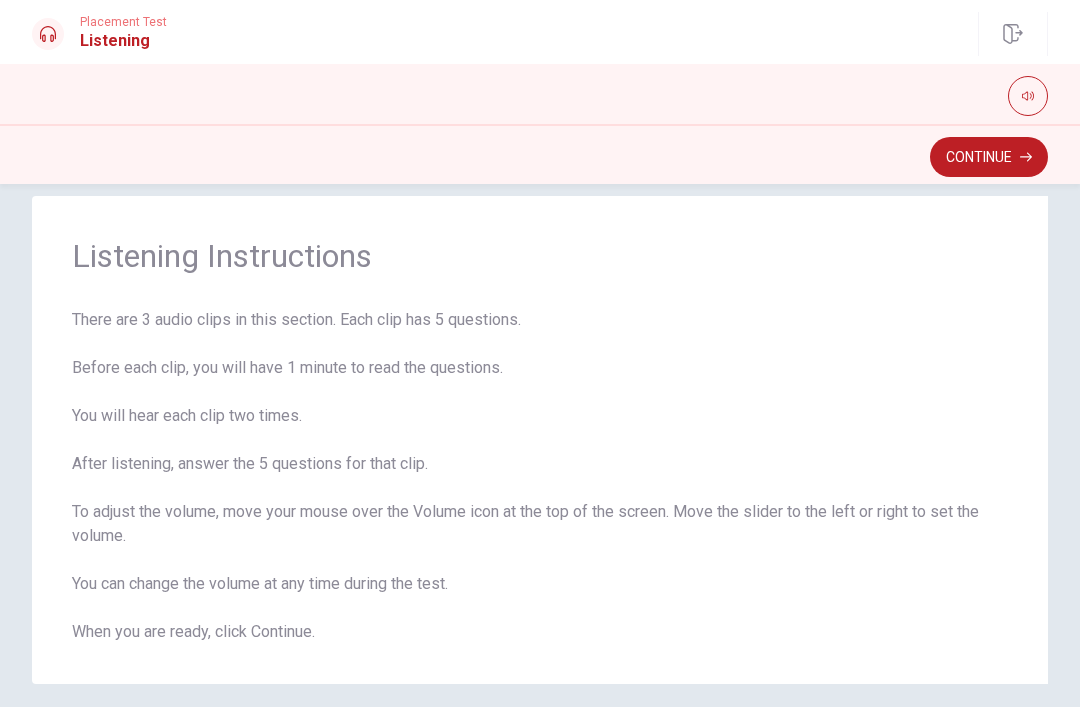 scroll, scrollTop: 42, scrollLeft: 0, axis: vertical 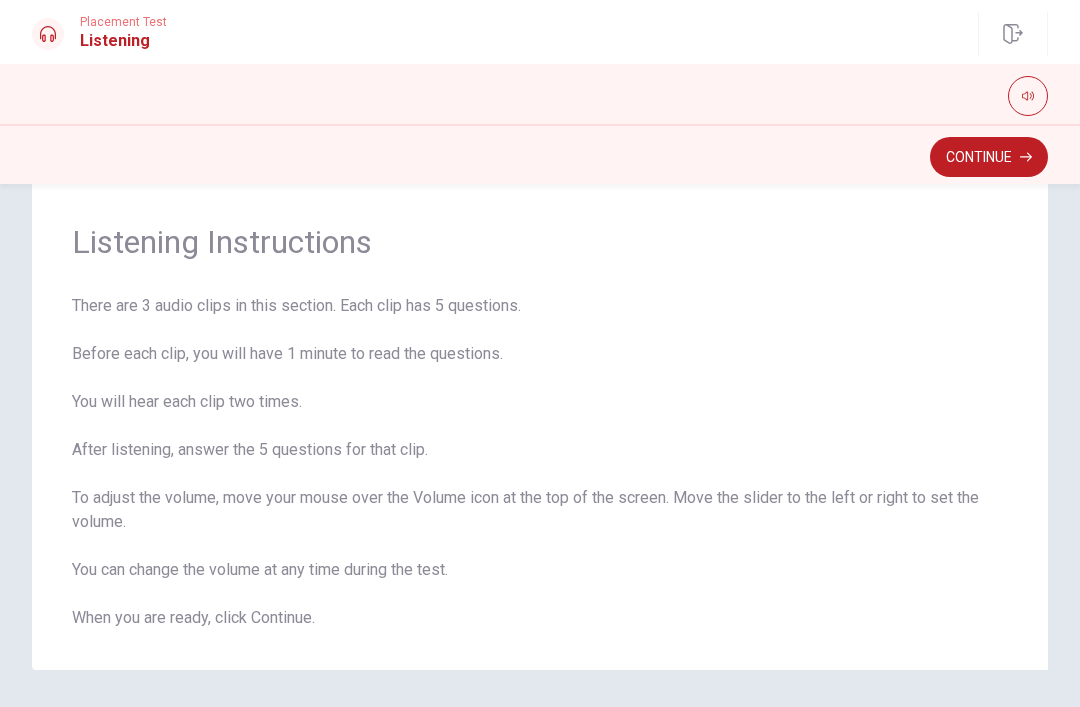 click on "Listening Instructions" at bounding box center (540, 242) 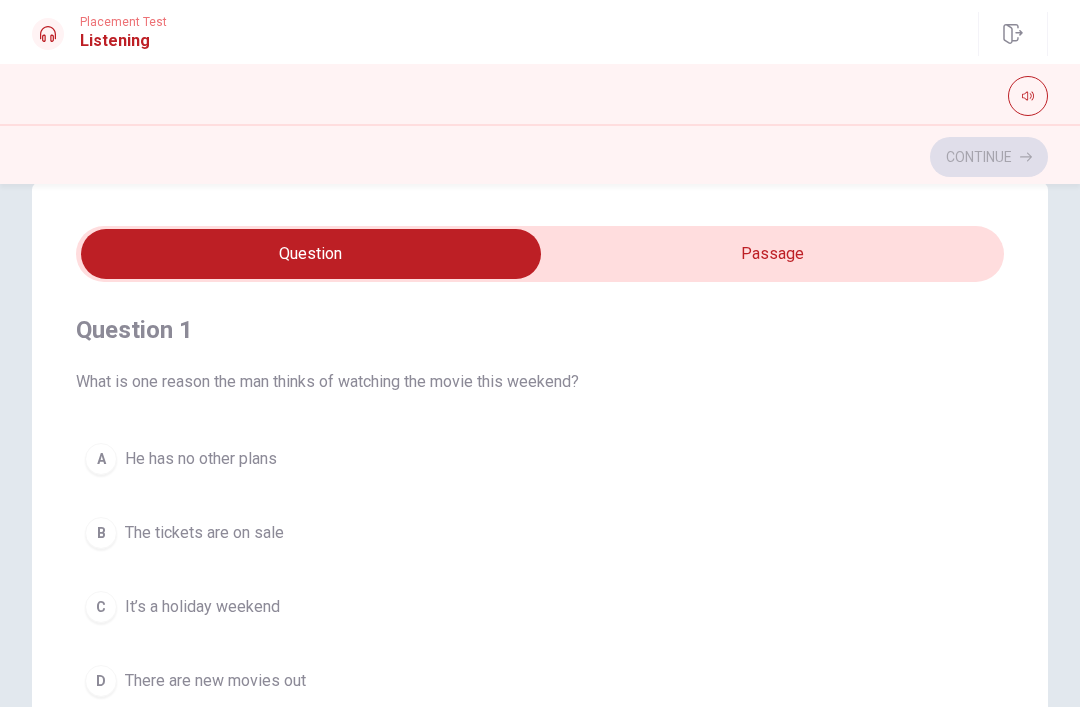 scroll, scrollTop: 0, scrollLeft: 0, axis: both 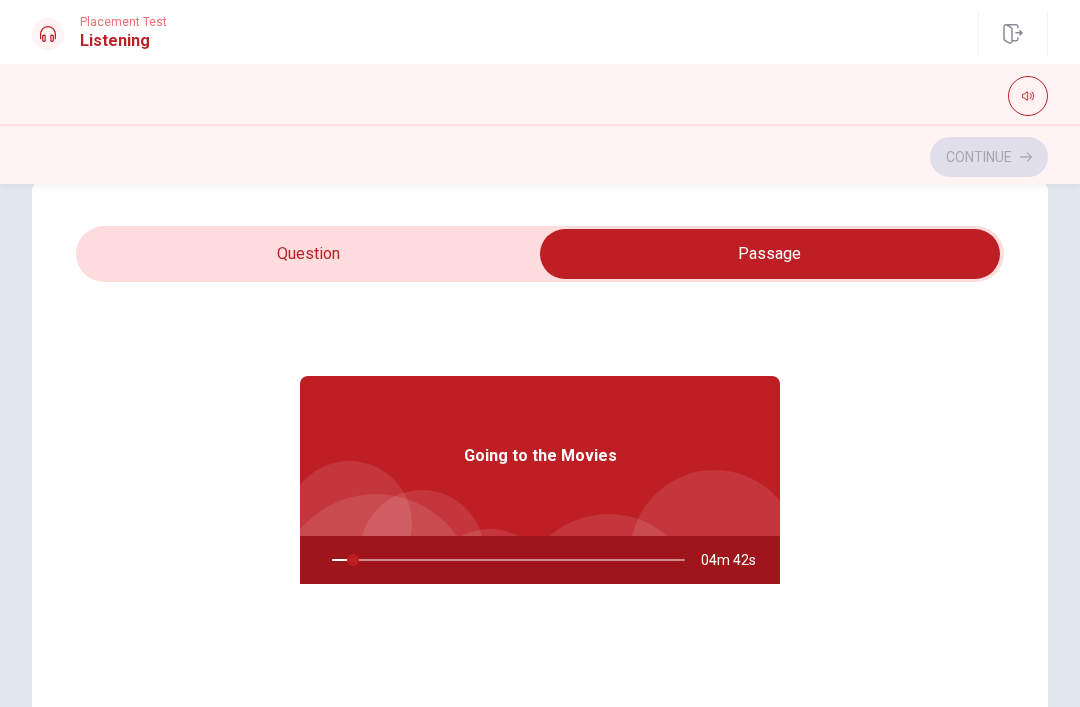 type on "6" 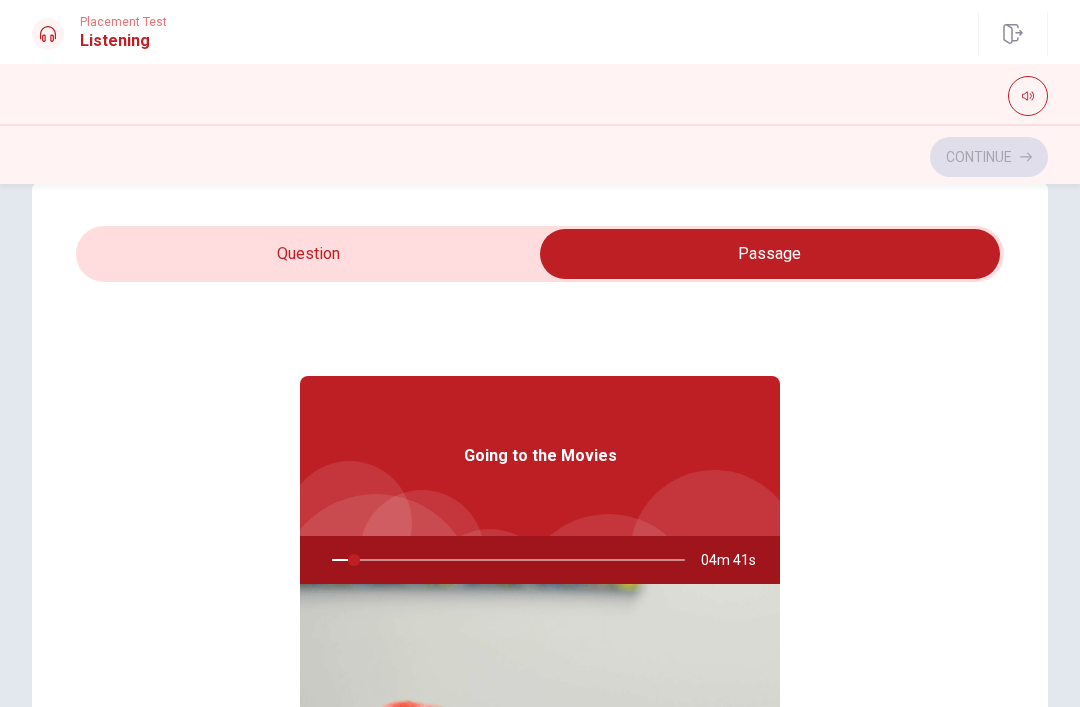 click at bounding box center [770, 254] 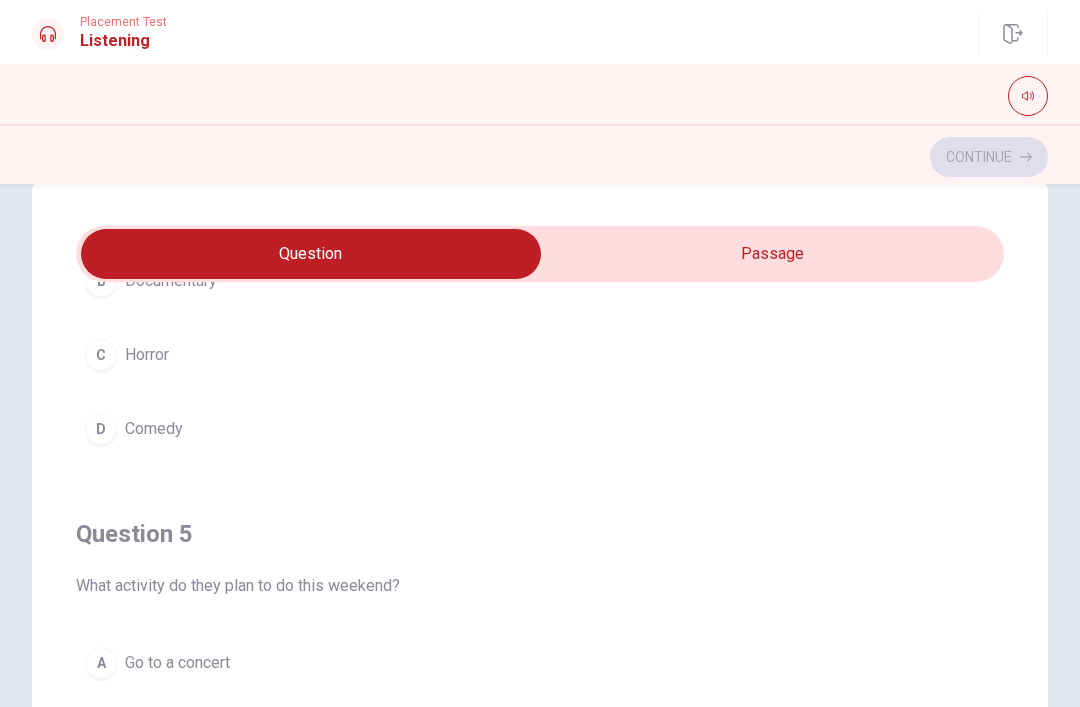 scroll, scrollTop: 1620, scrollLeft: 0, axis: vertical 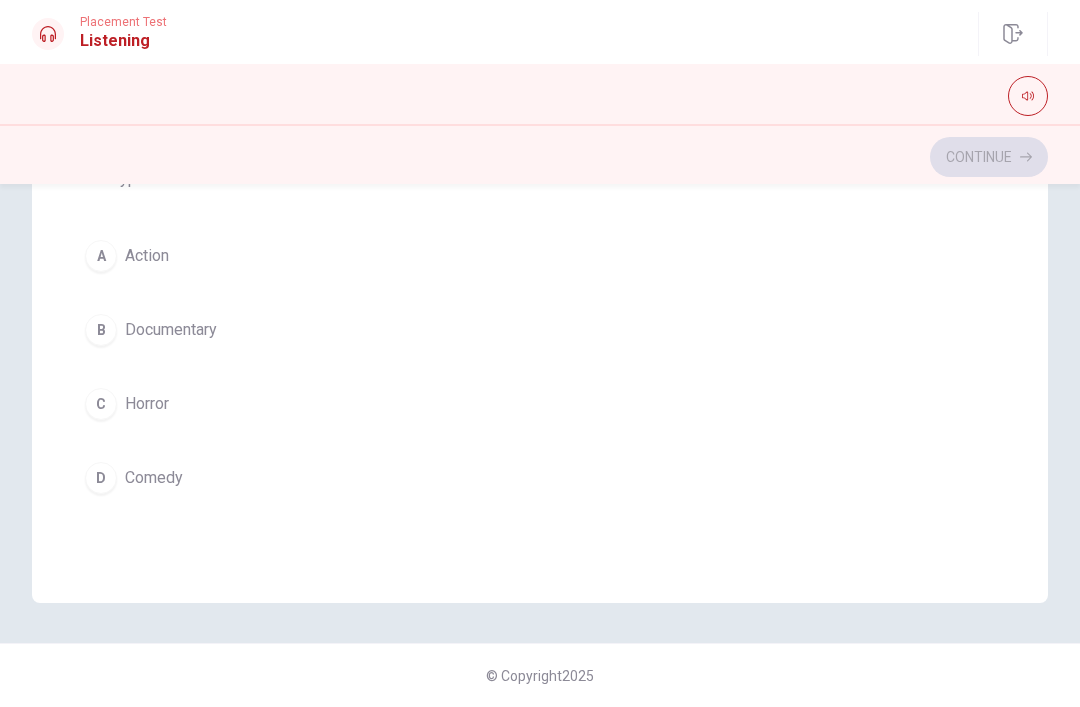 click on "D Comedy" at bounding box center [540, 478] 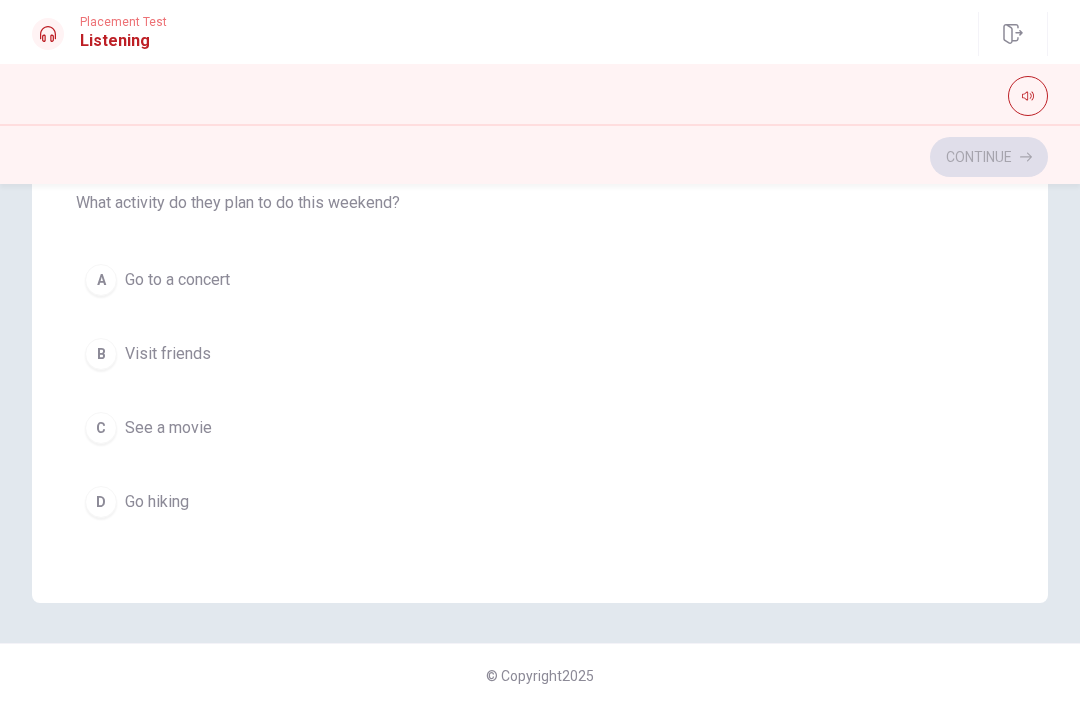 scroll, scrollTop: 1620, scrollLeft: 0, axis: vertical 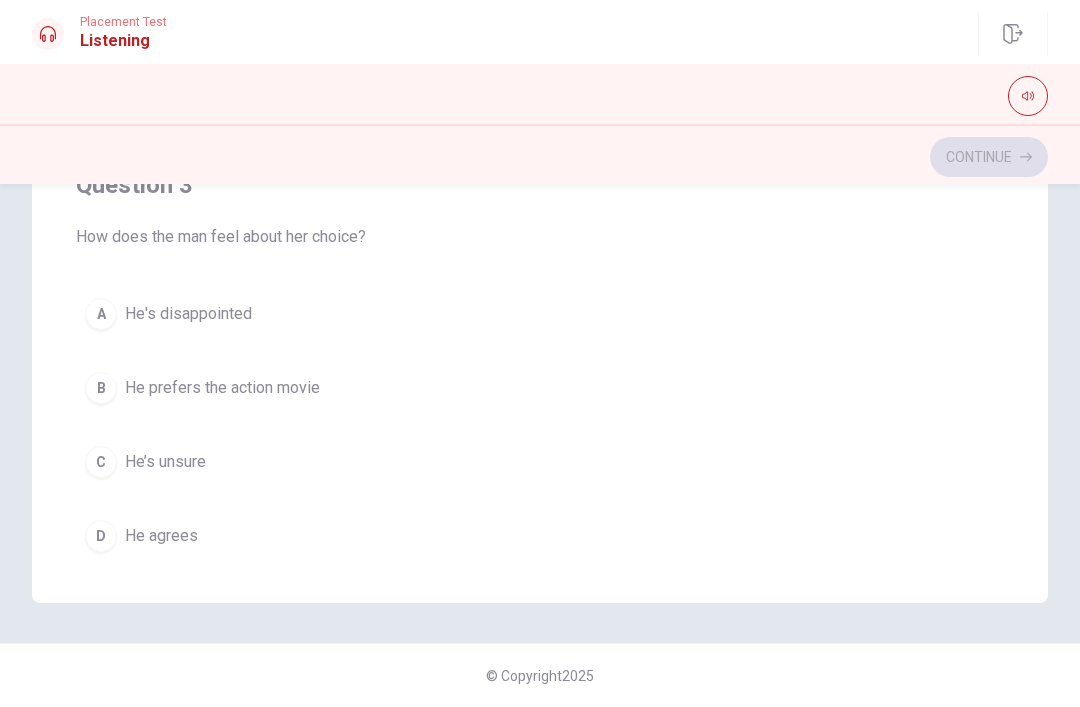 click on "He agrees" at bounding box center [161, 536] 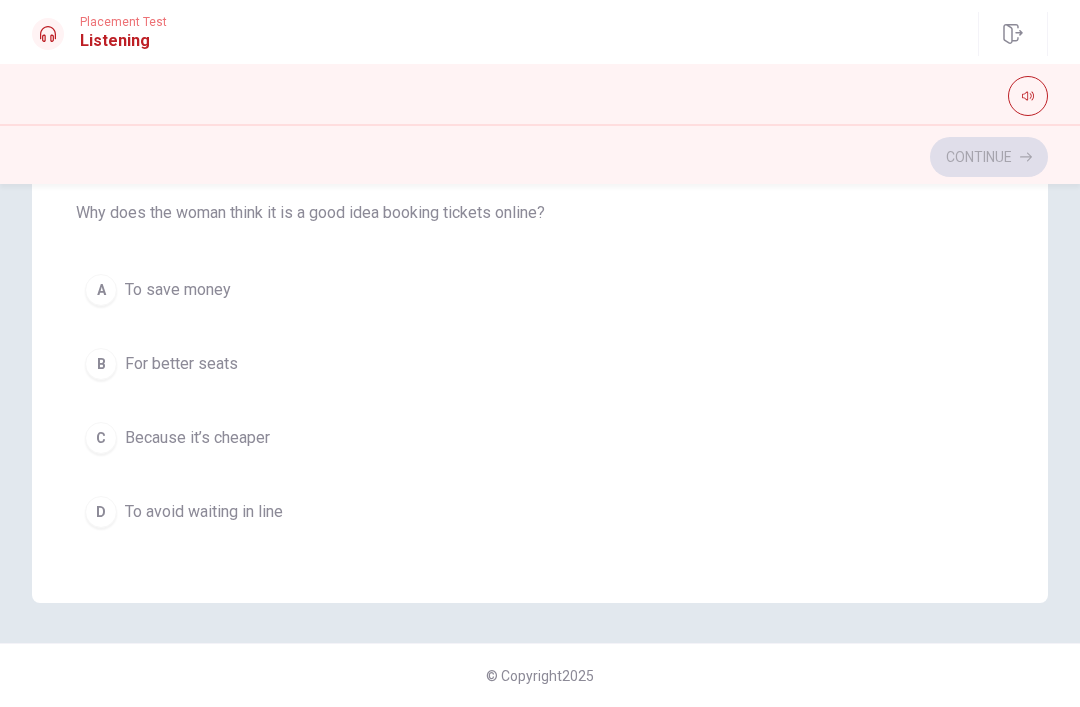 scroll, scrollTop: 243, scrollLeft: 0, axis: vertical 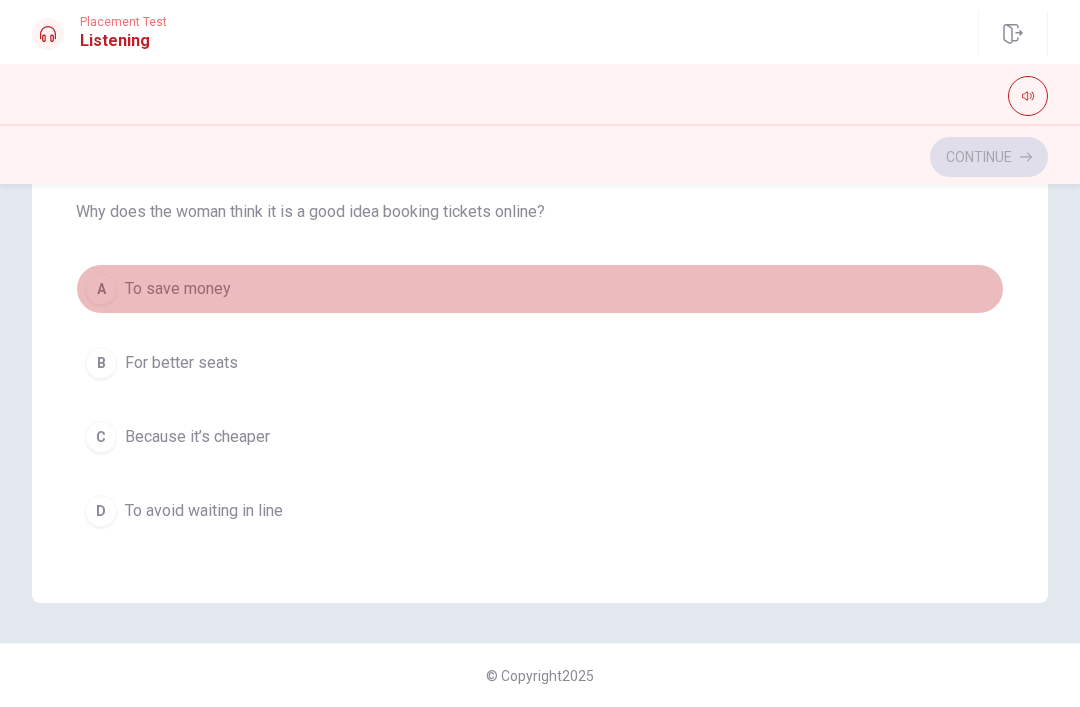 click on "To save money" at bounding box center (178, 289) 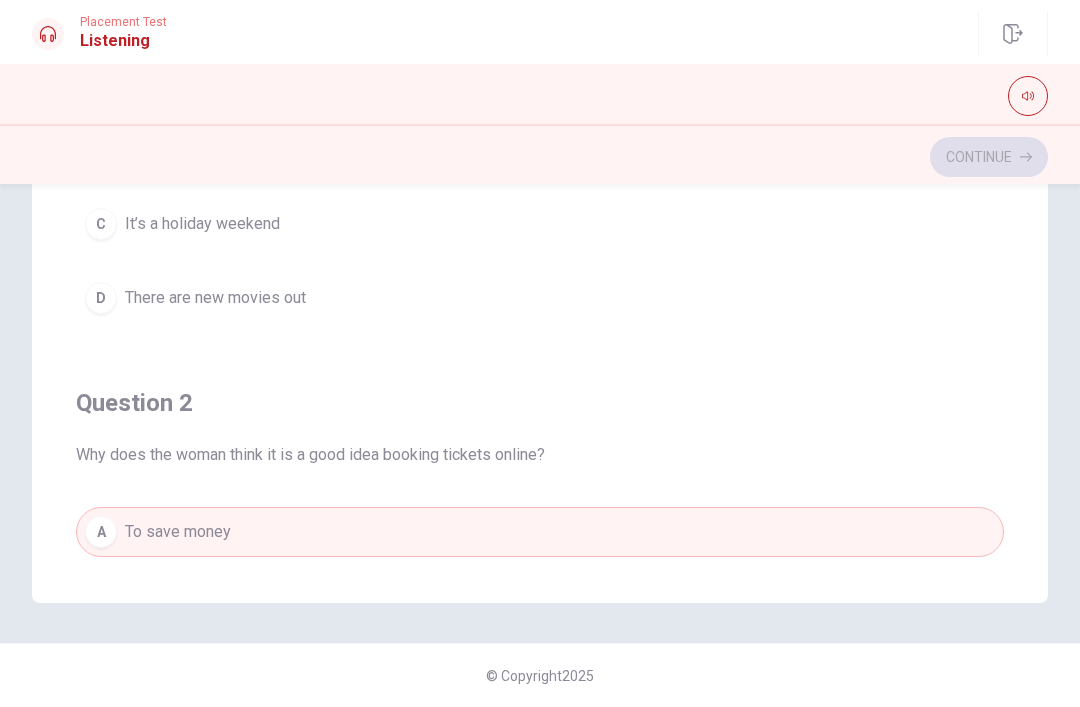 scroll, scrollTop: 0, scrollLeft: 0, axis: both 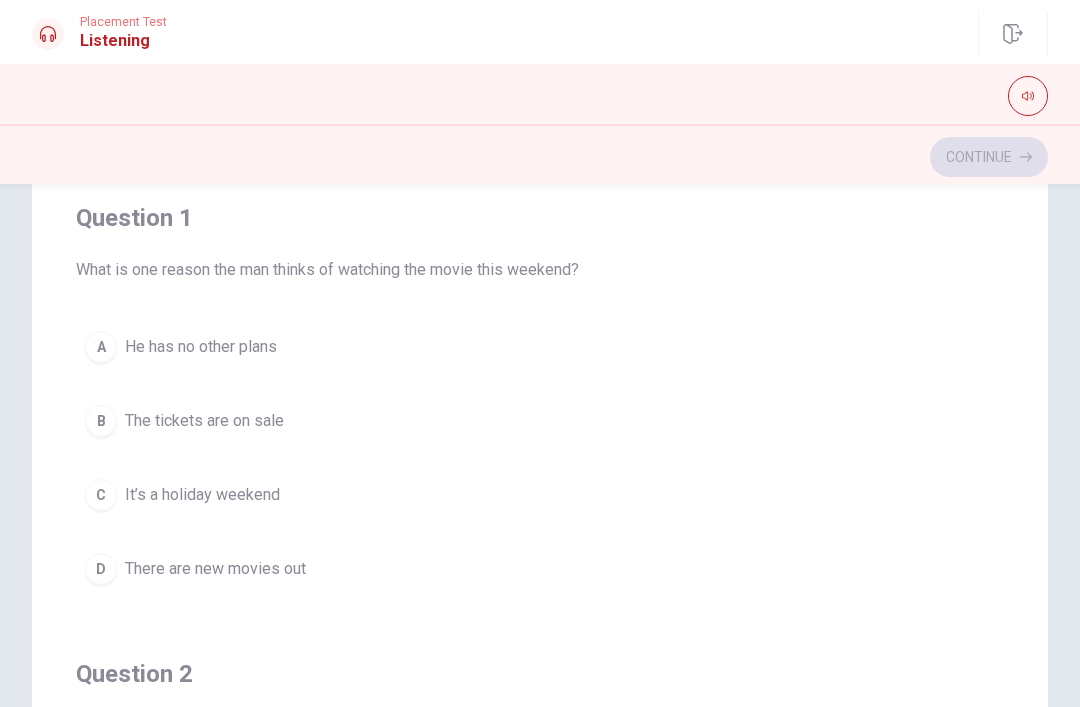 click on "Question 1 What is one reason the man thinks of watching the movie this weekend? A He has no other plans B The tickets are on sale C It’s a holiday weekend D There are new movies out" at bounding box center [540, 398] 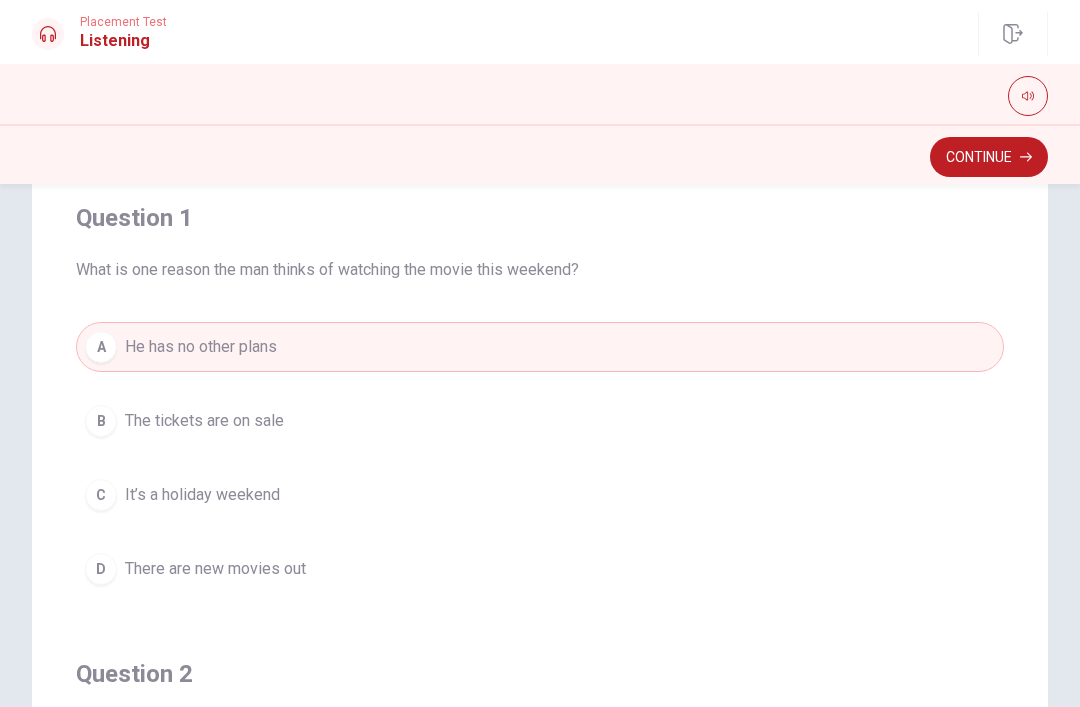 click on "B The tickets are on sale" at bounding box center (540, 421) 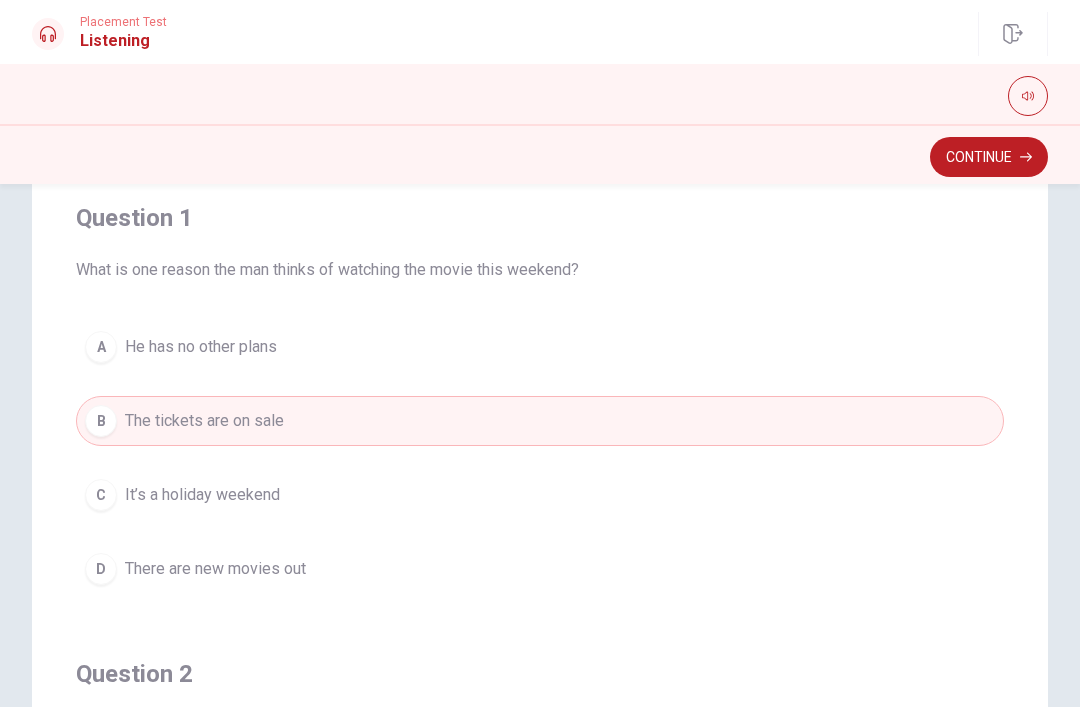 click 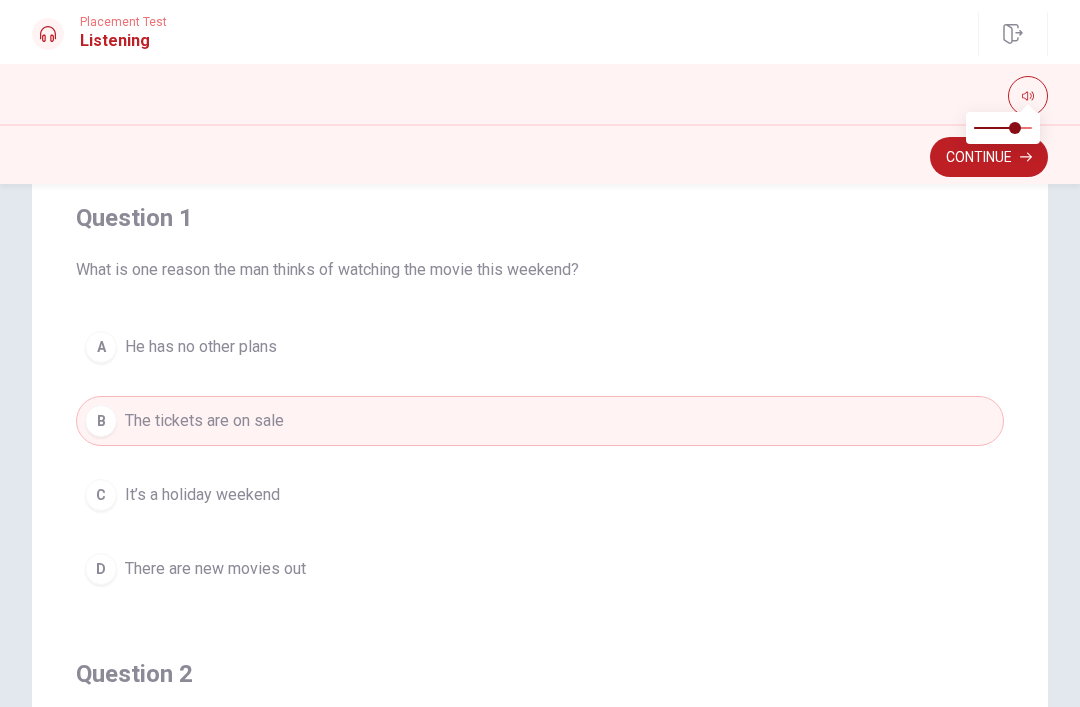 click at bounding box center (1015, 128) 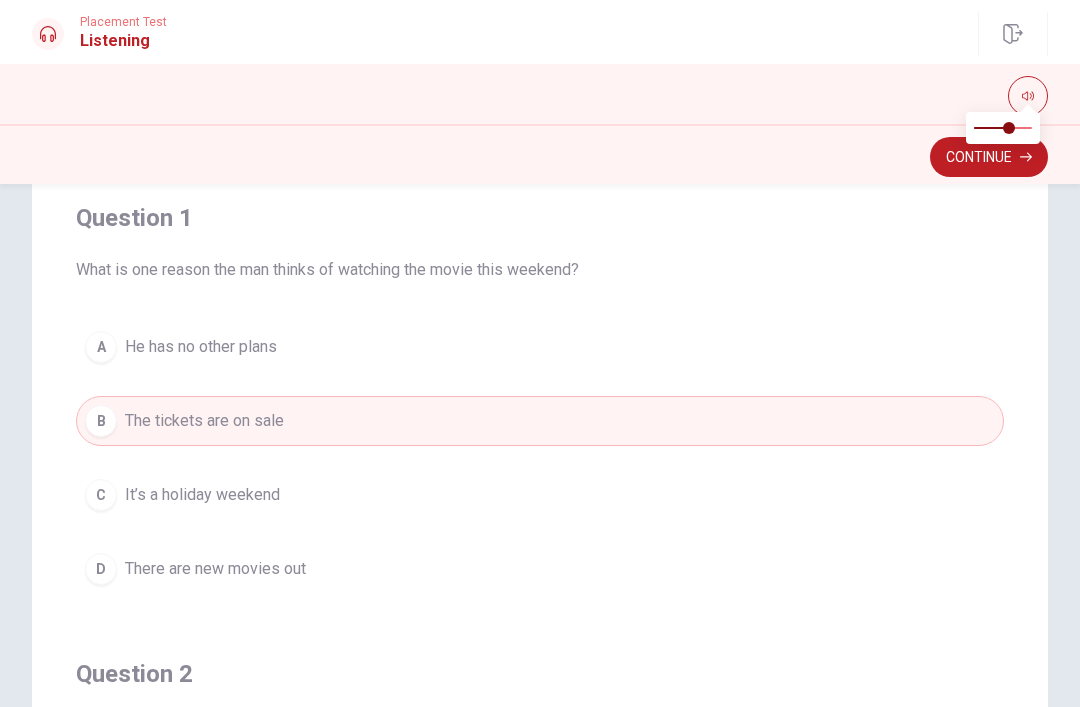 scroll, scrollTop: -6, scrollLeft: 0, axis: vertical 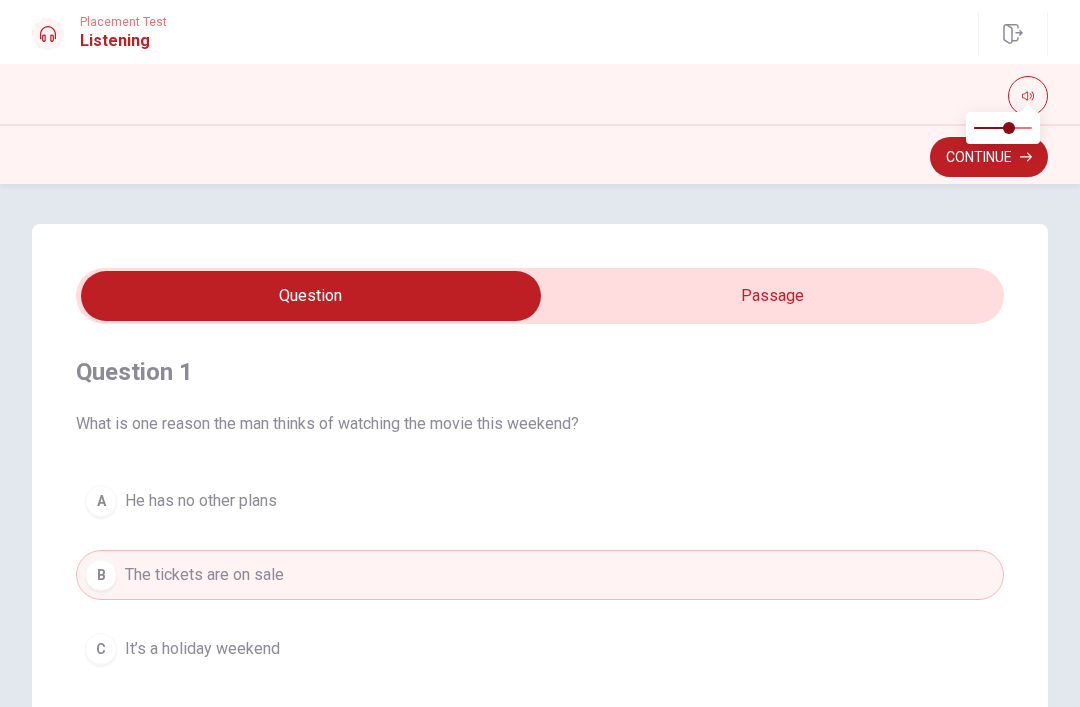 type on "63" 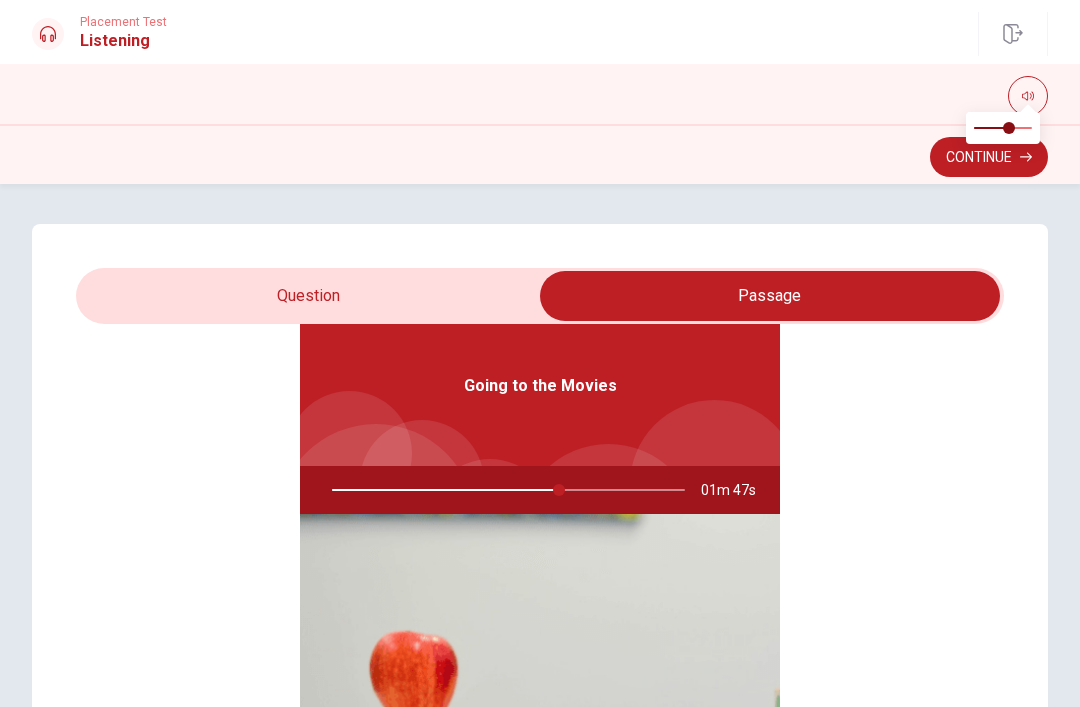 scroll, scrollTop: 112, scrollLeft: 0, axis: vertical 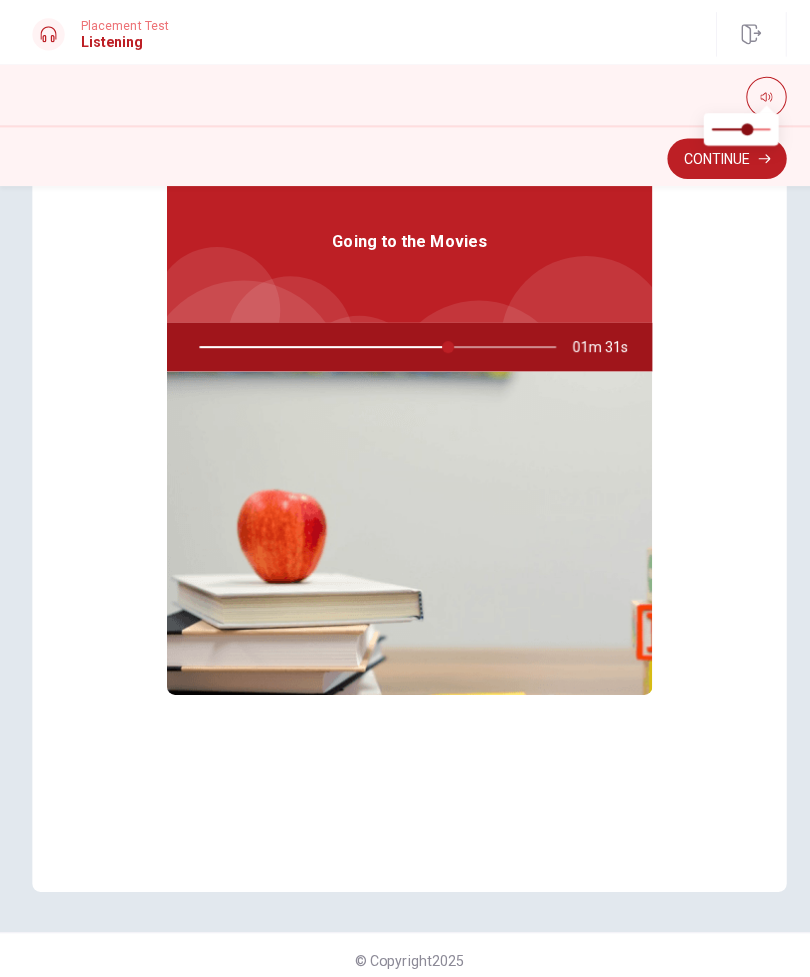 click on "Continue" at bounding box center [405, 157] 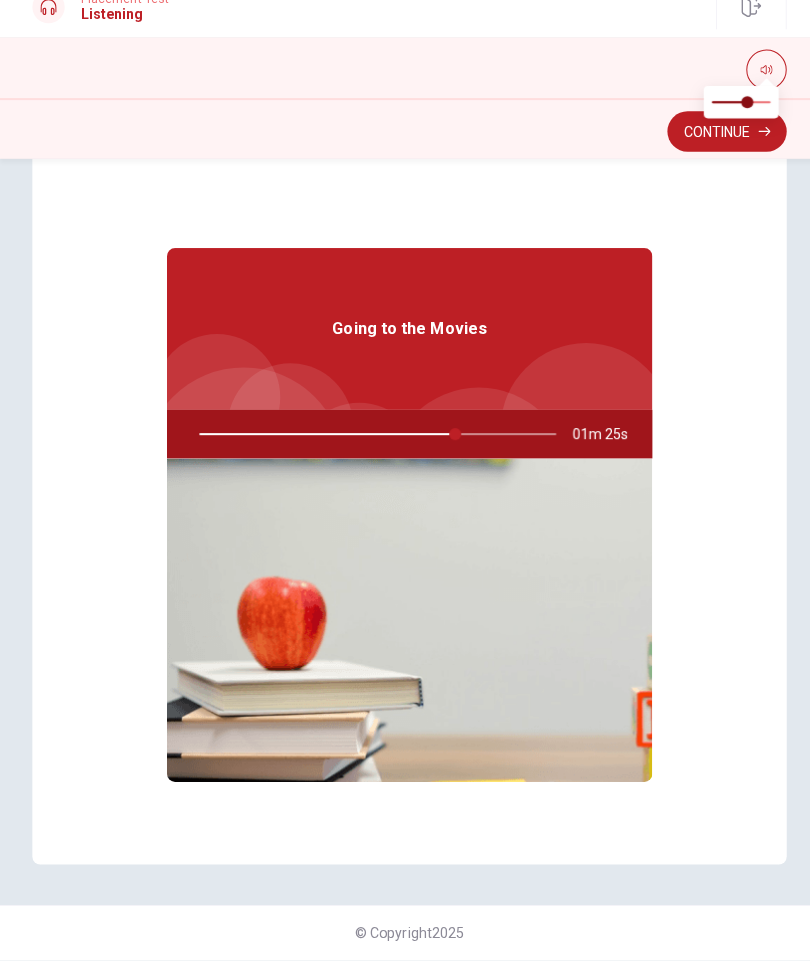 scroll, scrollTop: 0, scrollLeft: 0, axis: both 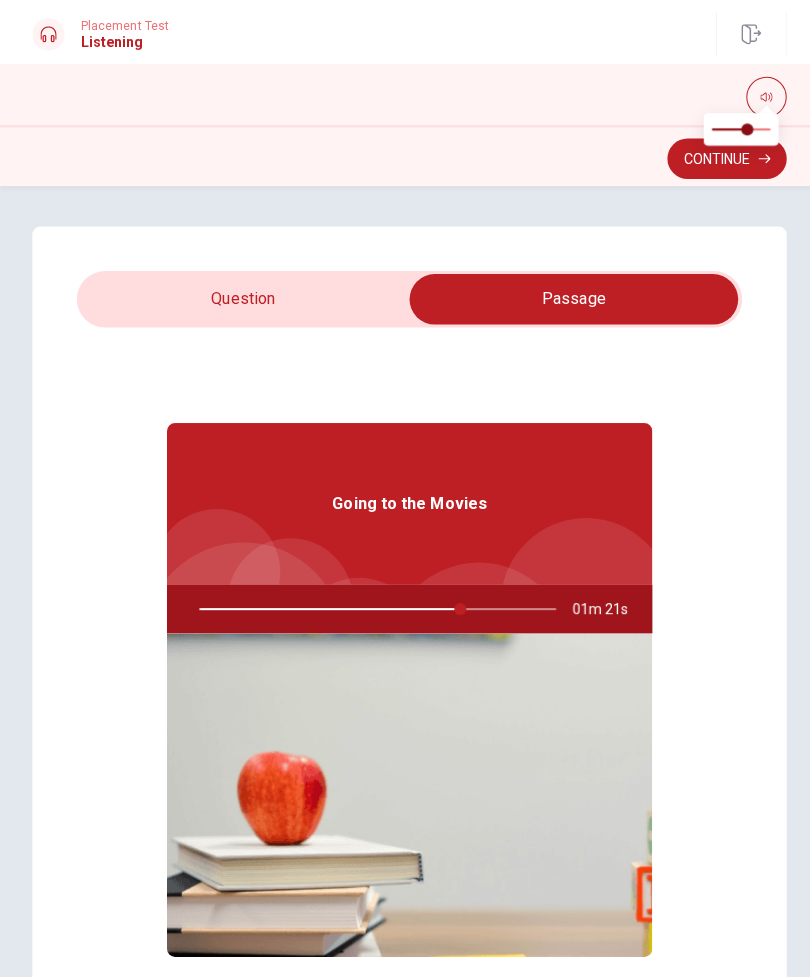 type on "73" 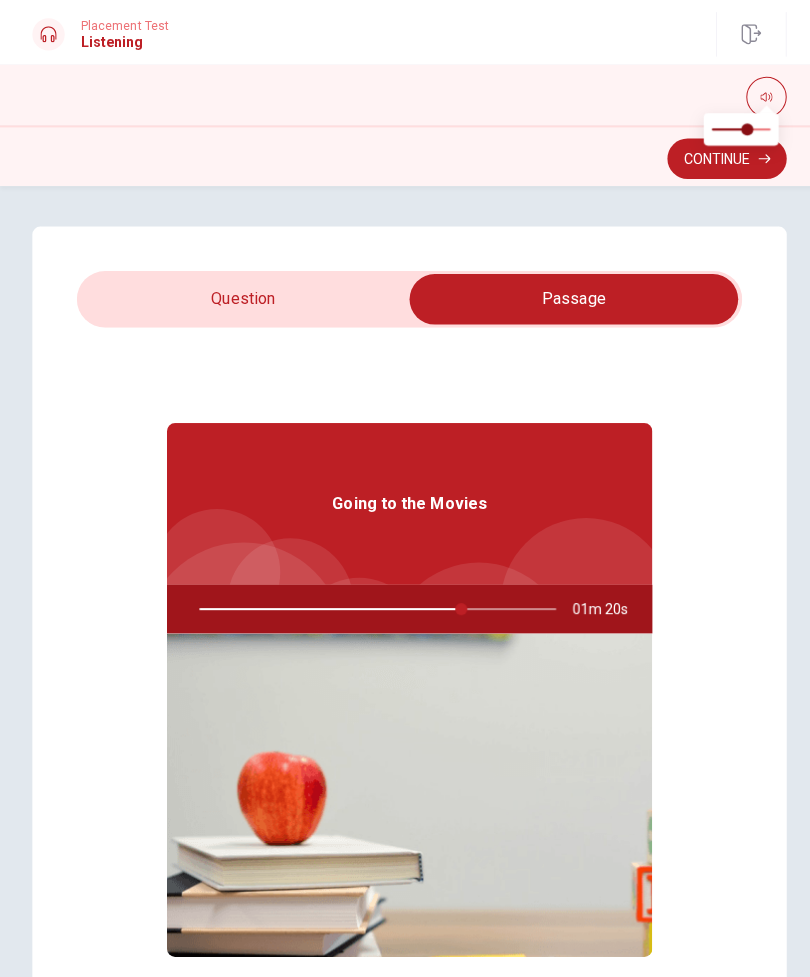 click at bounding box center [567, 296] 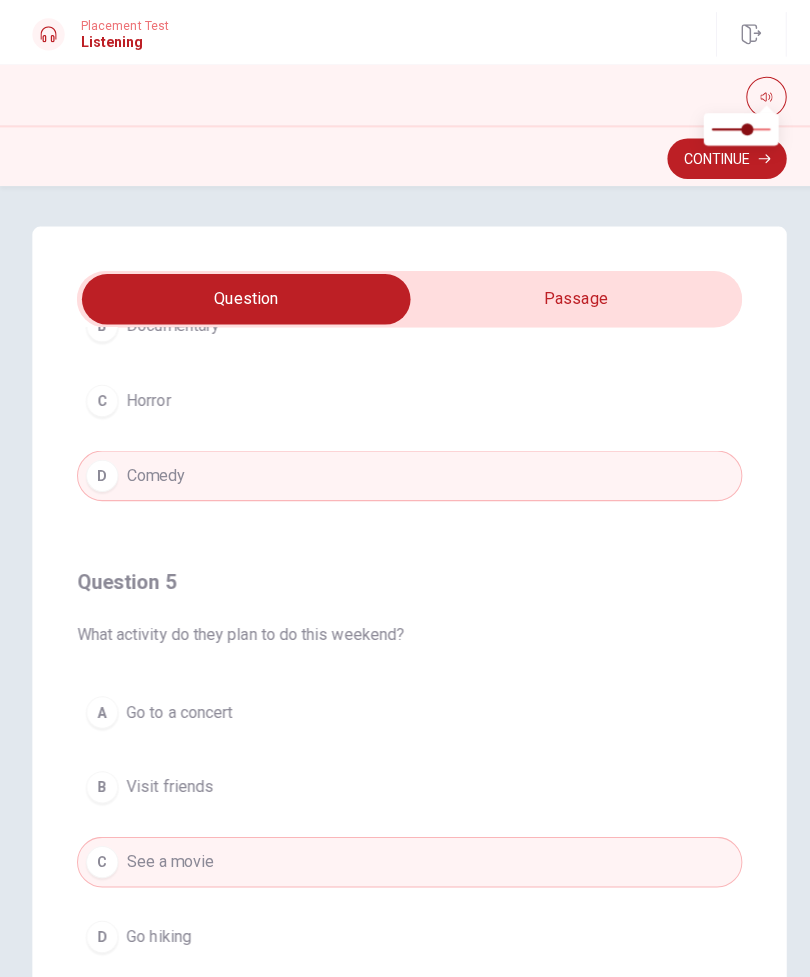 scroll, scrollTop: 1620, scrollLeft: 0, axis: vertical 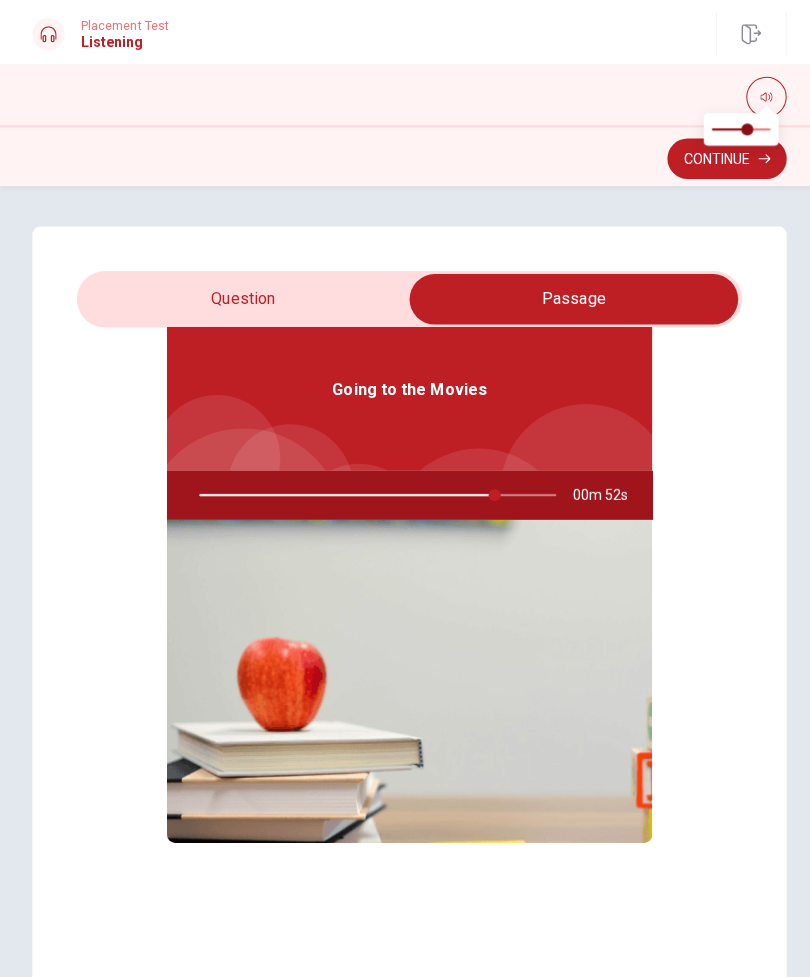 type on "83" 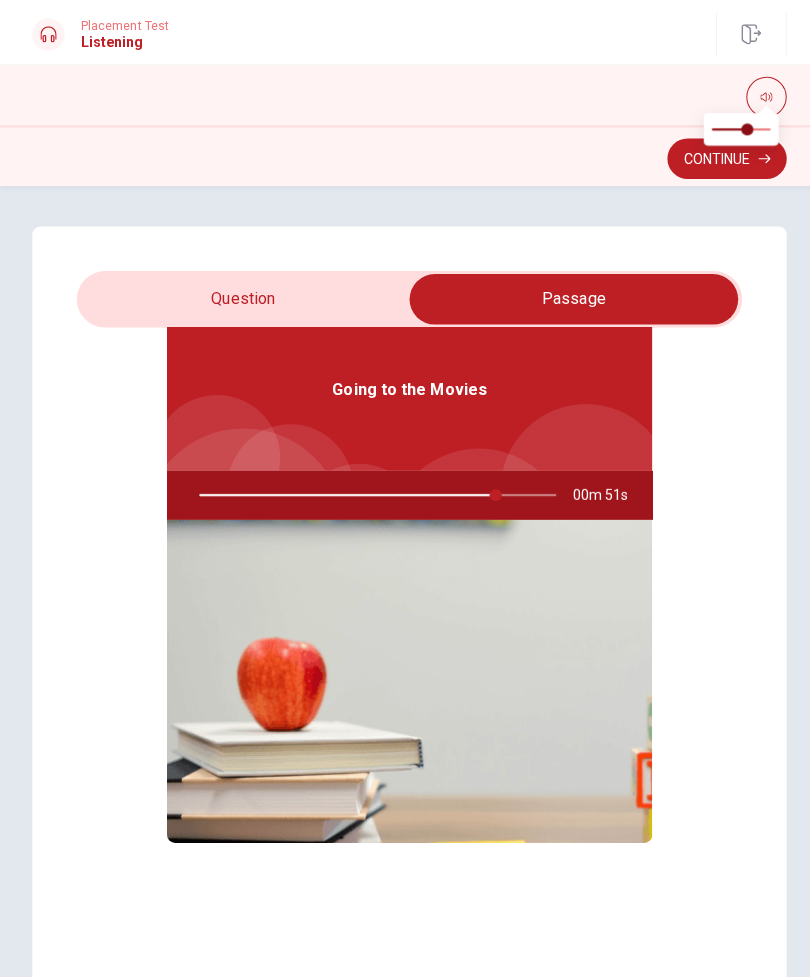 click at bounding box center [567, 296] 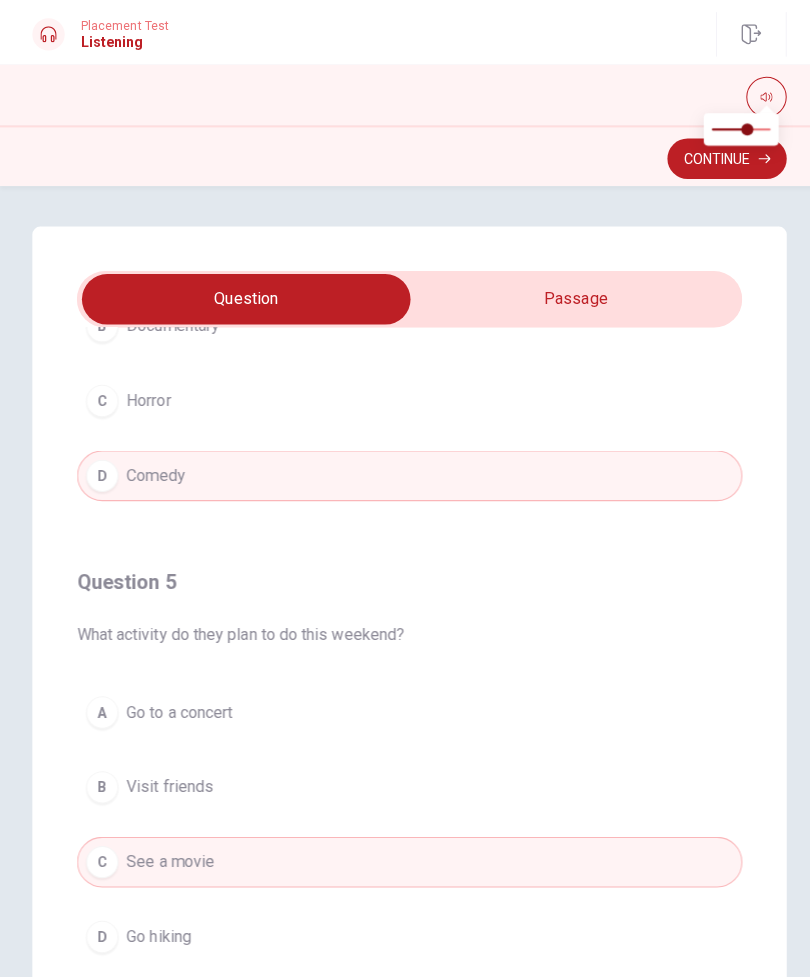 scroll, scrollTop: 1620, scrollLeft: 0, axis: vertical 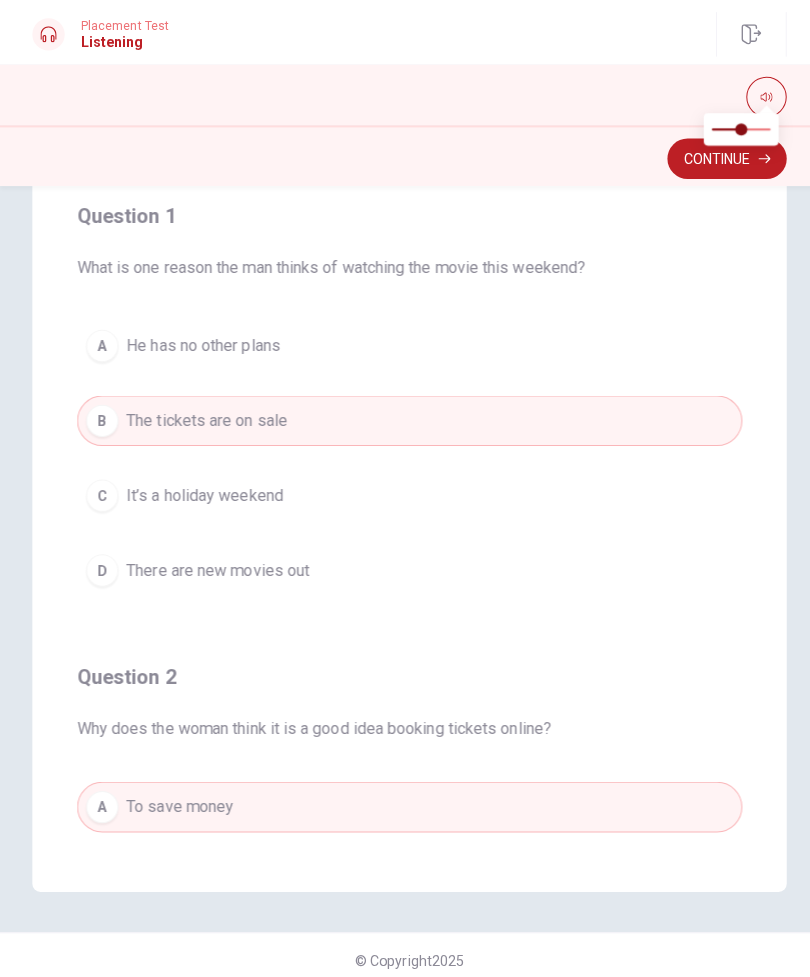 click at bounding box center (733, 128) 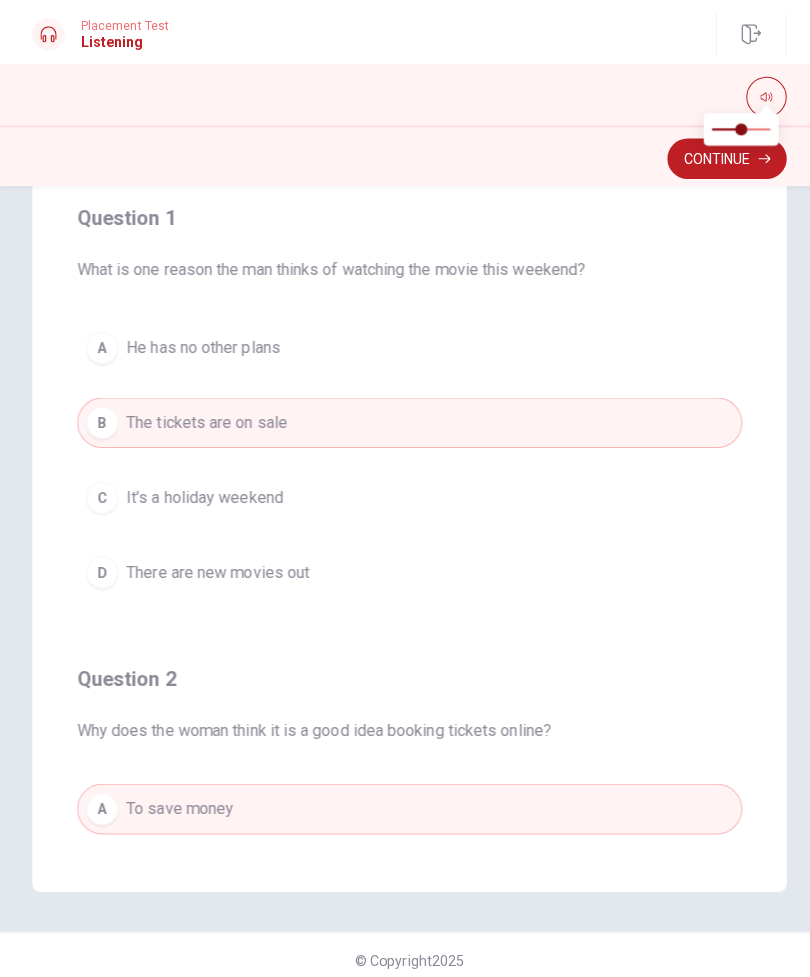 scroll, scrollTop: 8, scrollLeft: 0, axis: vertical 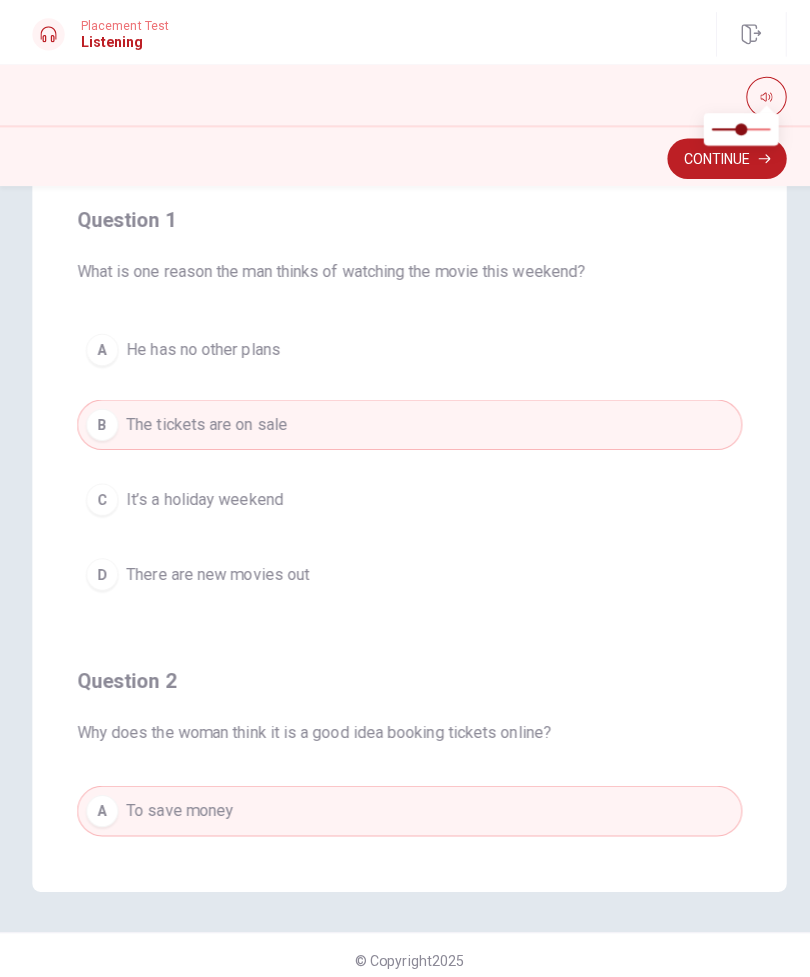 type on "0.4" 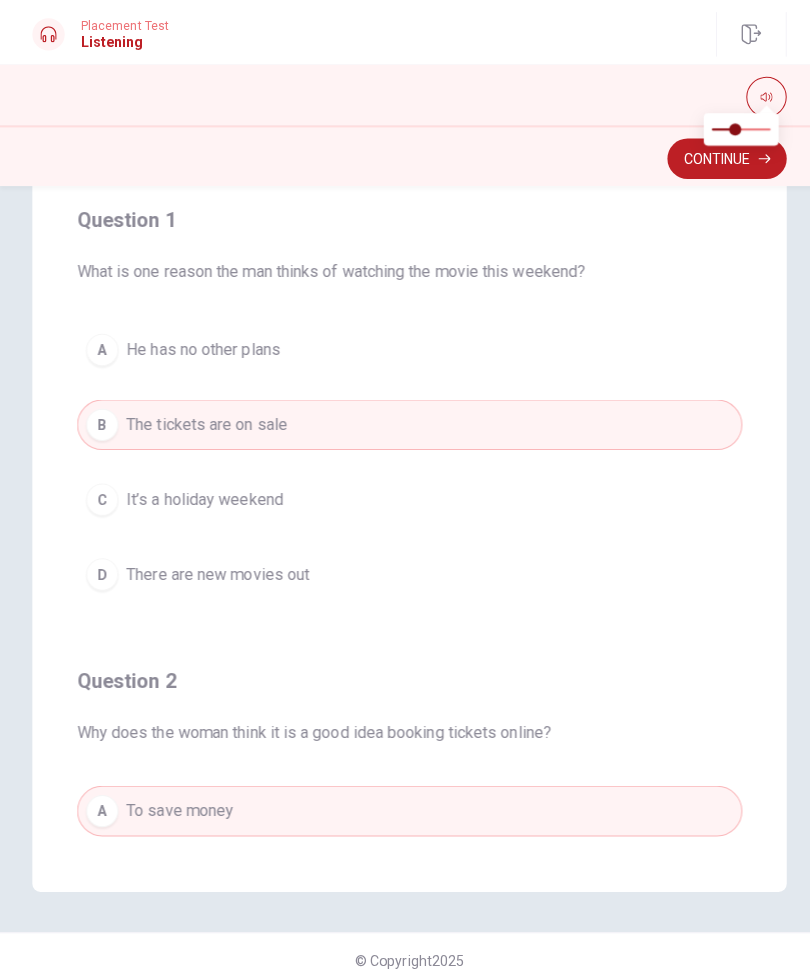 click at bounding box center [727, 128] 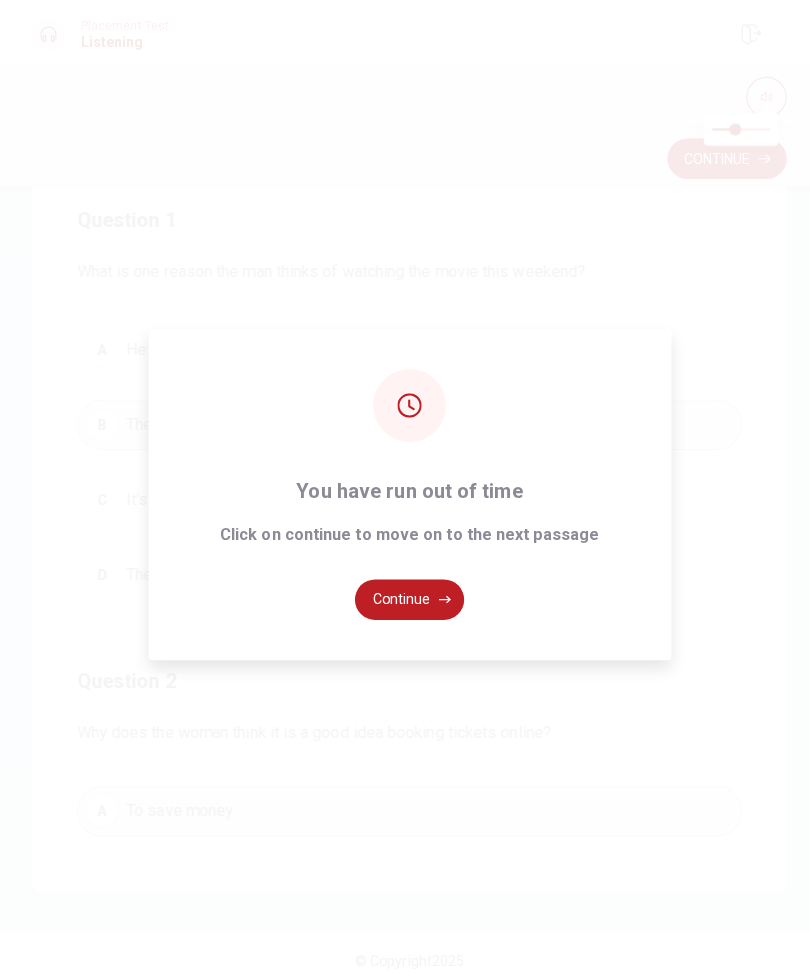click on "Continue" at bounding box center (405, 593) 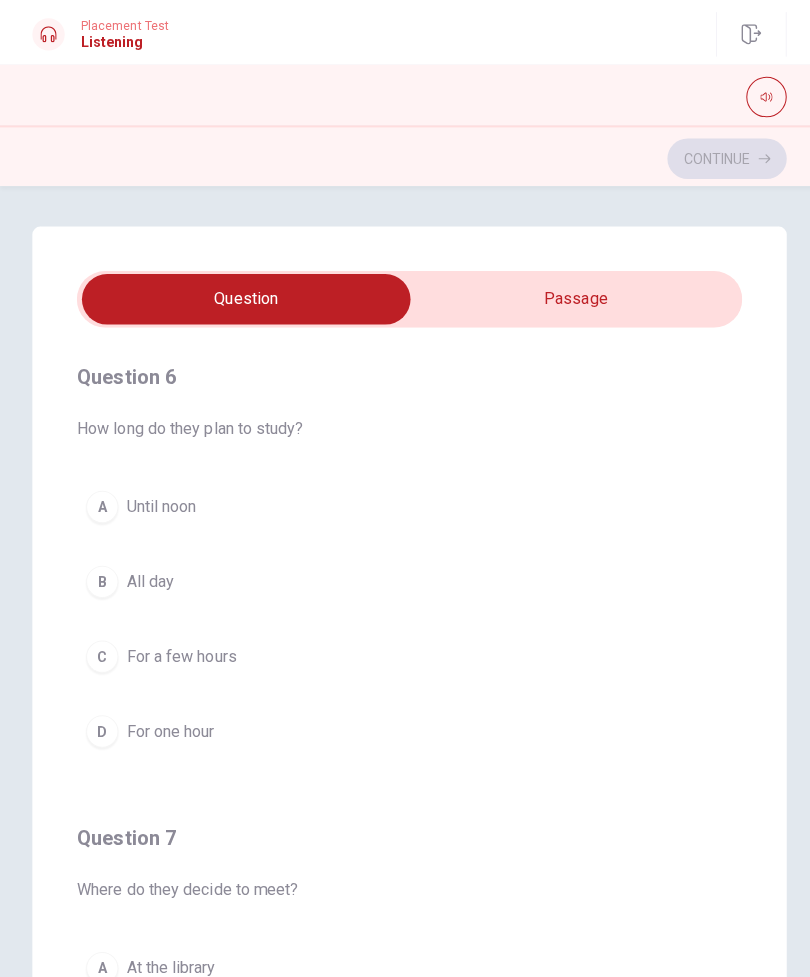 scroll, scrollTop: 0, scrollLeft: 0, axis: both 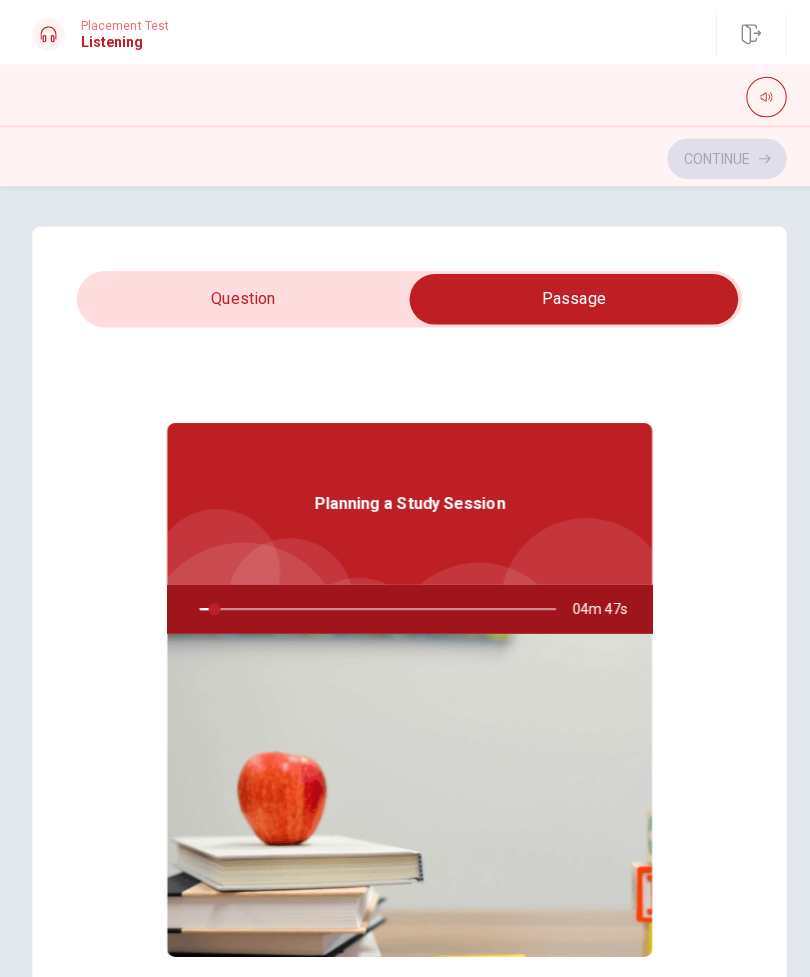 type on "5" 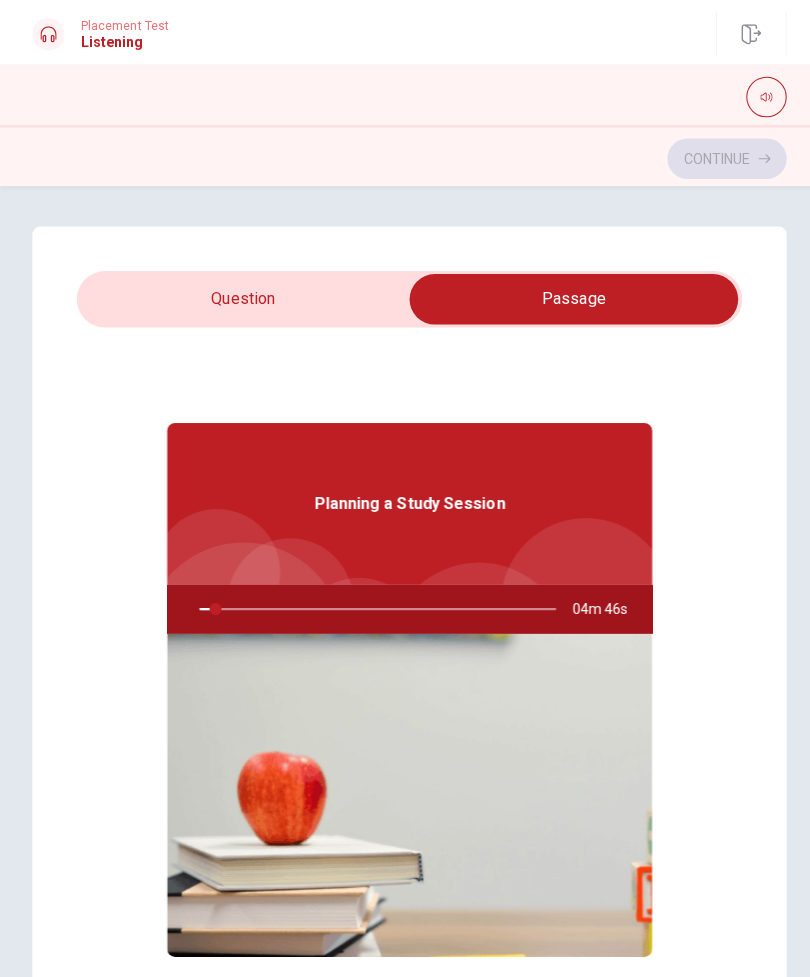click at bounding box center [567, 296] 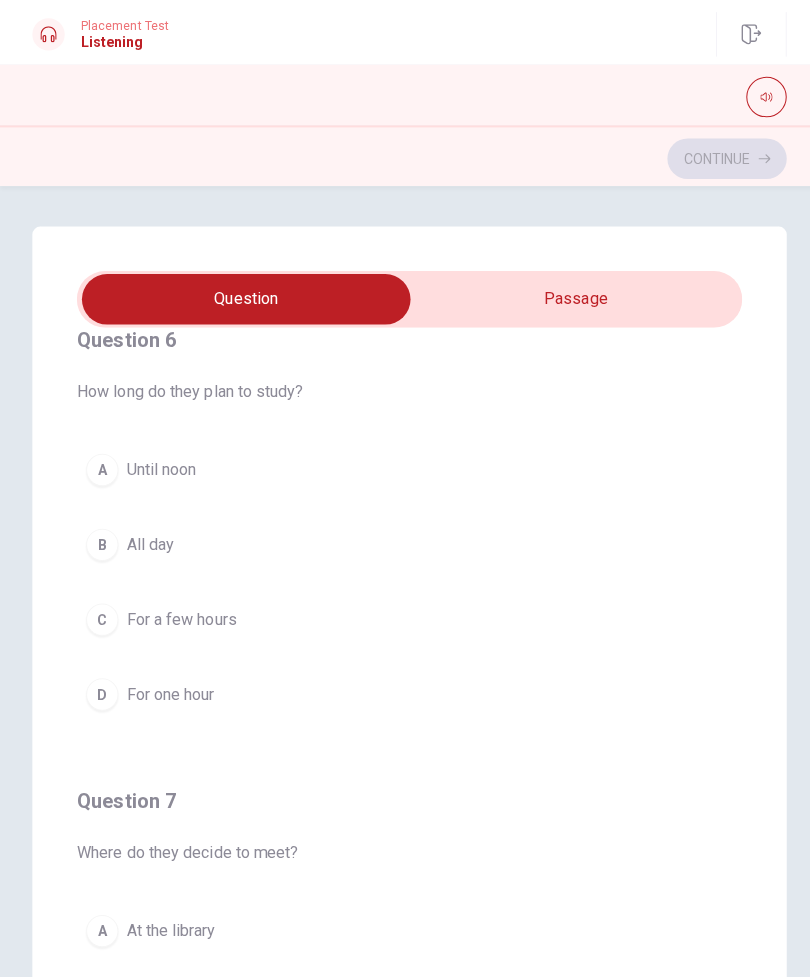 scroll, scrollTop: 38, scrollLeft: 0, axis: vertical 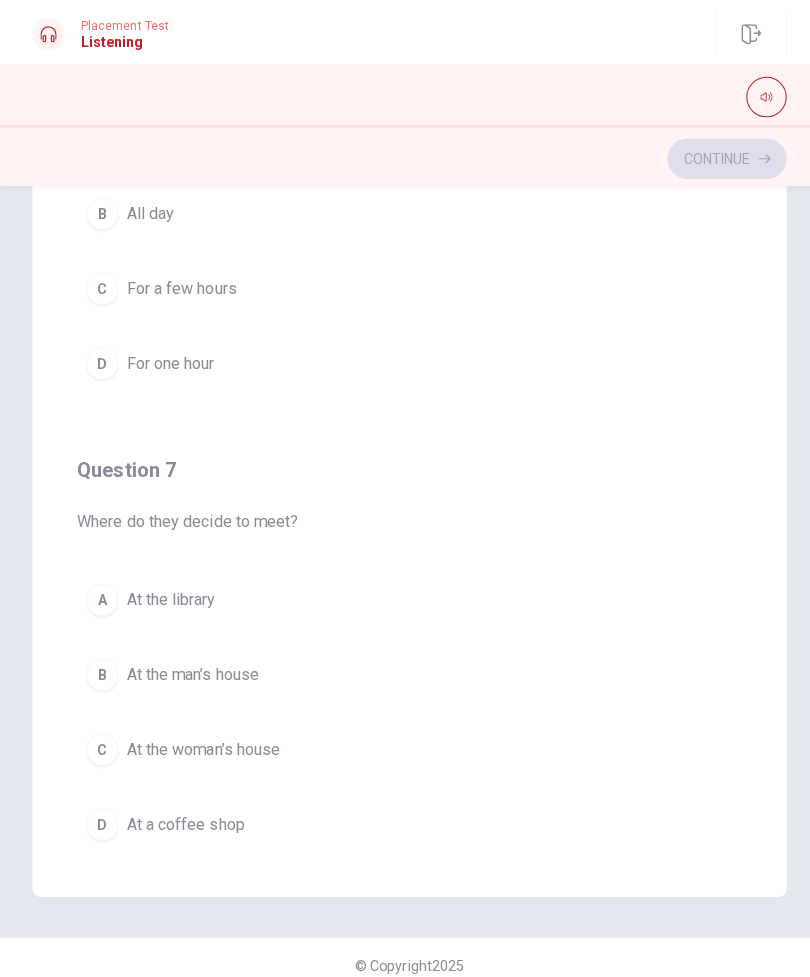 click on "At the library" at bounding box center (169, 594) 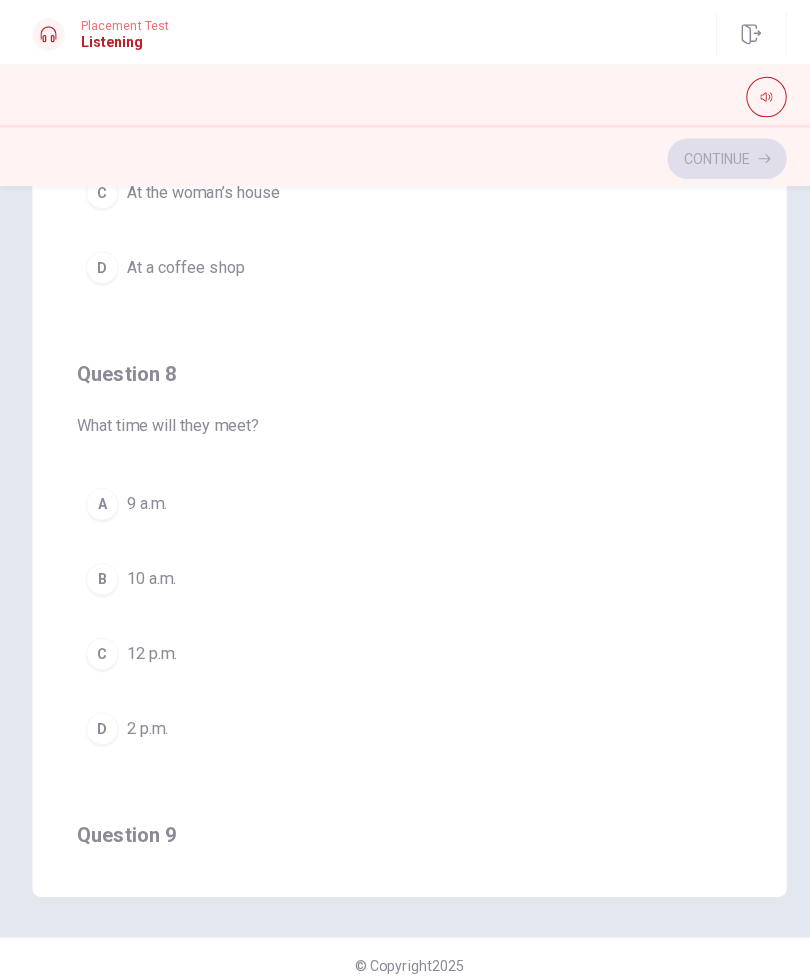 scroll, scrollTop: 777, scrollLeft: 0, axis: vertical 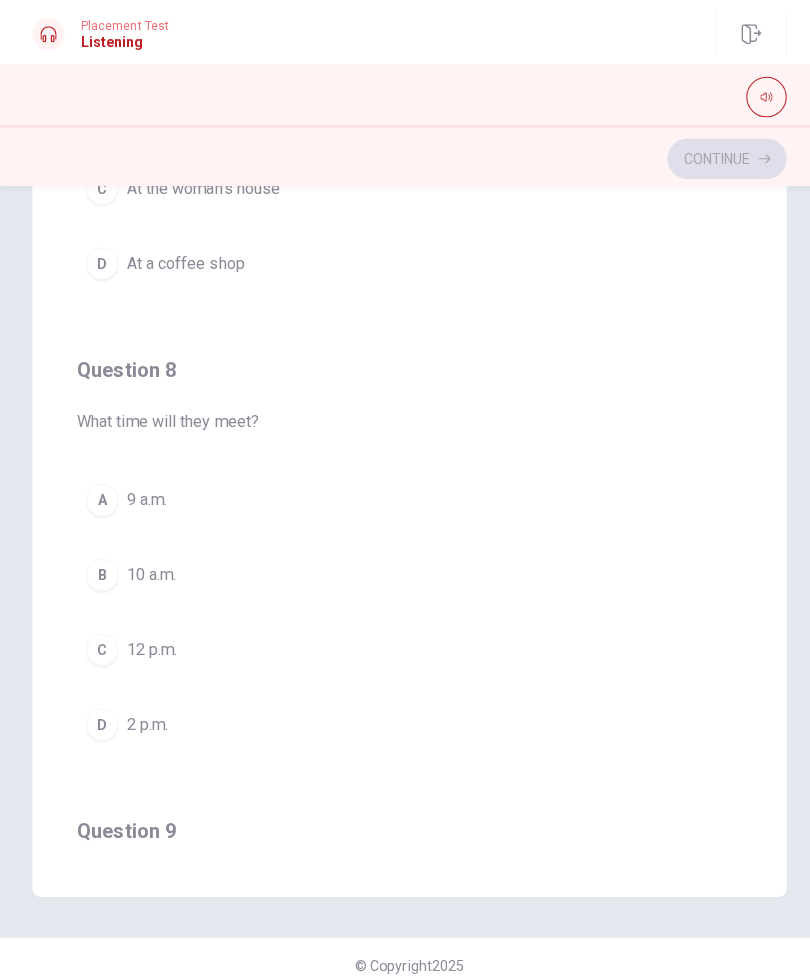 click on "B 10 a.m." at bounding box center [405, 569] 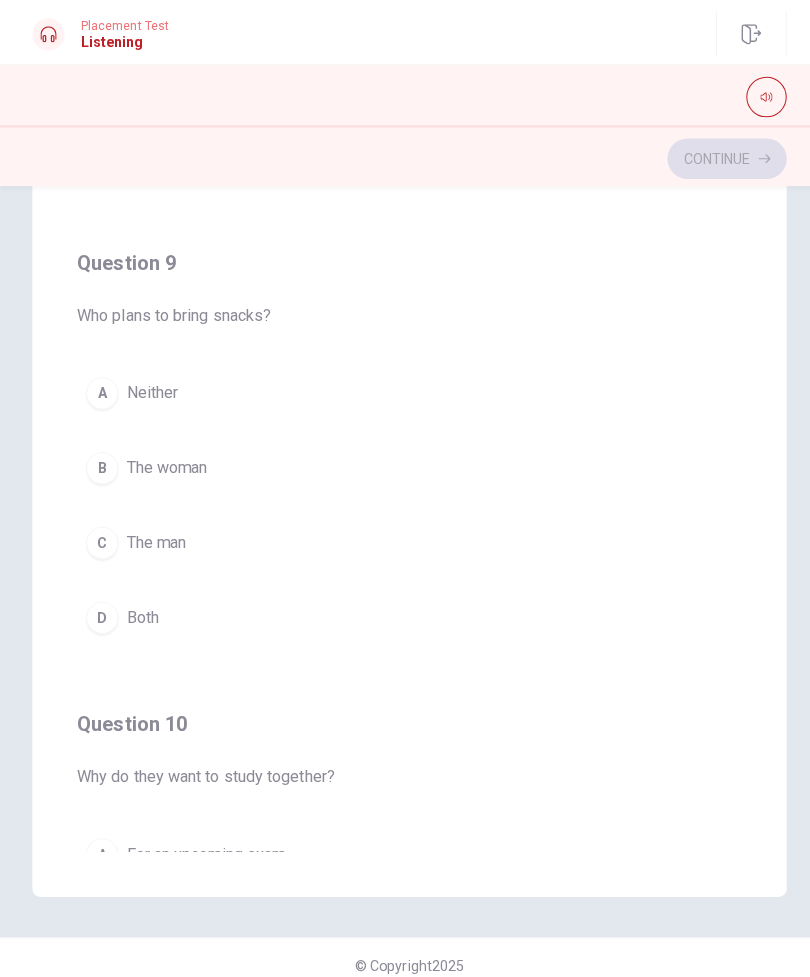 scroll, scrollTop: 1312, scrollLeft: 0, axis: vertical 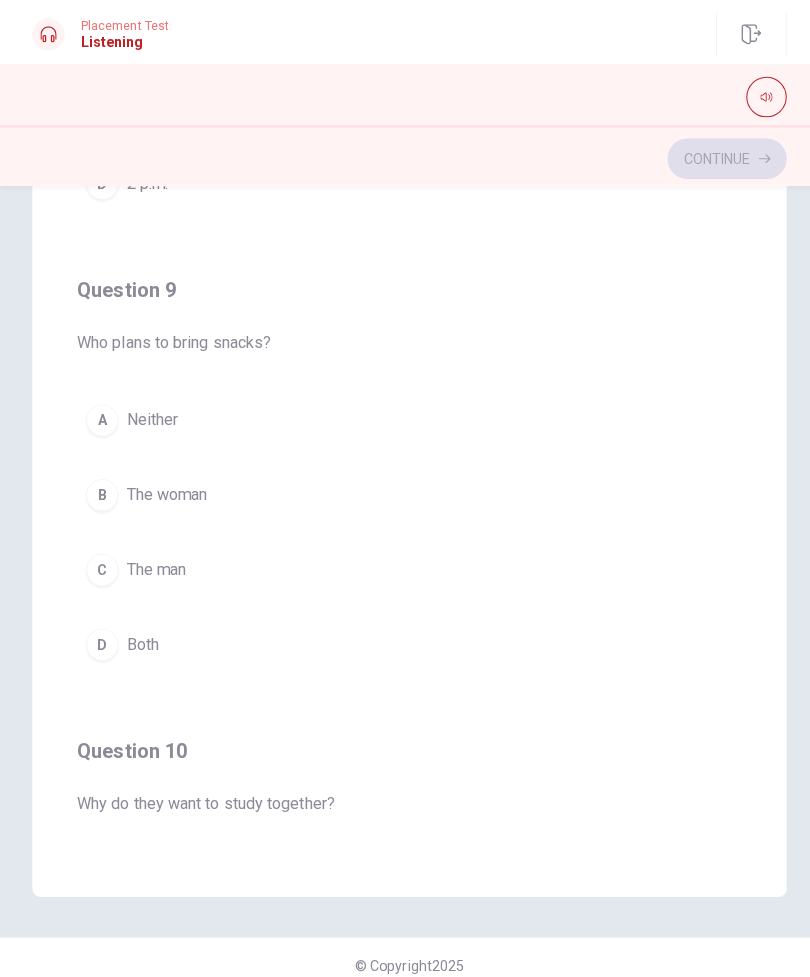 click on "A Neither" at bounding box center (405, 416) 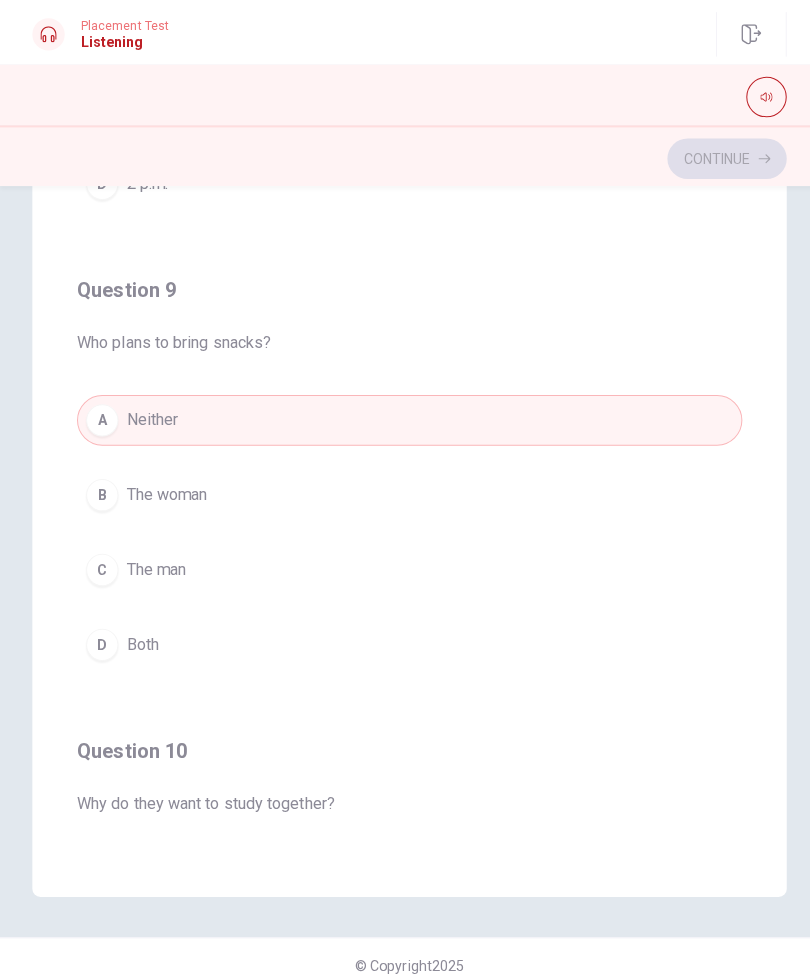 click on "B The woman" at bounding box center (405, 490) 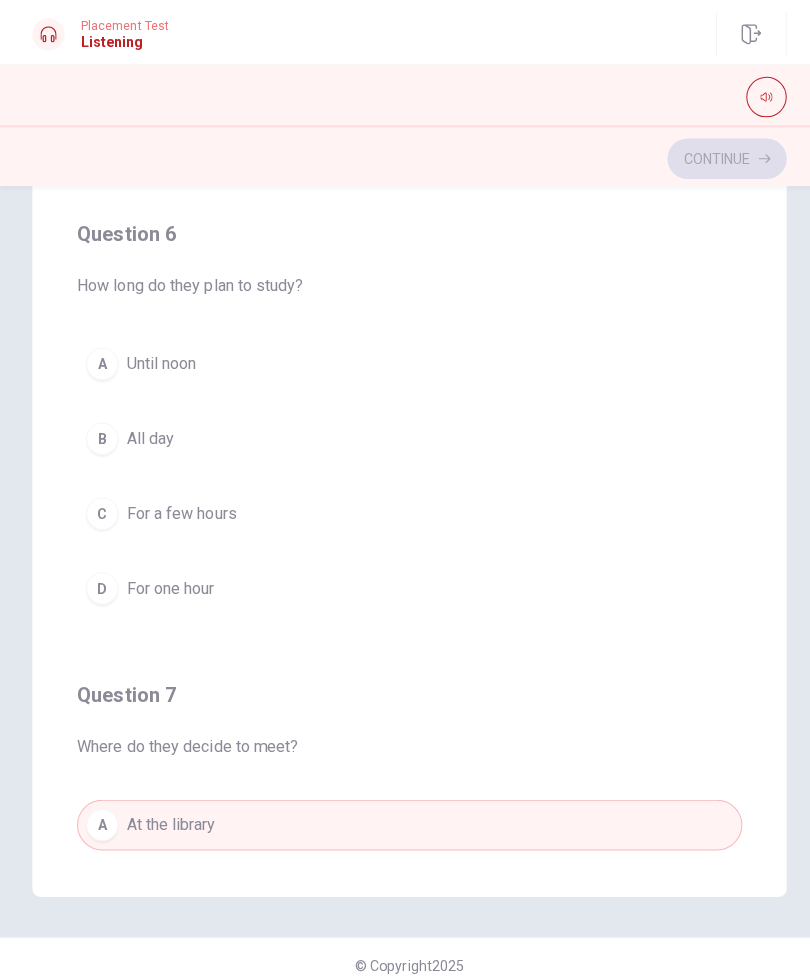 scroll, scrollTop: 0, scrollLeft: 0, axis: both 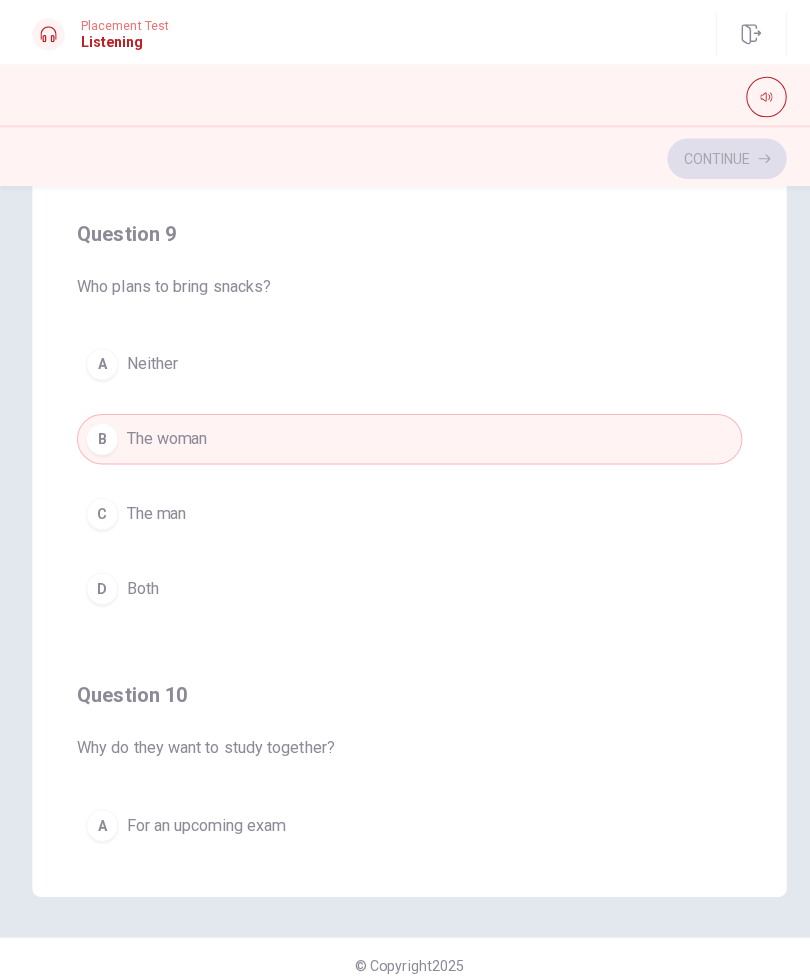 click on "A Neither" at bounding box center (405, 361) 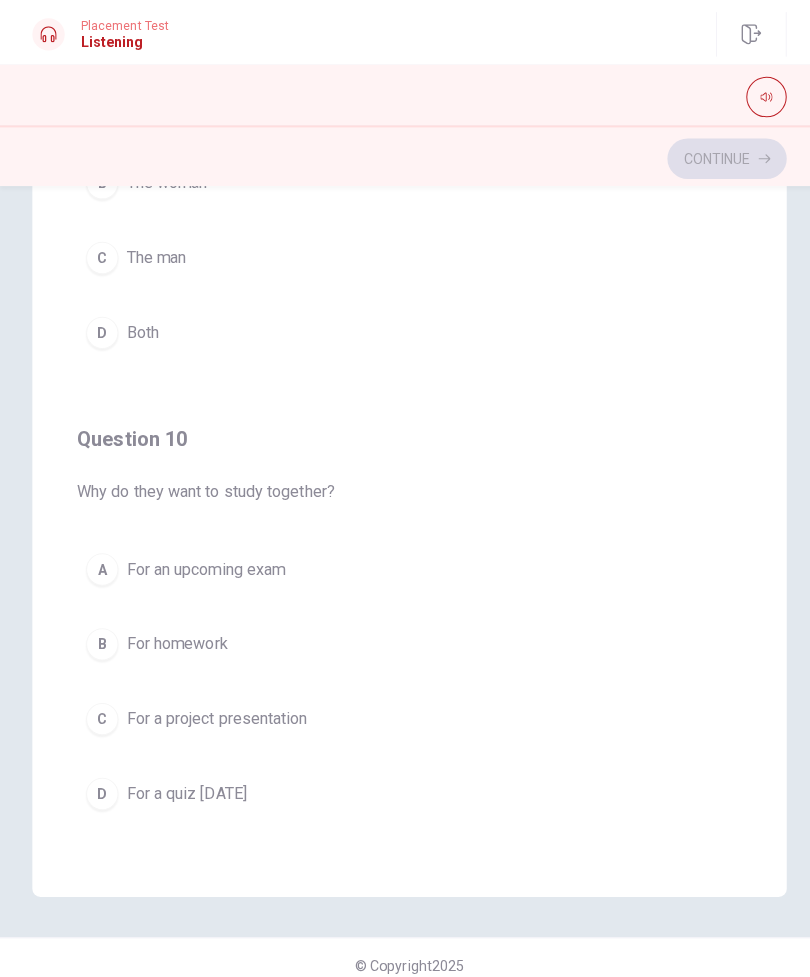 scroll, scrollTop: 1620, scrollLeft: 0, axis: vertical 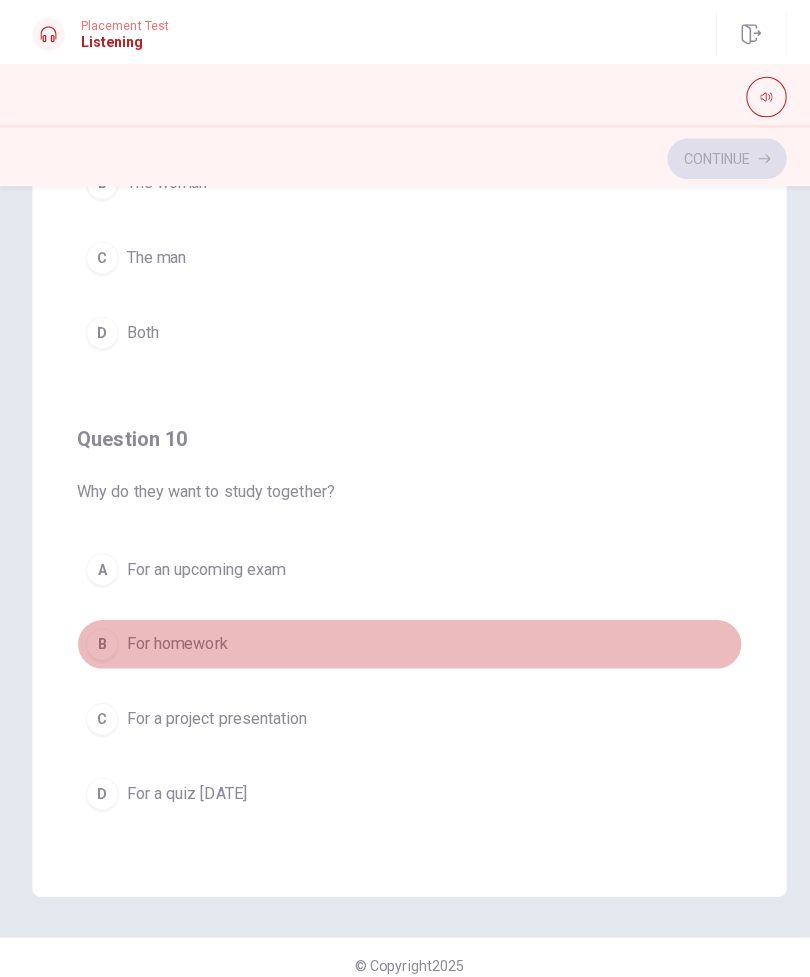 click on "B For homework" at bounding box center [405, 638] 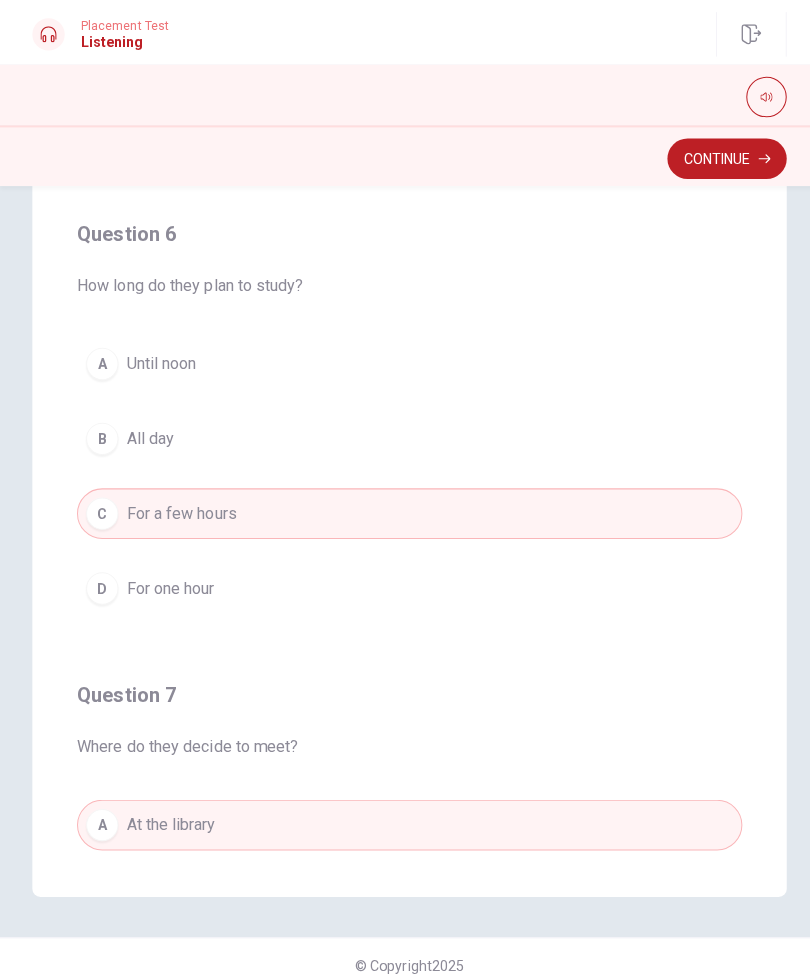 scroll, scrollTop: 0, scrollLeft: 0, axis: both 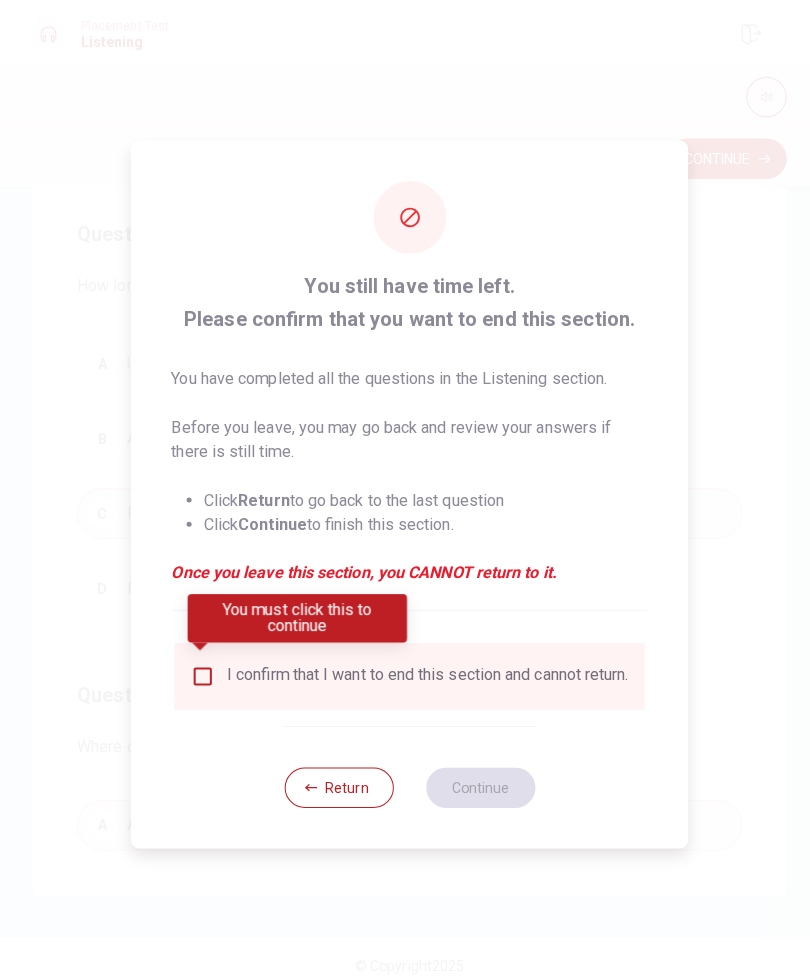 click on "Return" at bounding box center [335, 779] 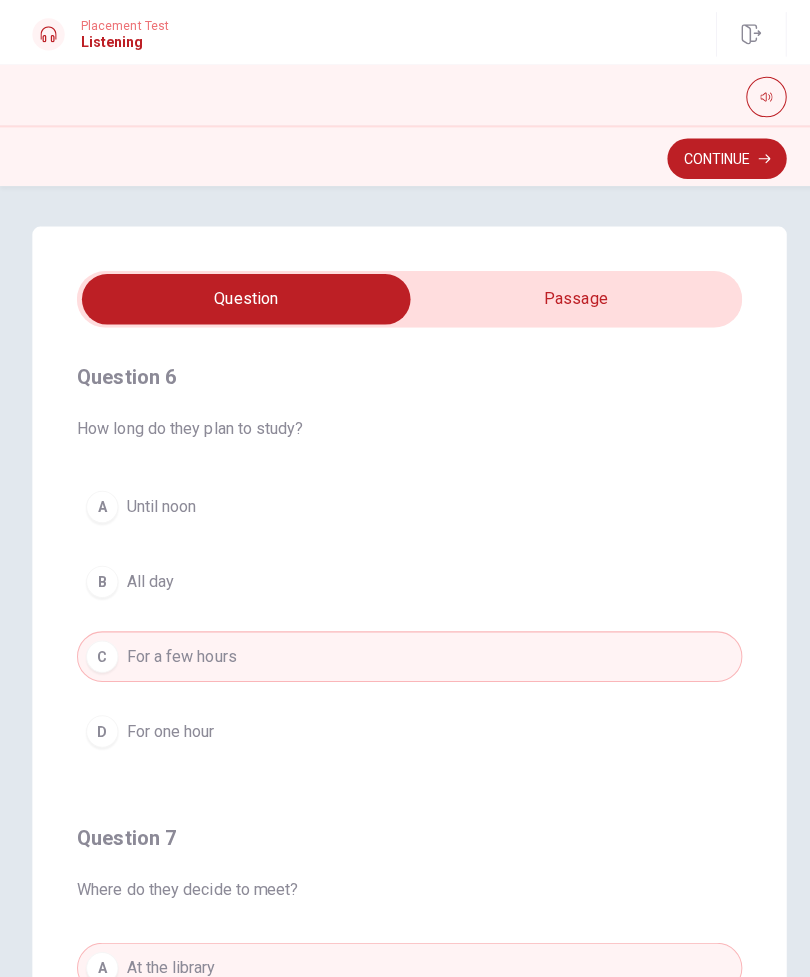 scroll, scrollTop: 0, scrollLeft: 0, axis: both 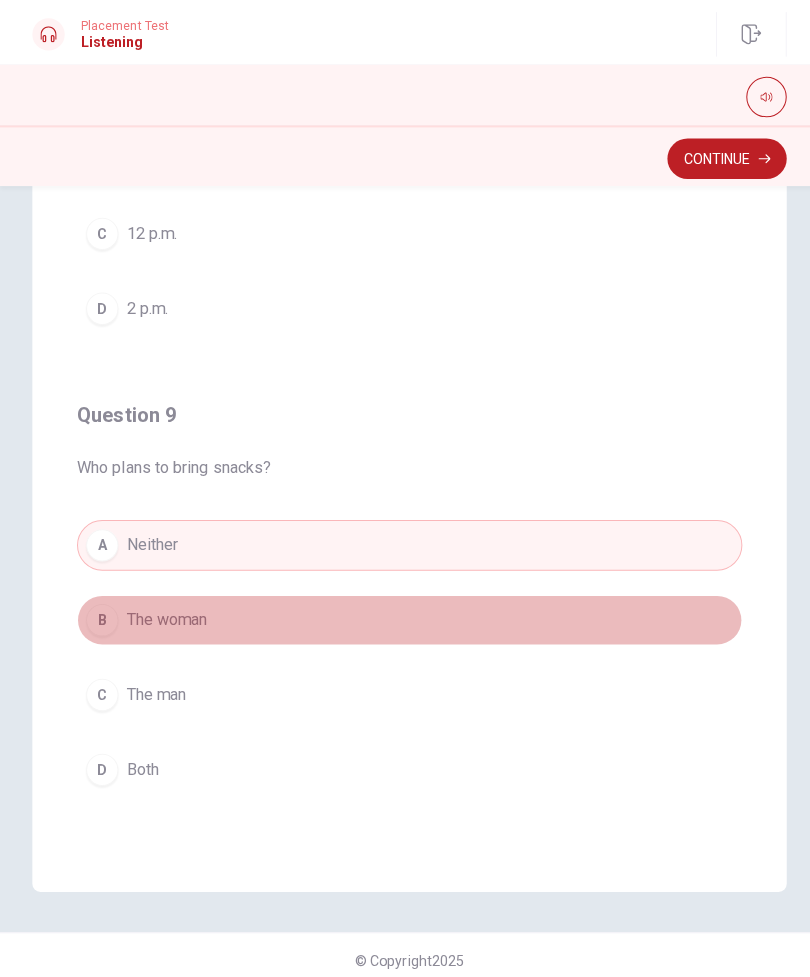 click on "The woman" at bounding box center [165, 614] 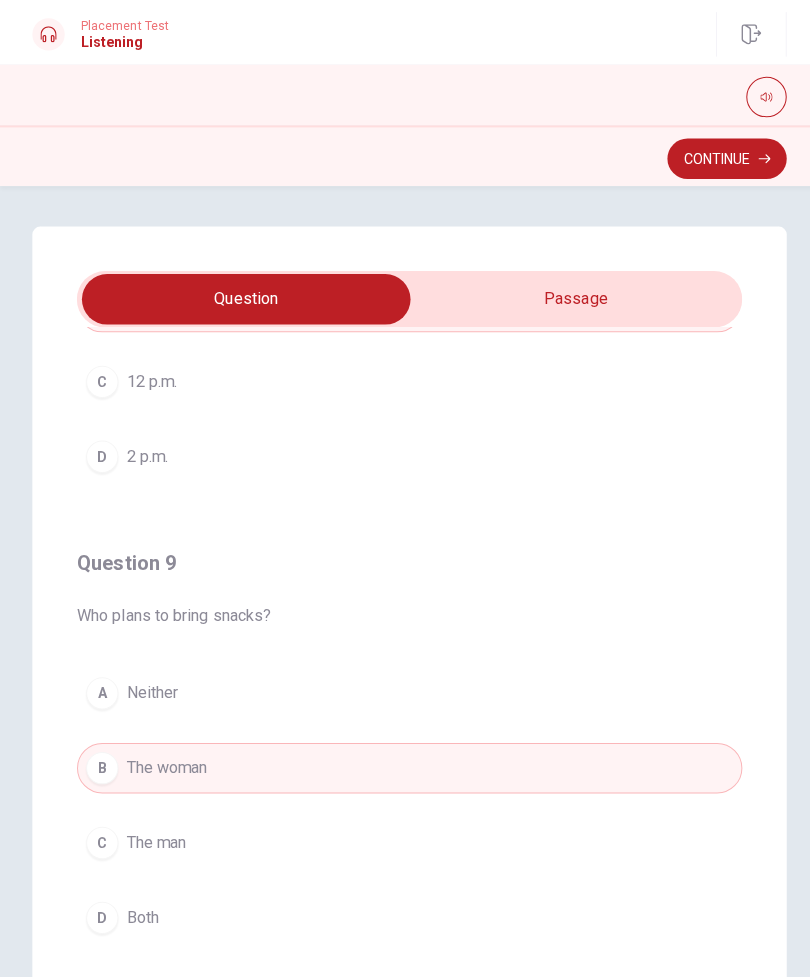 type on "72" 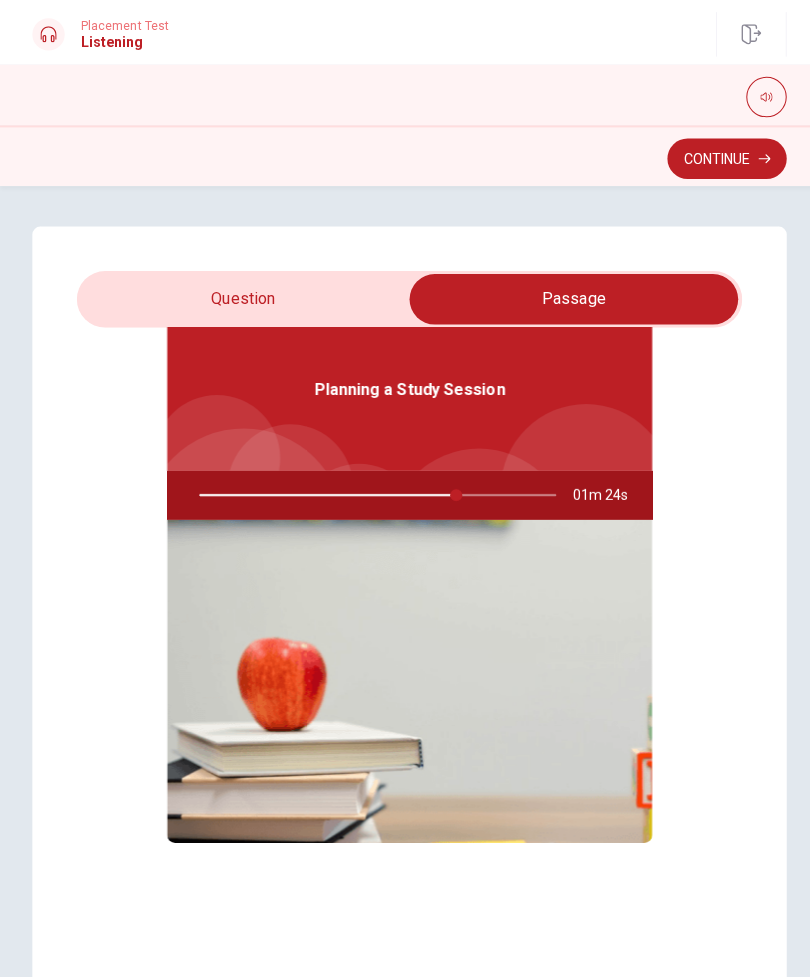 scroll, scrollTop: 112, scrollLeft: 0, axis: vertical 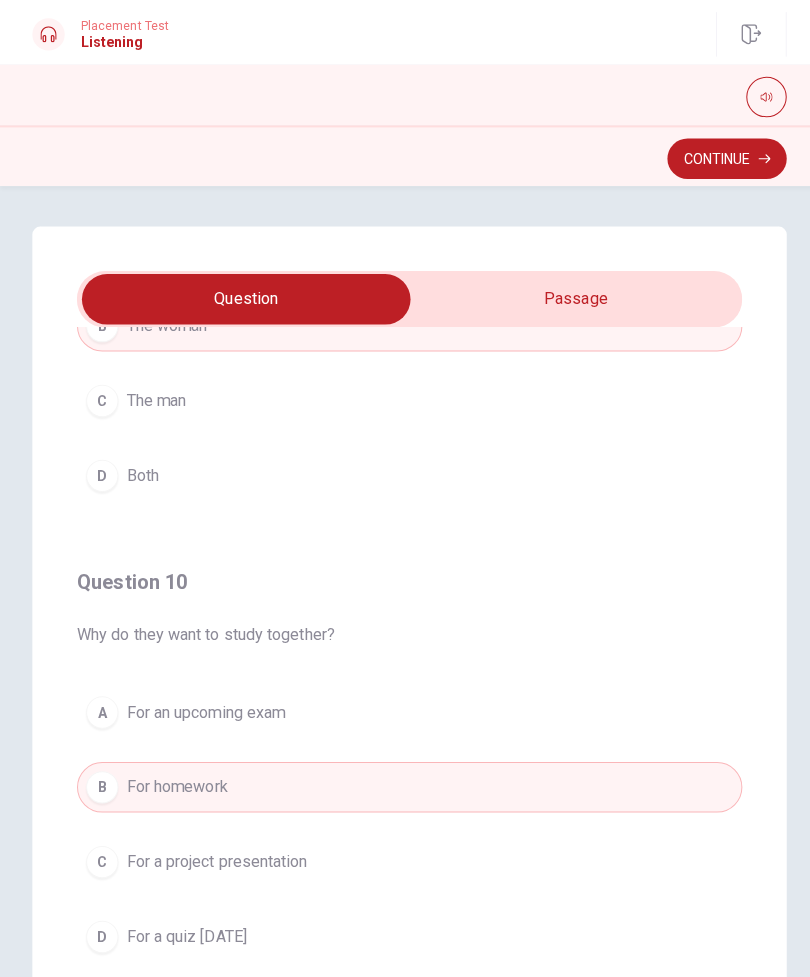 click on "For a project presentation" at bounding box center (214, 853) 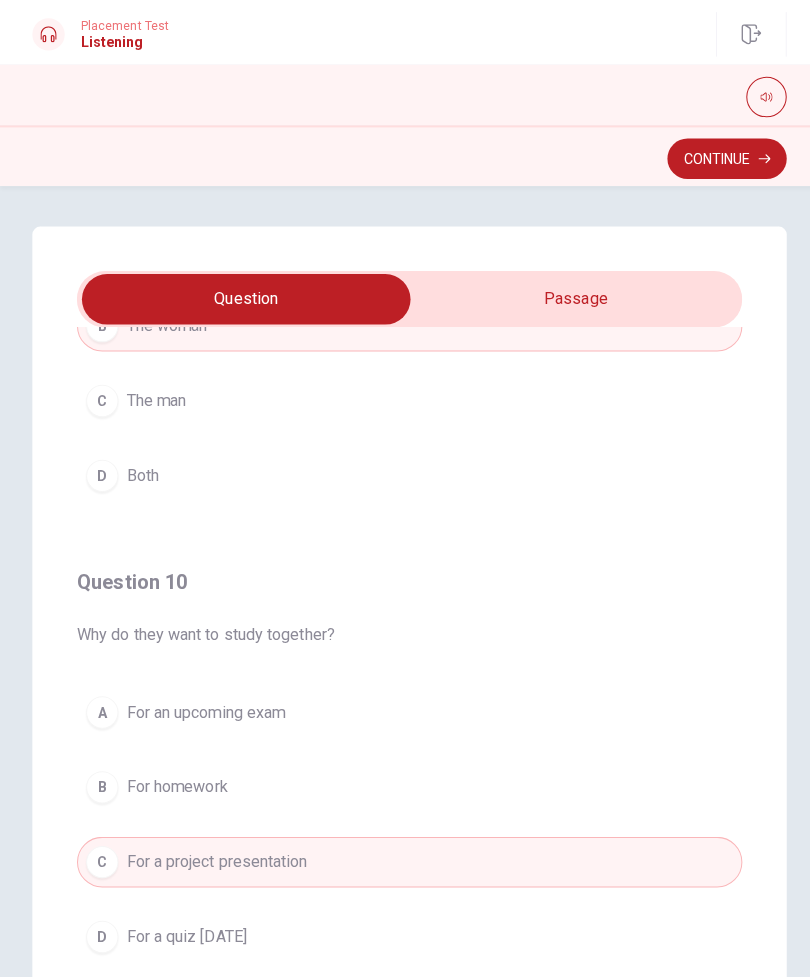 type on "78" 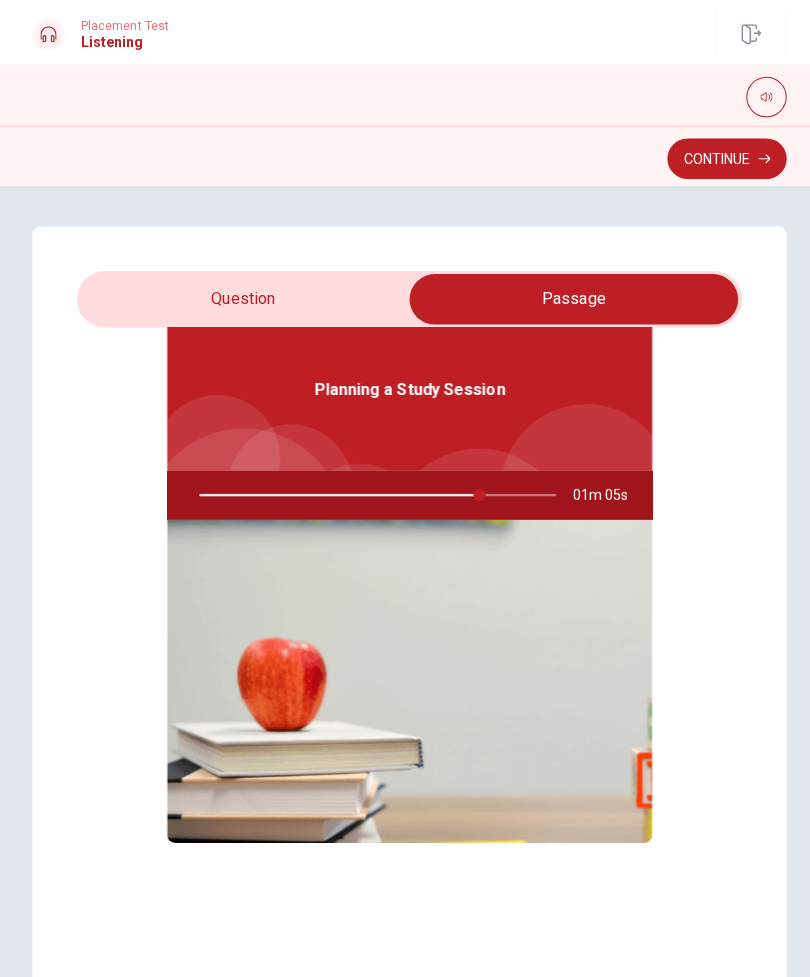 scroll, scrollTop: 112, scrollLeft: 0, axis: vertical 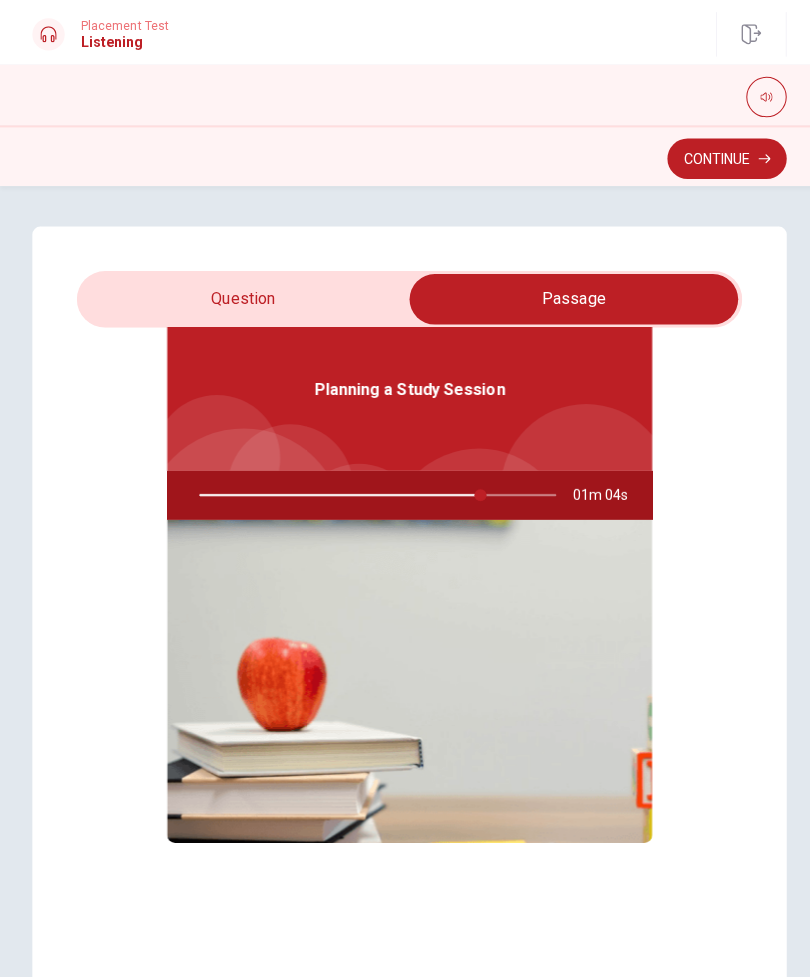 click at bounding box center [567, 296] 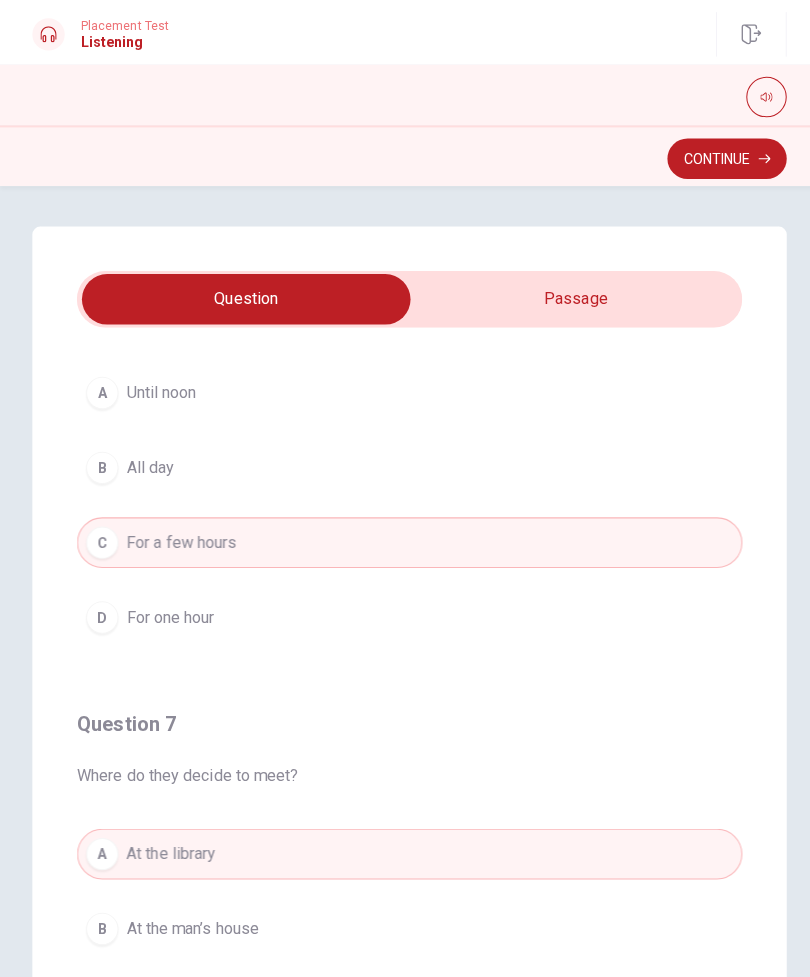 click on "Continue" at bounding box center (719, 157) 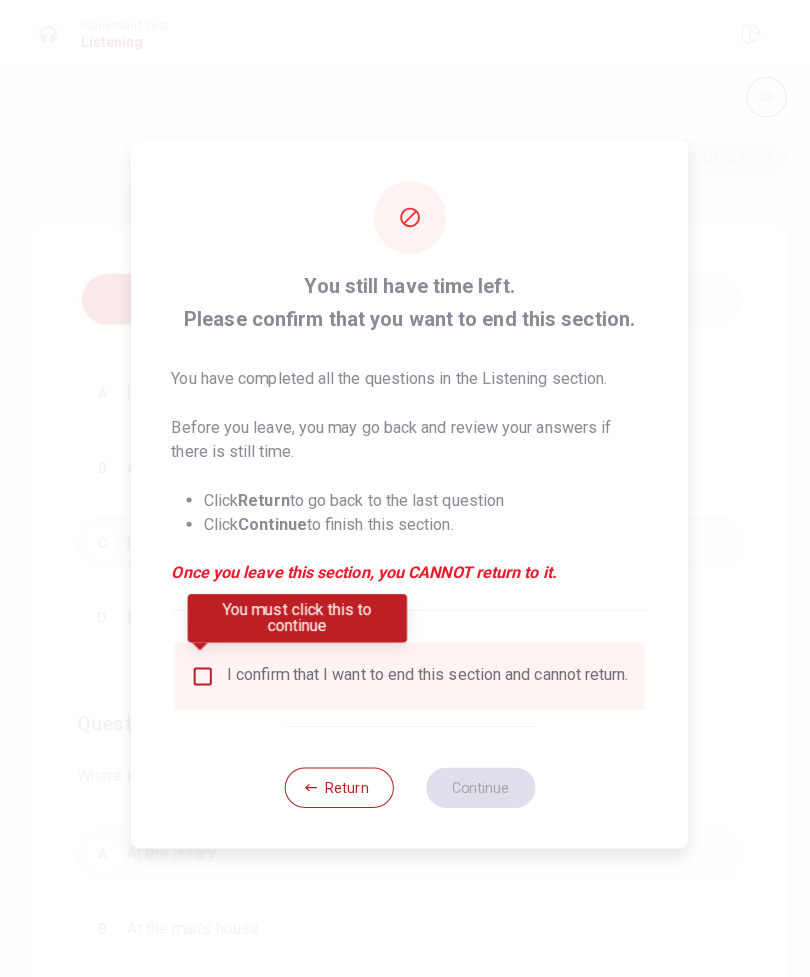 click on "I confirm that I want to end this section and cannot return." at bounding box center [423, 669] 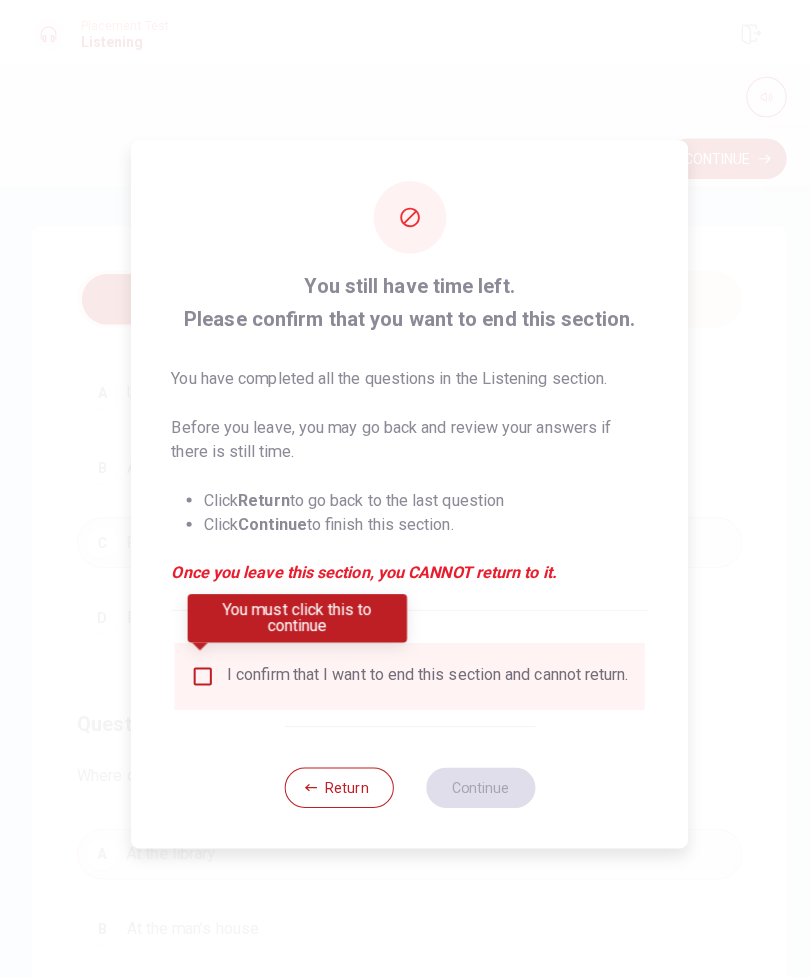 click on "I confirm that I want to end this section and cannot return." at bounding box center (423, 669) 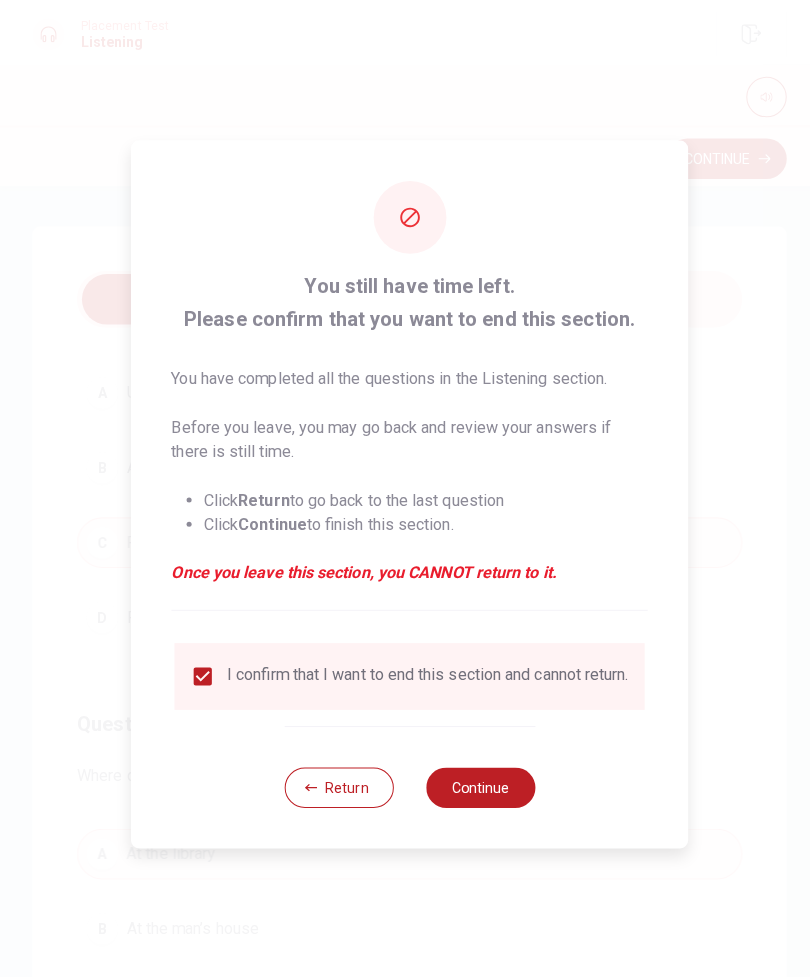 click on "Continue" at bounding box center (475, 779) 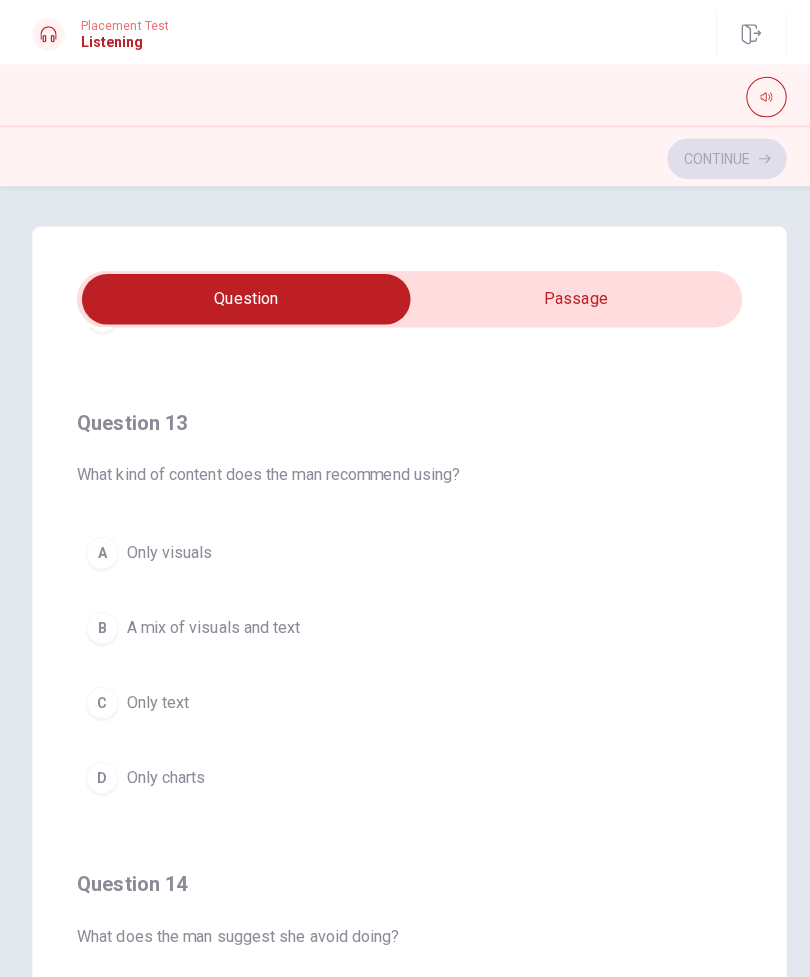 scroll, scrollTop: 891, scrollLeft: 0, axis: vertical 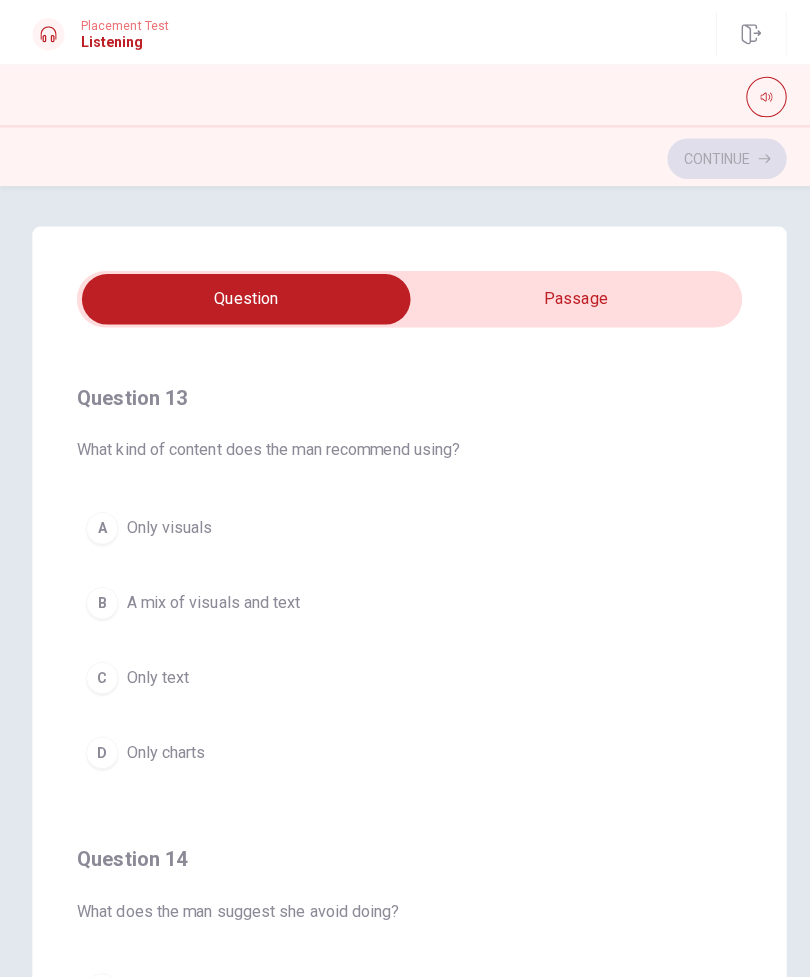click on "Question 11 Why does the man advise against too much text? A It’s too expensive to print B It's too small to read C It can be overwhelming D It takes too much time to prepare Question 12 How does the woman feel about the man’s advice? A She finds it helpful B She ignores it C She disagrees D She is confused Question 13 What kind of content does the man recommend using? A Only visuals B A mix of visuals and text C Only text D Only charts Question 14 What does the man suggest she avoid doing? A Asking questions B Using visuals C Speaking loudly D Reading directly from slides Question 15 What is the woman preparing for? A A meeting
B A presentation
C A report
D A phone call Planning a Presentation 03m 59s" at bounding box center [405, 626] 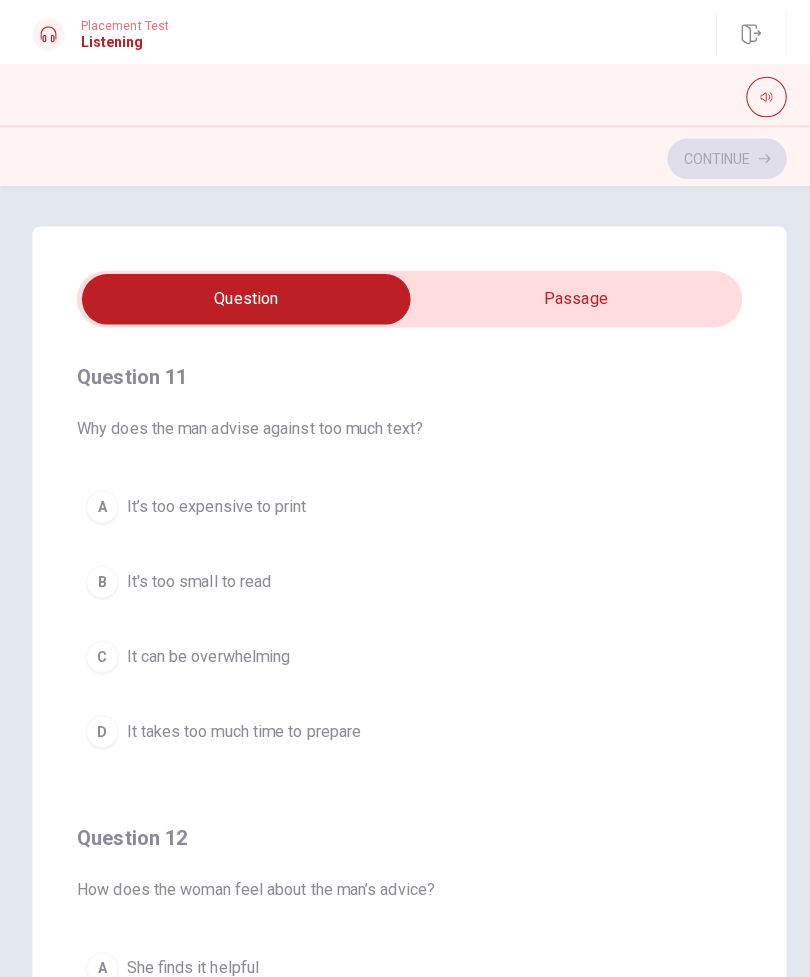 scroll, scrollTop: 0, scrollLeft: 0, axis: both 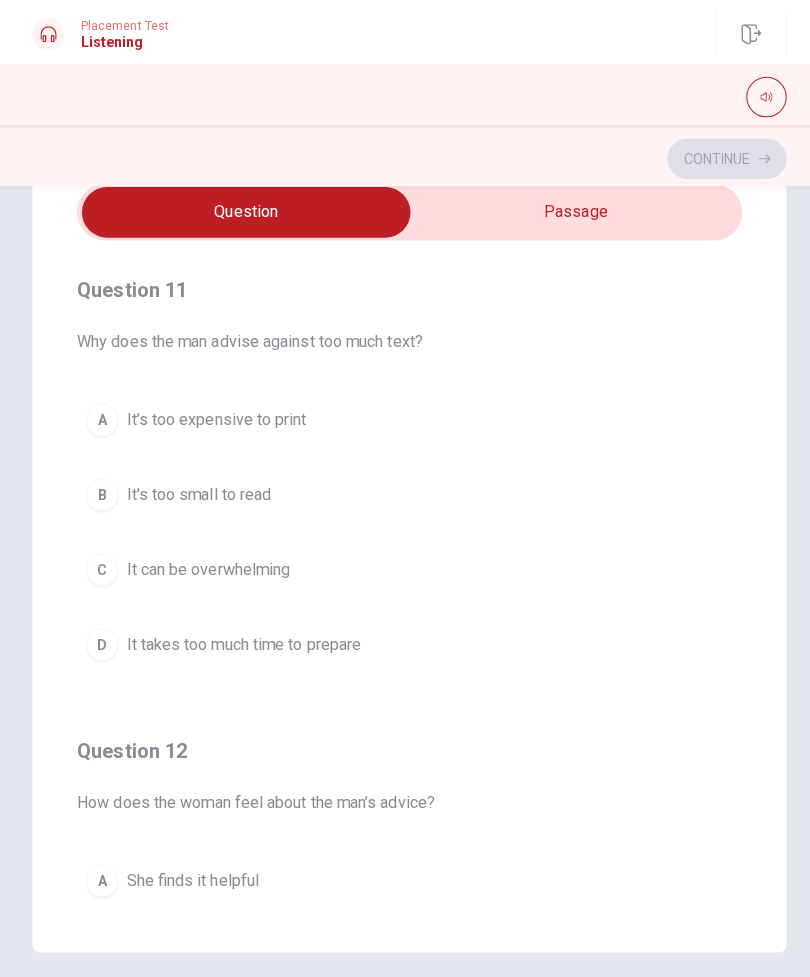 click on "It's too small to read" at bounding box center [196, 489] 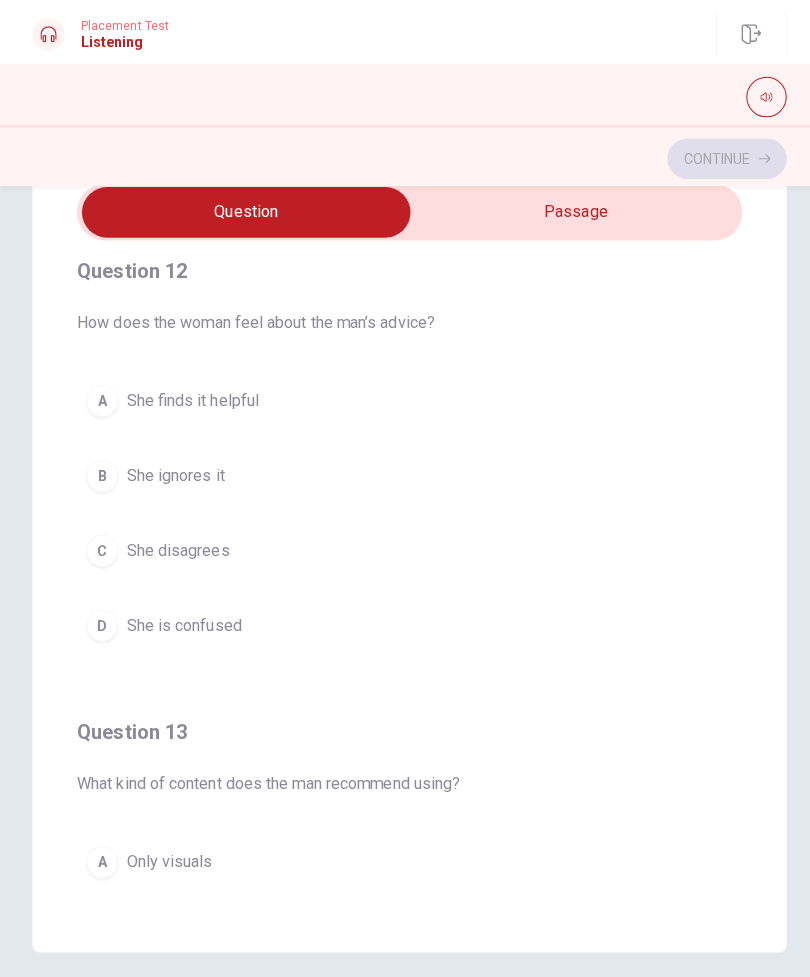 scroll, scrollTop: 481, scrollLeft: 0, axis: vertical 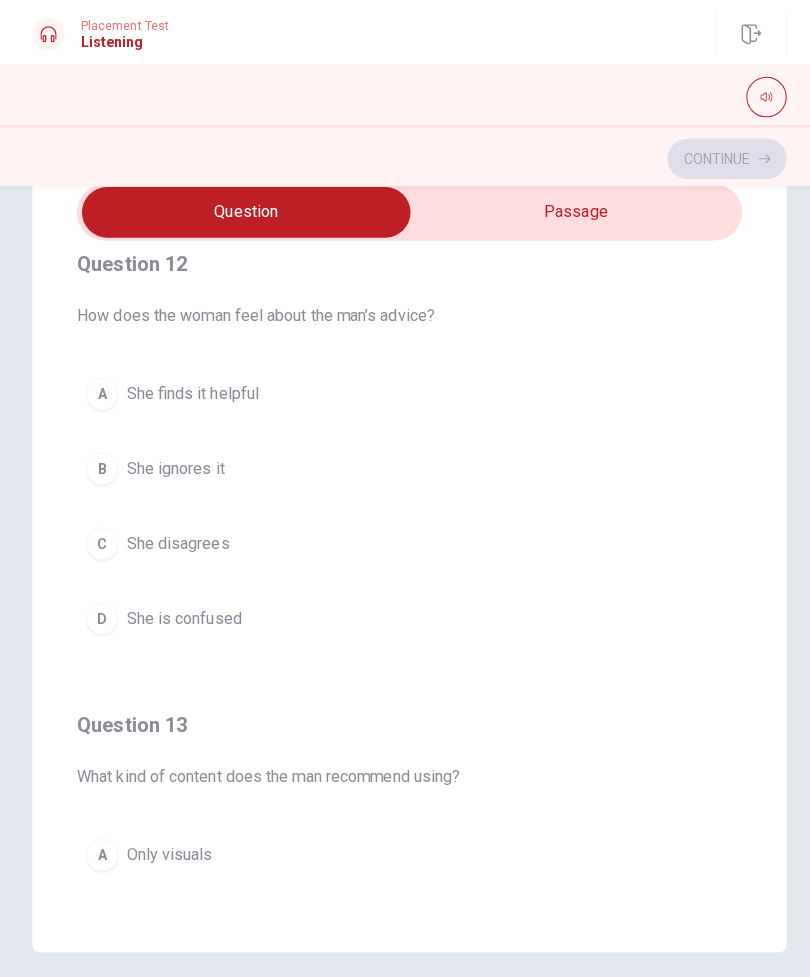 click on "A She finds it helpful" at bounding box center [405, 390] 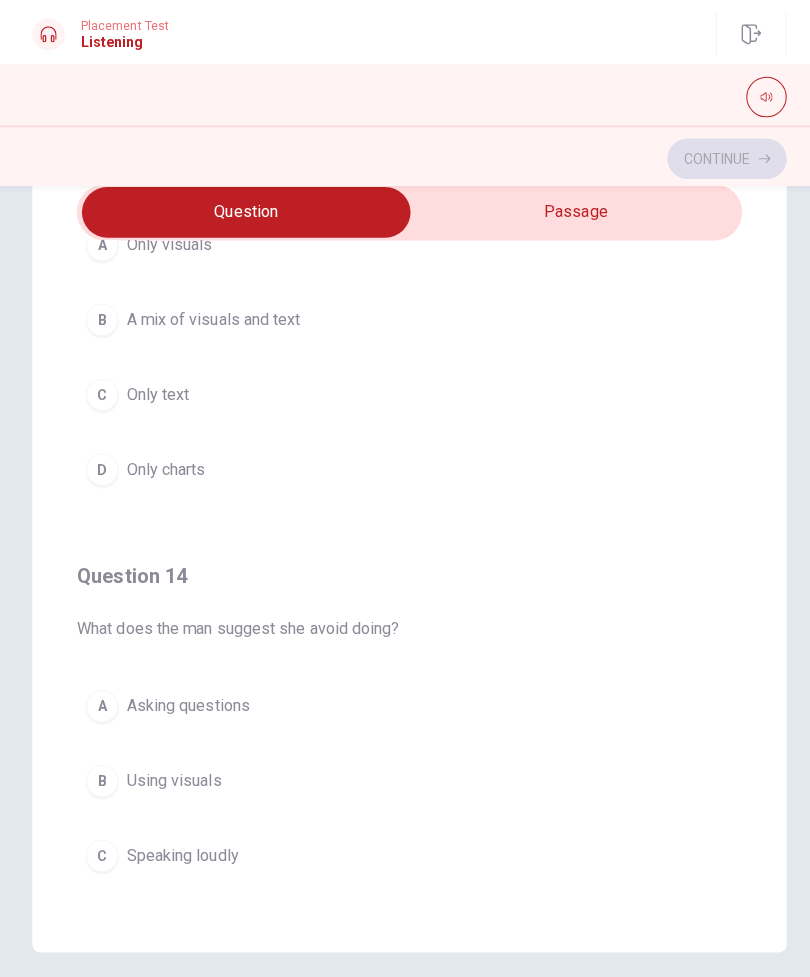 scroll, scrollTop: 1083, scrollLeft: 0, axis: vertical 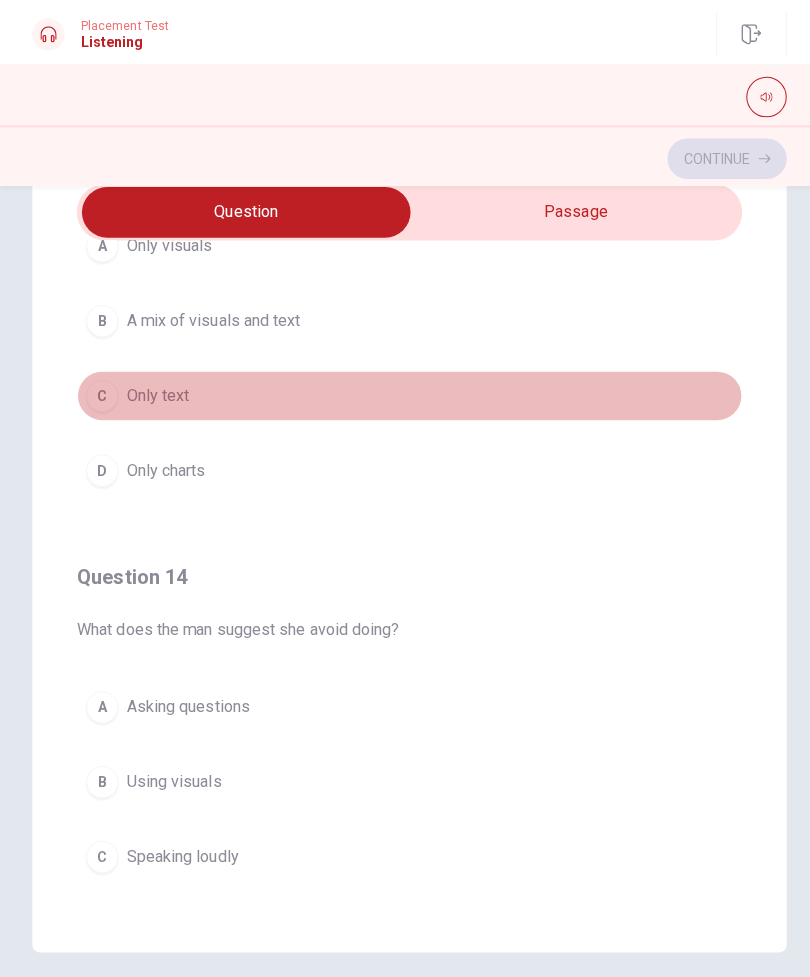 click on "C Only text" at bounding box center [405, 392] 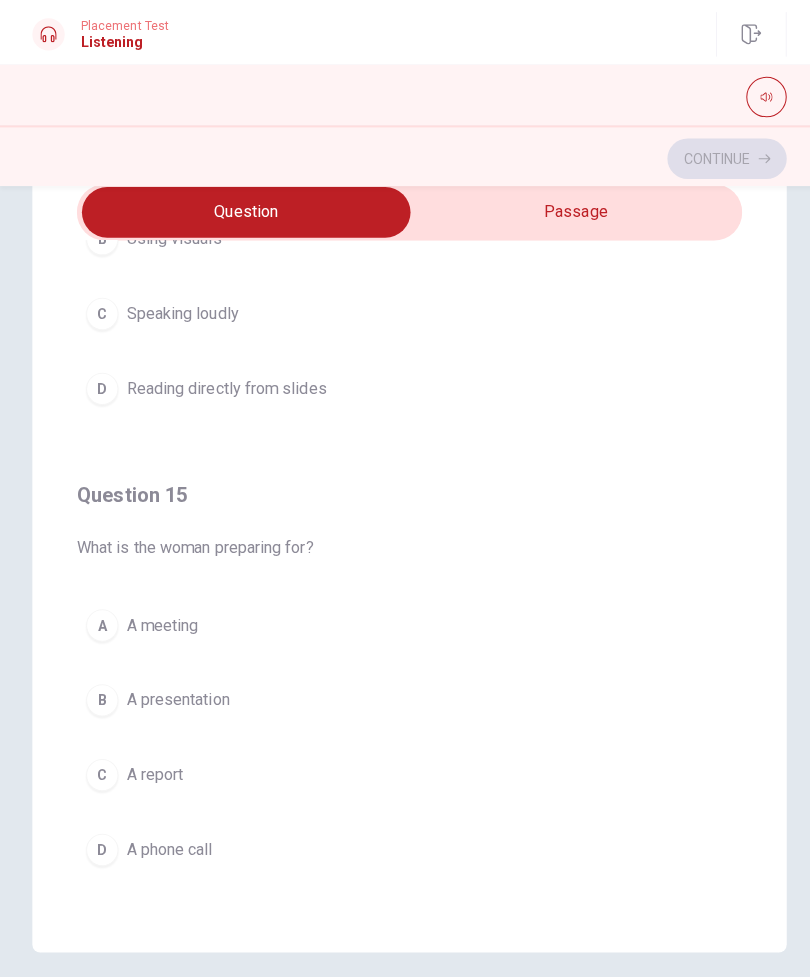 scroll, scrollTop: 1620, scrollLeft: 0, axis: vertical 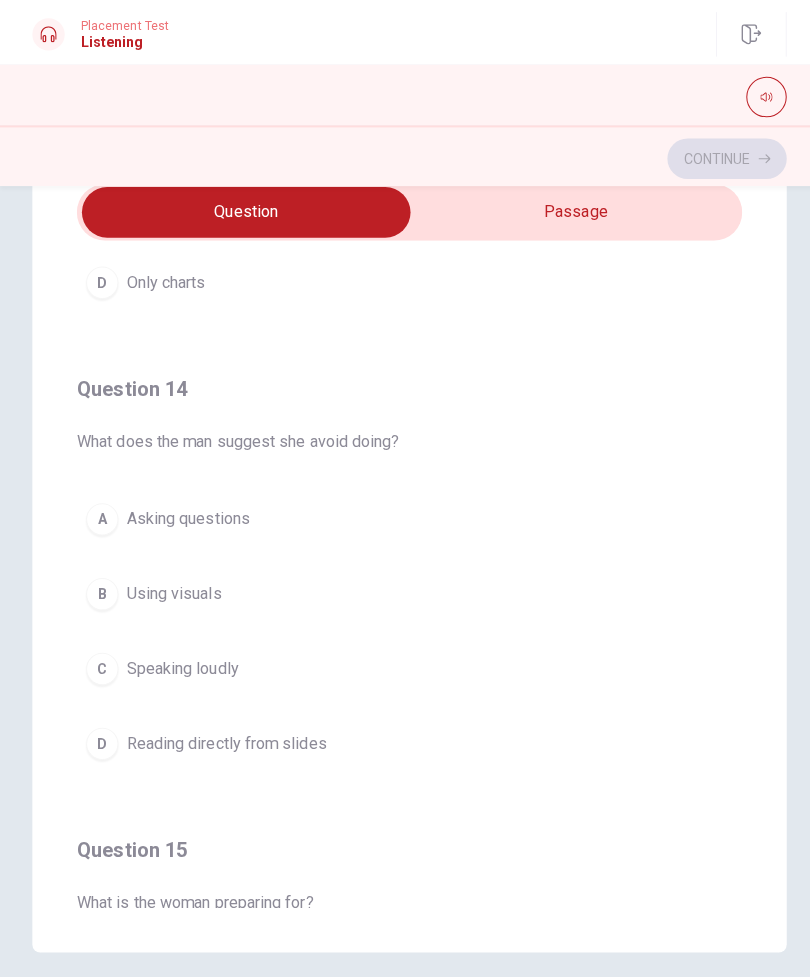 click on "B Using visuals" at bounding box center [405, 588] 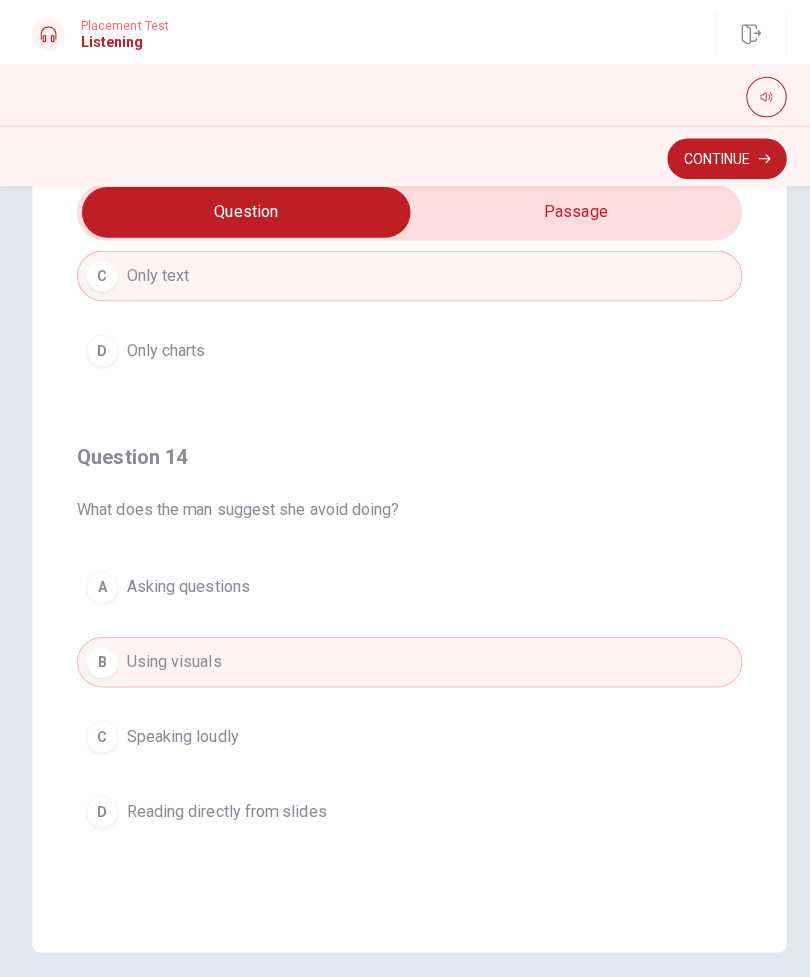 scroll, scrollTop: 1207, scrollLeft: 0, axis: vertical 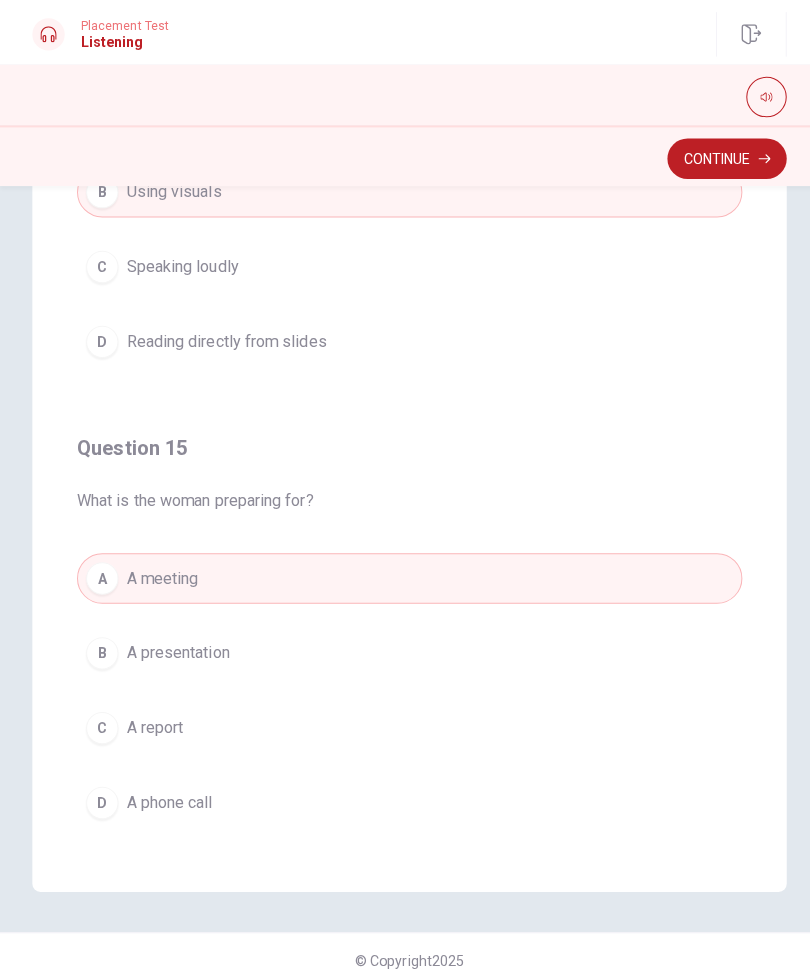 click on "C A report" at bounding box center [405, 720] 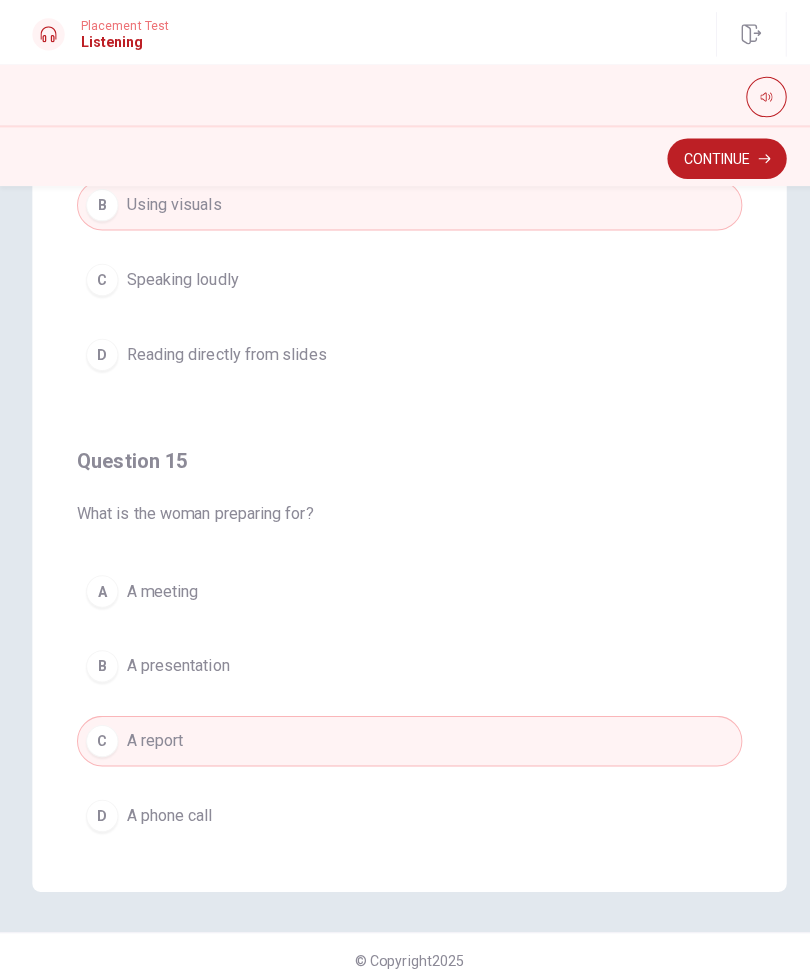 scroll, scrollTop: 1595, scrollLeft: 0, axis: vertical 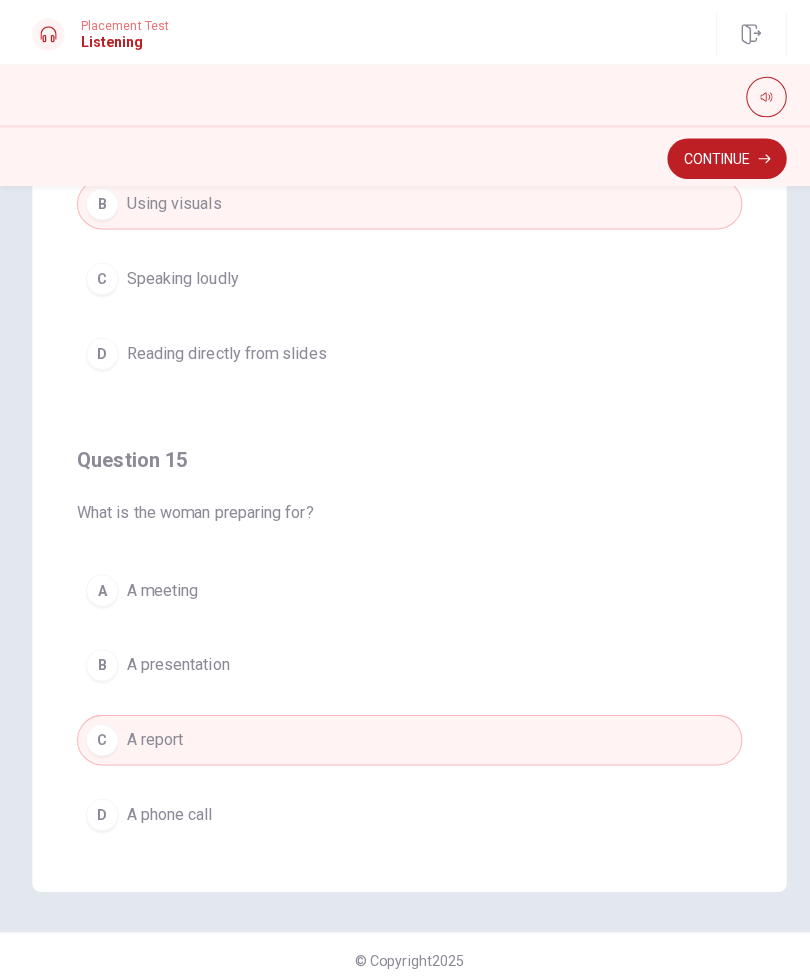 click on "B A presentation" at bounding box center [405, 658] 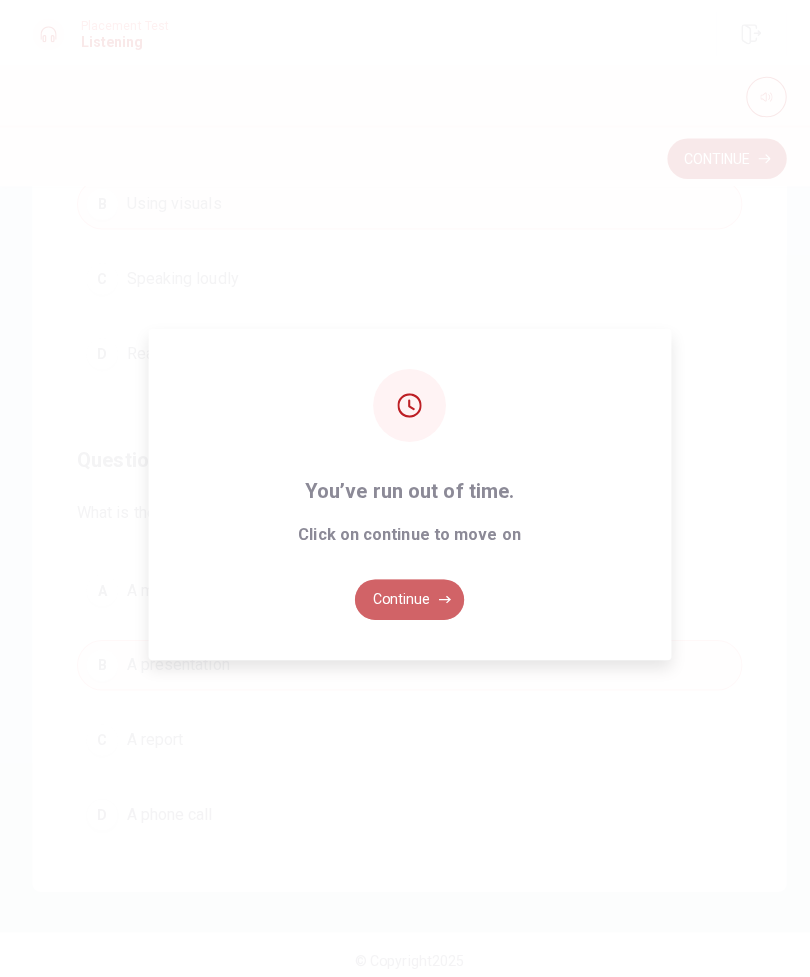 click on "Continue" at bounding box center [405, 593] 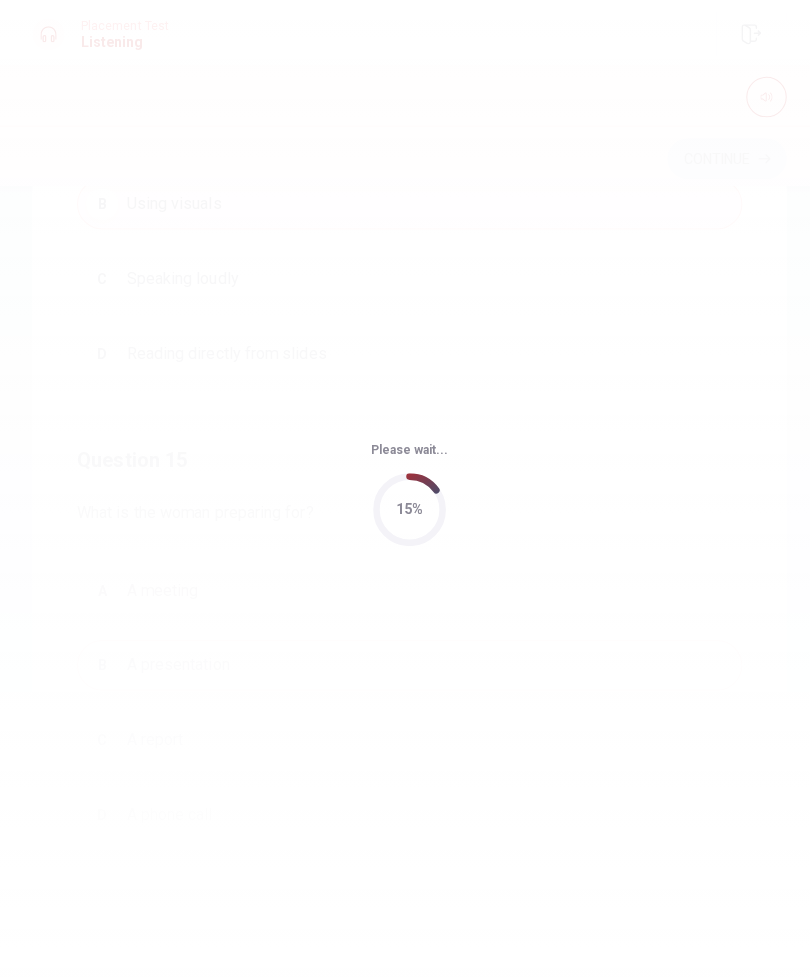 scroll, scrollTop: 0, scrollLeft: 0, axis: both 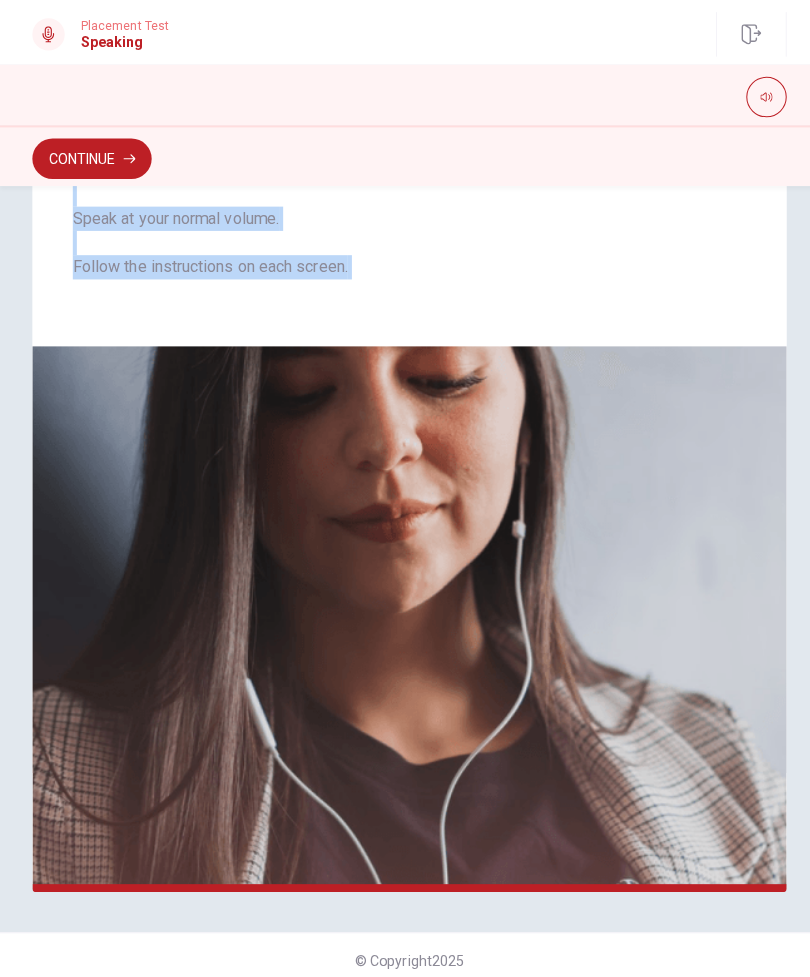 click on "Continue" at bounding box center [91, 157] 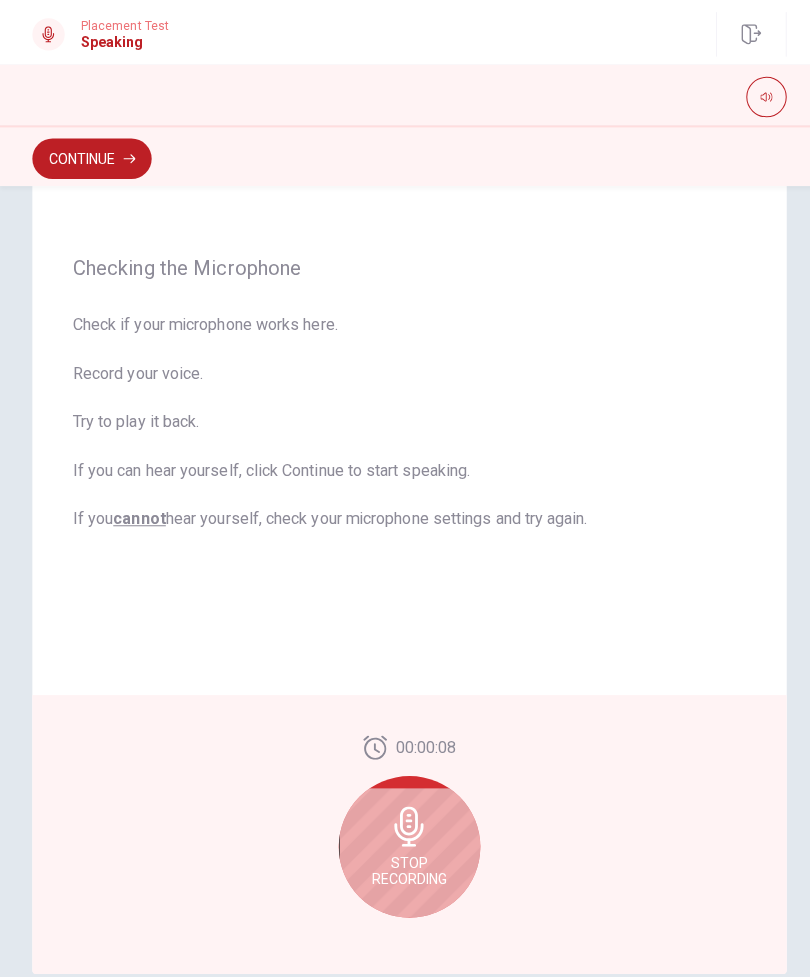 scroll, scrollTop: 133, scrollLeft: 0, axis: vertical 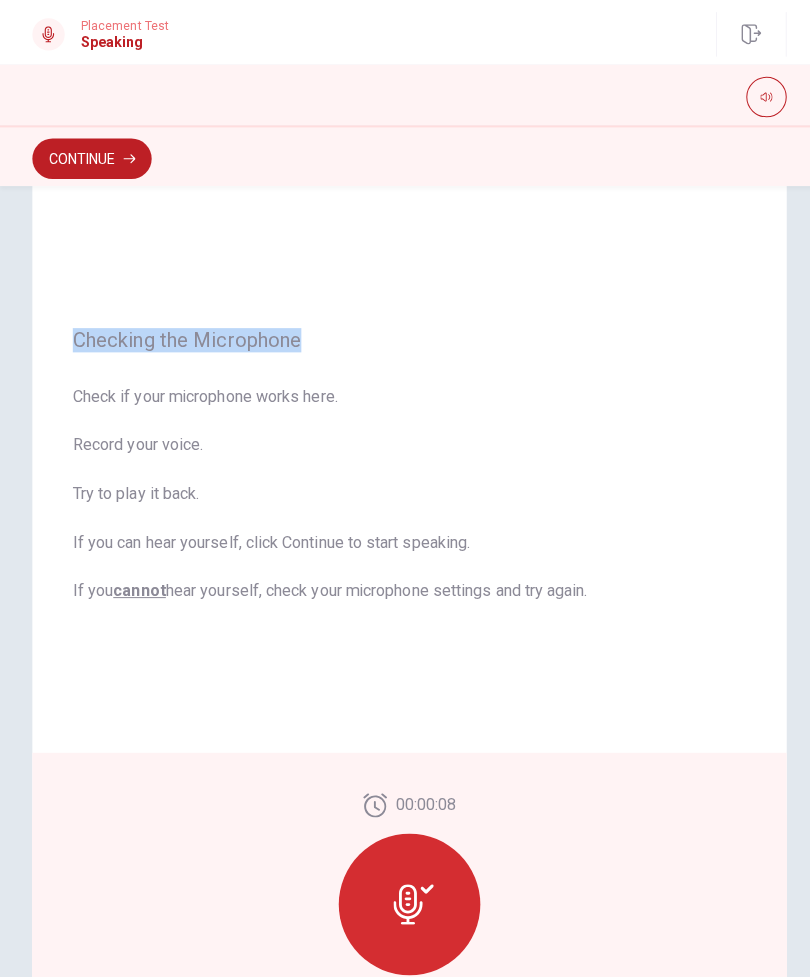 click on "Checking the Microphone Check if your microphone works here.
Record your voice.
Try to play it back.
If you can hear yourself, click Continue to start speaking.
If you  cannot  hear yourself, check your microphone settings and try again." at bounding box center [405, 460] 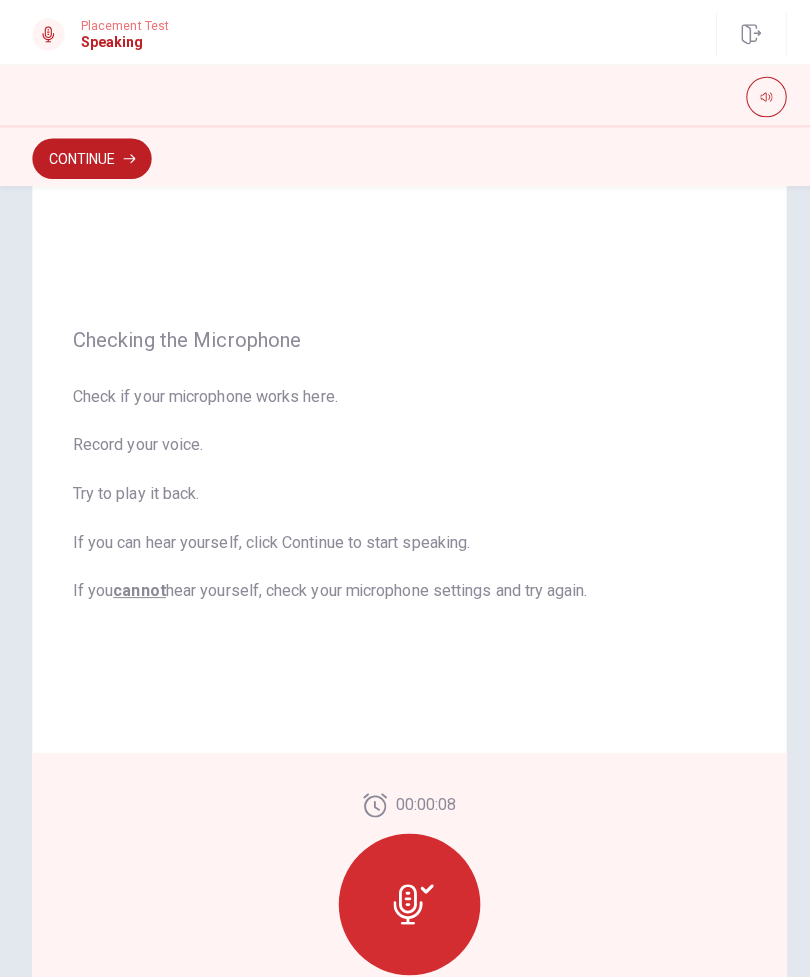 click 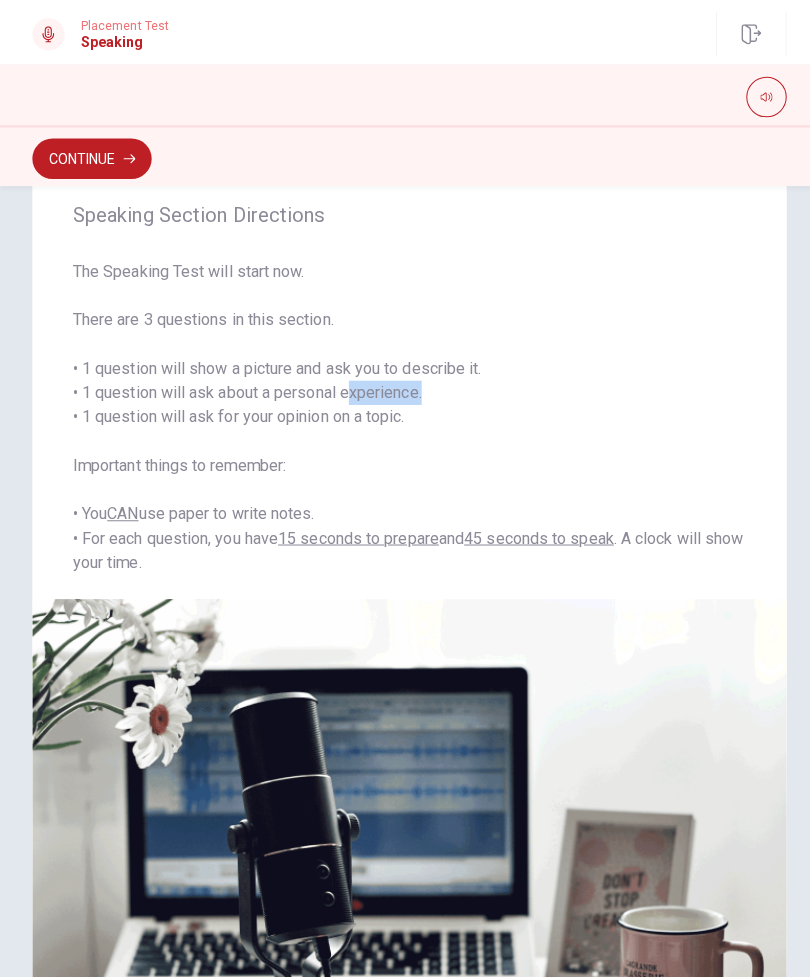 click on "Speaking Section Directions The Speaking Test will start now.
There are 3 questions in this section.
• 1 question will show a picture and ask you to describe it.
• 1 question will ask about a personal experience.
• 1 question will ask for your opinion on a topic.
Important things to remember:
• You  CAN  use paper to write notes.
• For each question, you have  15 seconds to prepare  and  45 seconds to speak . A clock will show your time." at bounding box center [405, 384] 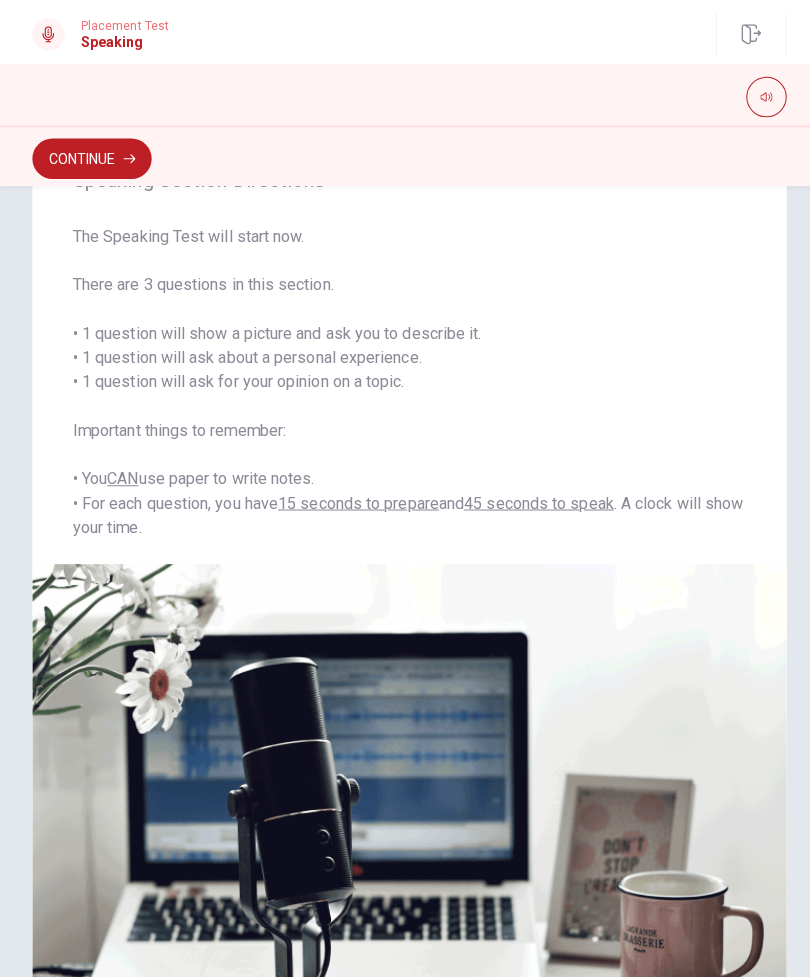scroll, scrollTop: 82, scrollLeft: 0, axis: vertical 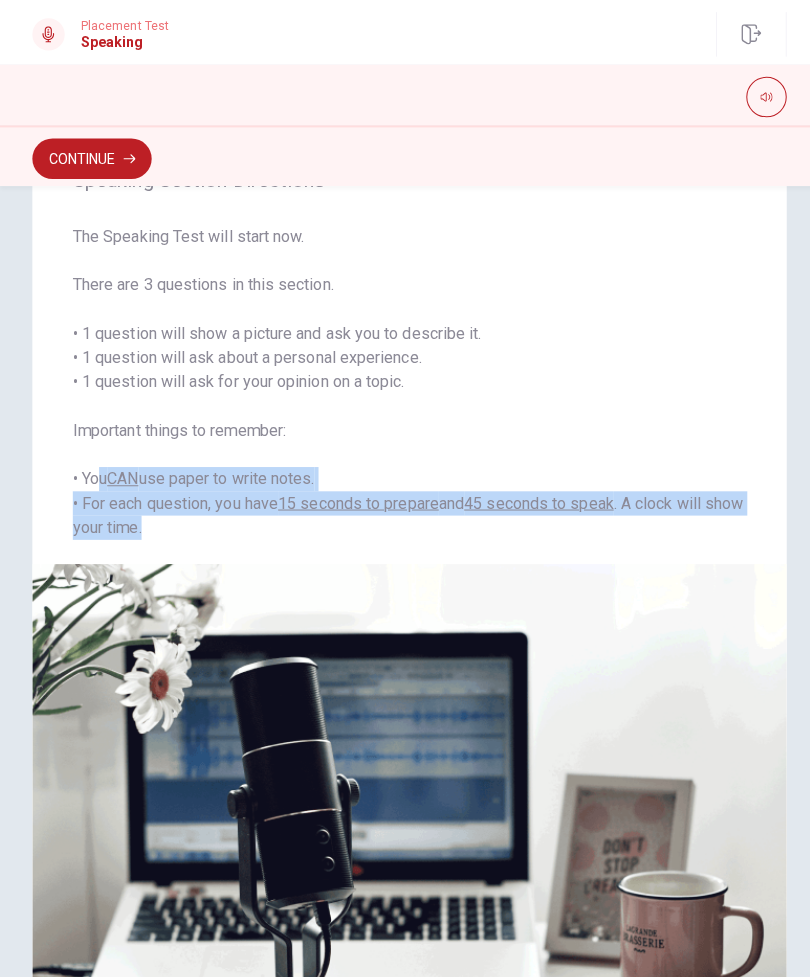 click on "The Speaking Test will start now.
There are 3 questions in this section.
• 1 question will show a picture and ask you to describe it.
• 1 question will ask about a personal experience.
• 1 question will ask for your opinion on a topic.
Important things to remember:
• You  CAN  use paper to write notes.
• For each question, you have  15 seconds to prepare  and  45 seconds to speak . A clock will show your time." at bounding box center [405, 378] 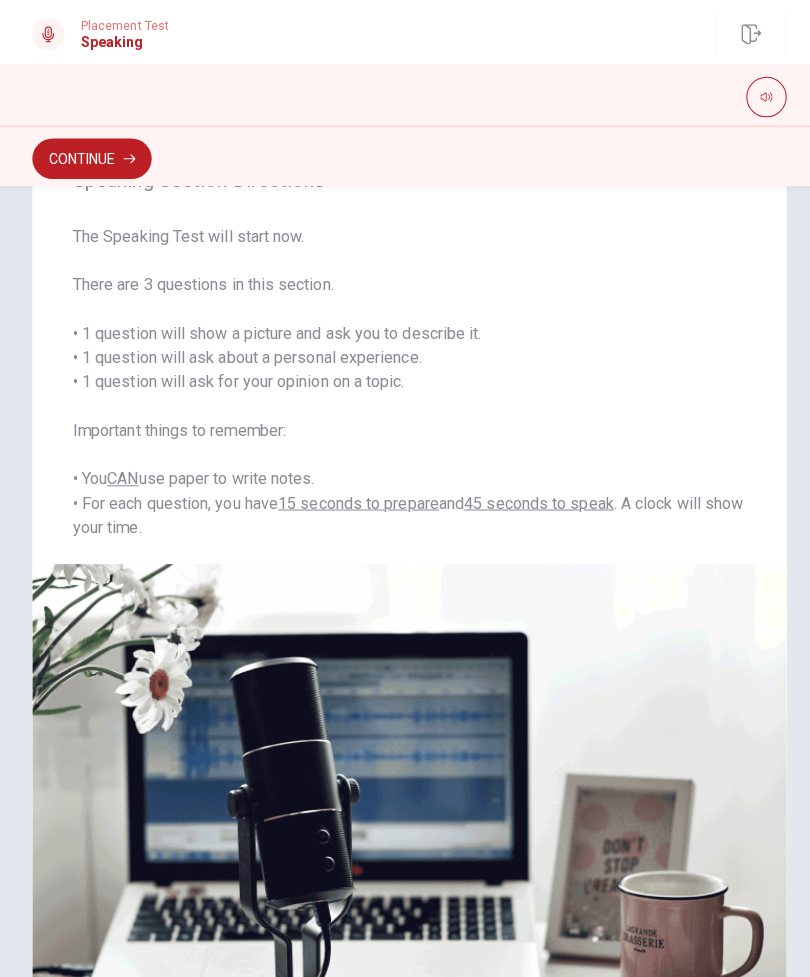 click on "Continue" at bounding box center (91, 157) 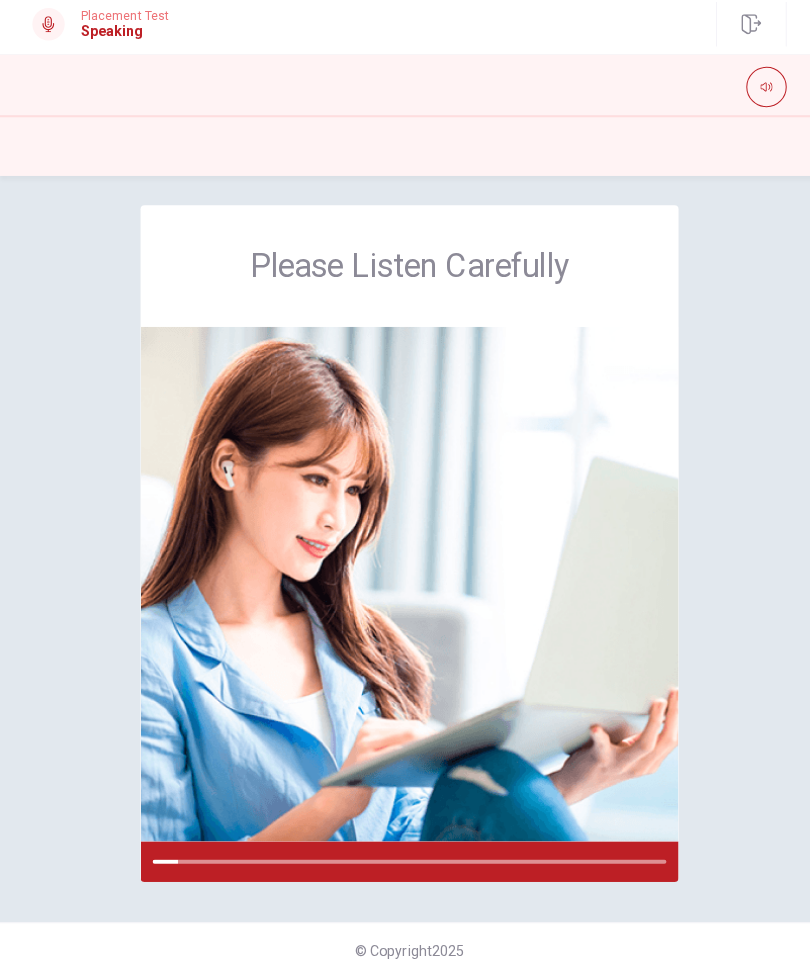 scroll, scrollTop: 0, scrollLeft: 0, axis: both 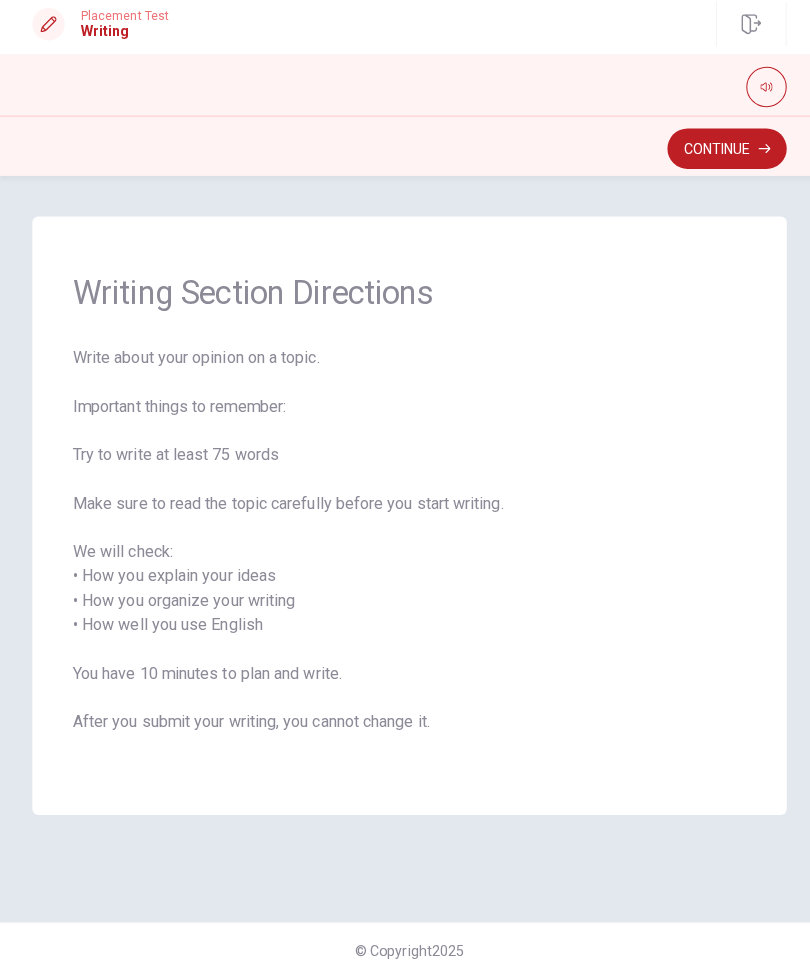 click 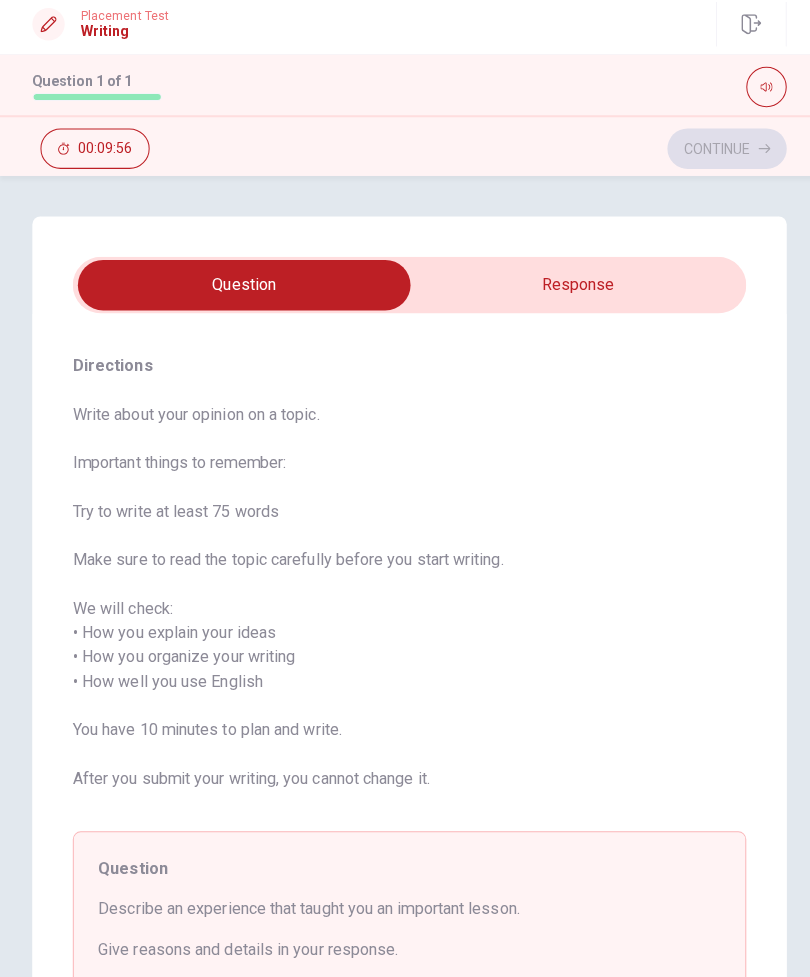 scroll, scrollTop: 0, scrollLeft: 0, axis: both 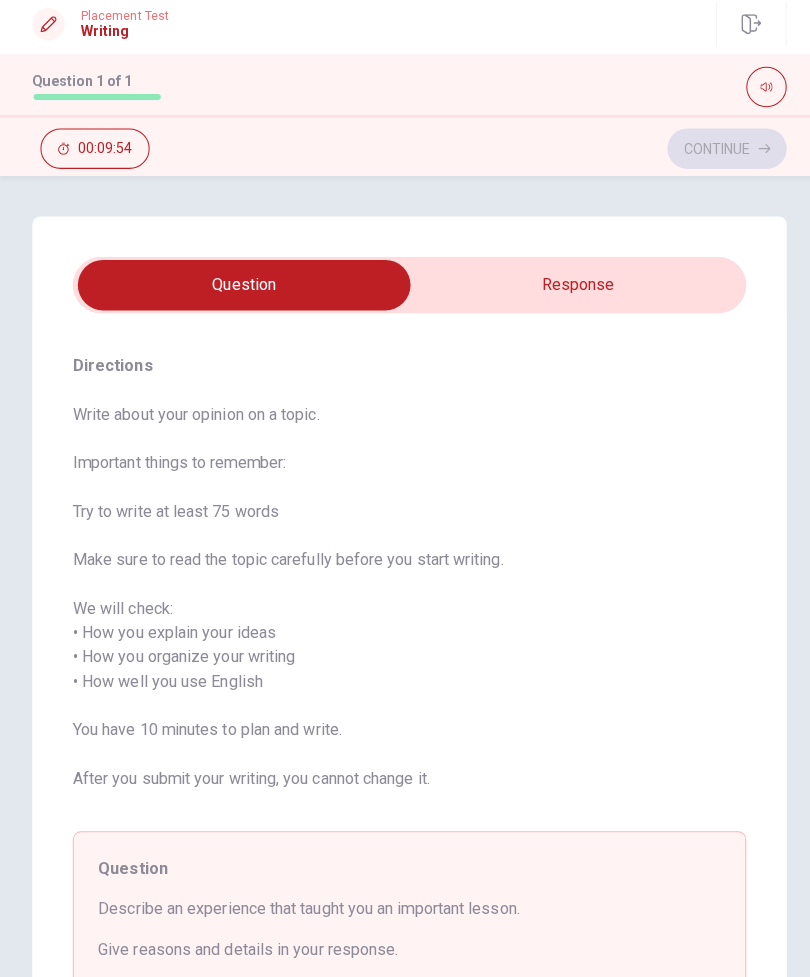 click at bounding box center (241, 292) 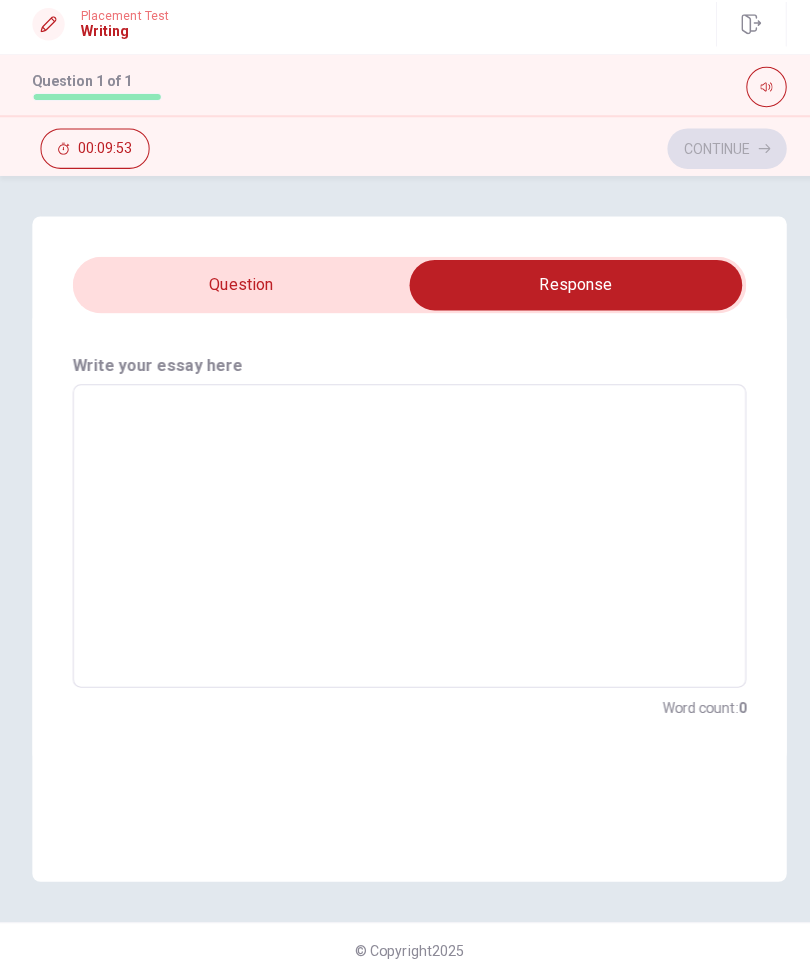 click at bounding box center [569, 292] 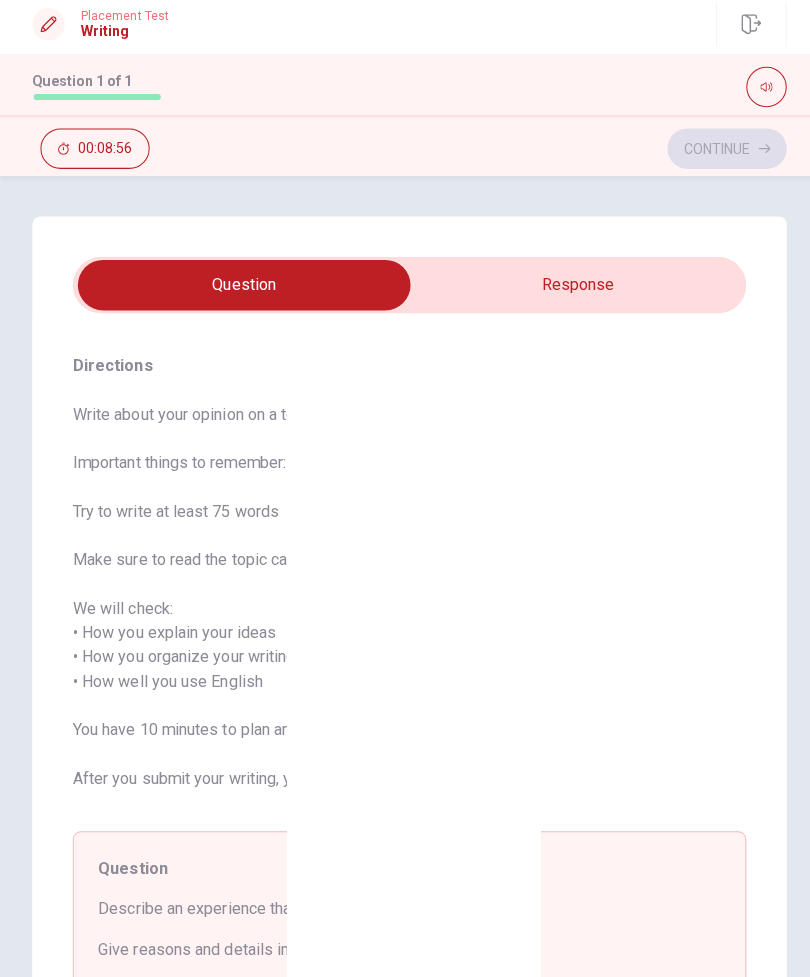 scroll, scrollTop: 0, scrollLeft: 0, axis: both 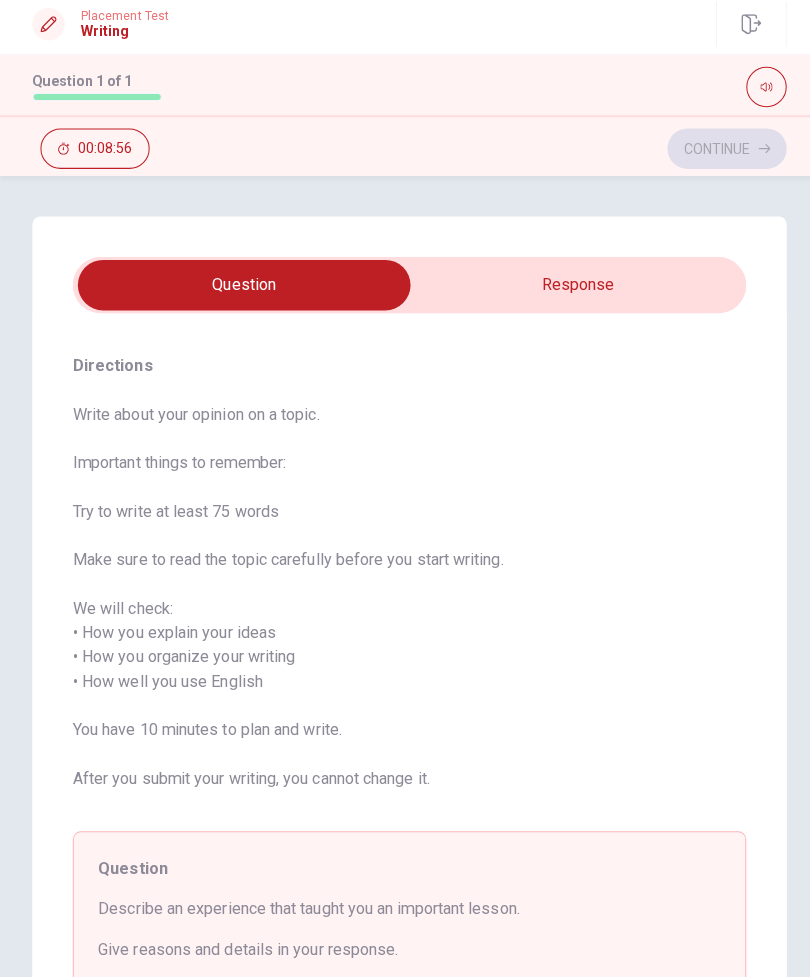 click at bounding box center (241, 292) 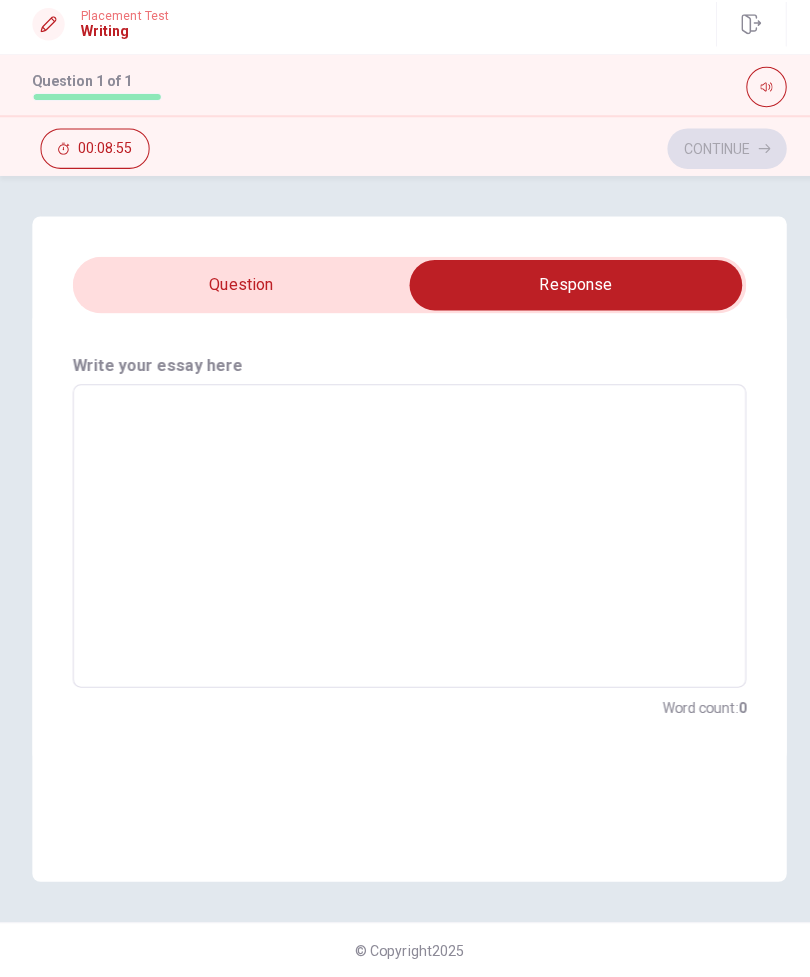 click at bounding box center (405, 540) 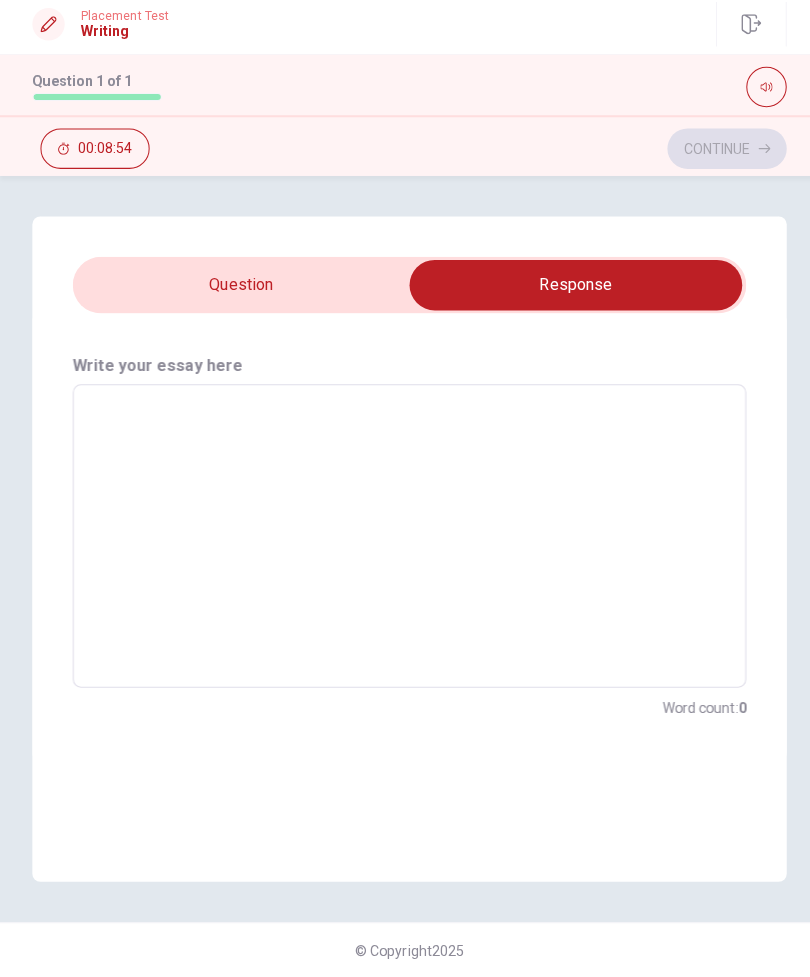 click at bounding box center (405, 540) 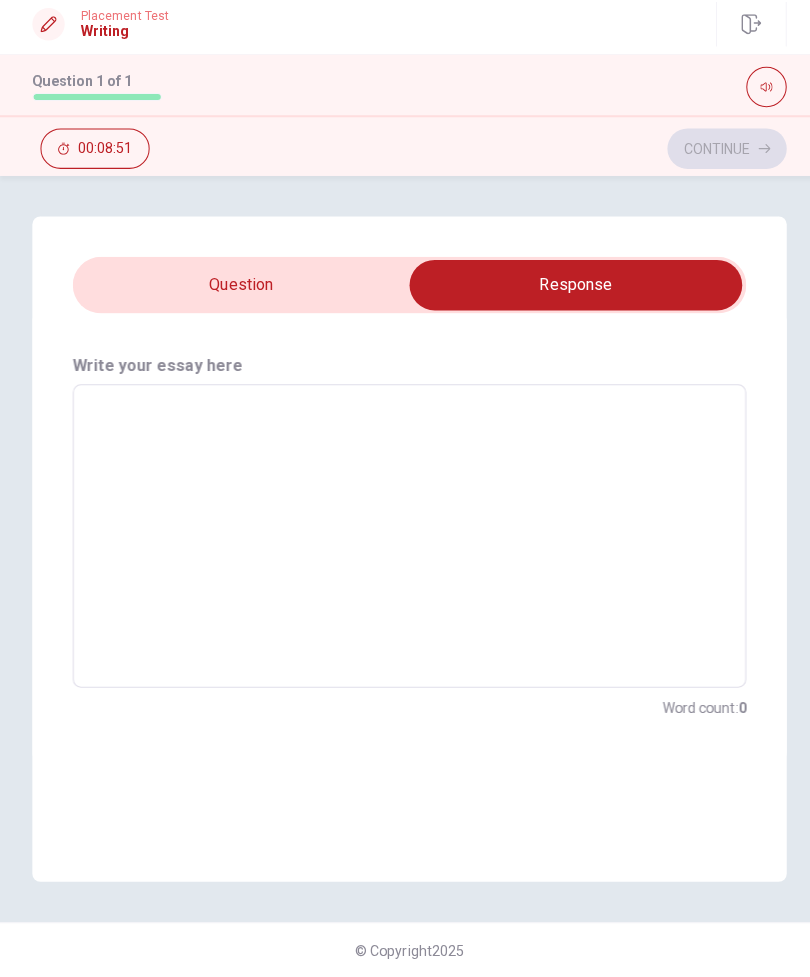 click at bounding box center [569, 292] 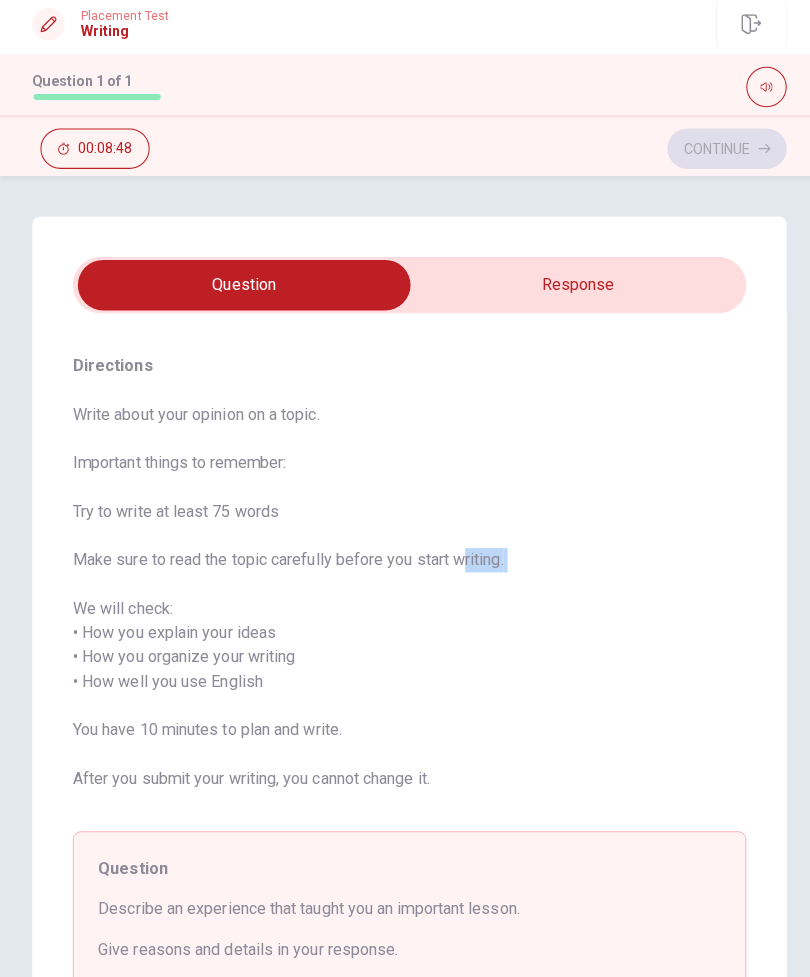 click on "Write about your opinion on a topic.
Important things to remember:
Try to write at least 75 words
Make sure to read the topic carefully before you start writing.
We will check:
• How you explain your ideas
• How you organize your writing
• How well you use English
You have 10 minutes to plan and write.
After you submit your writing, you cannot change it." at bounding box center [405, 612] 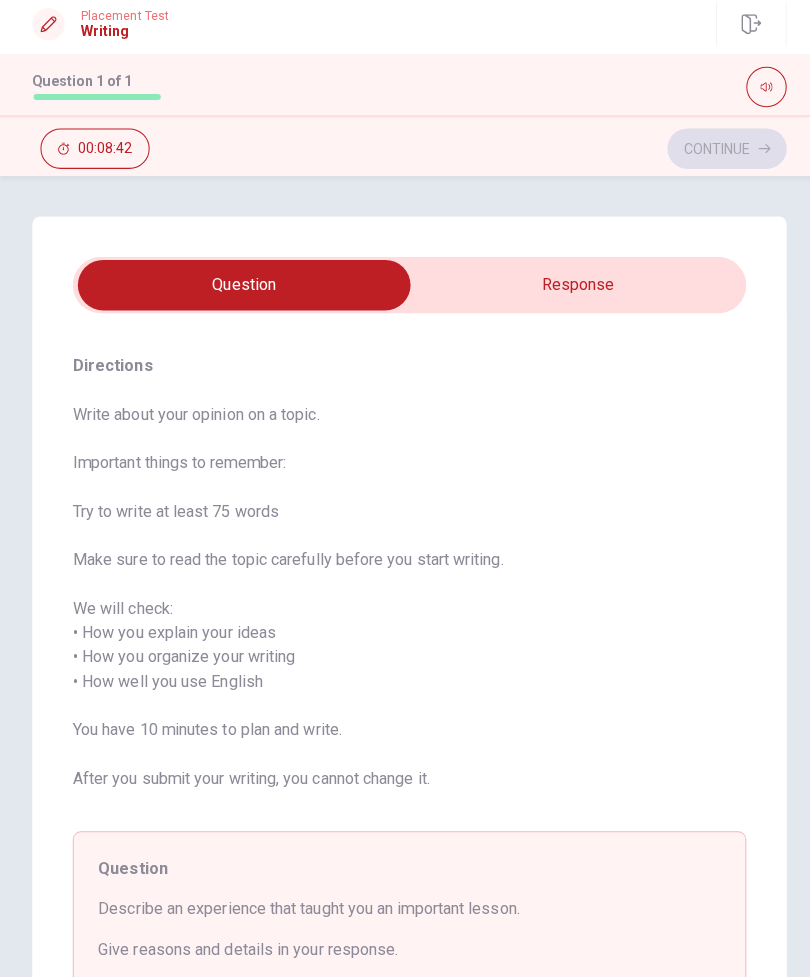 click at bounding box center [241, 292] 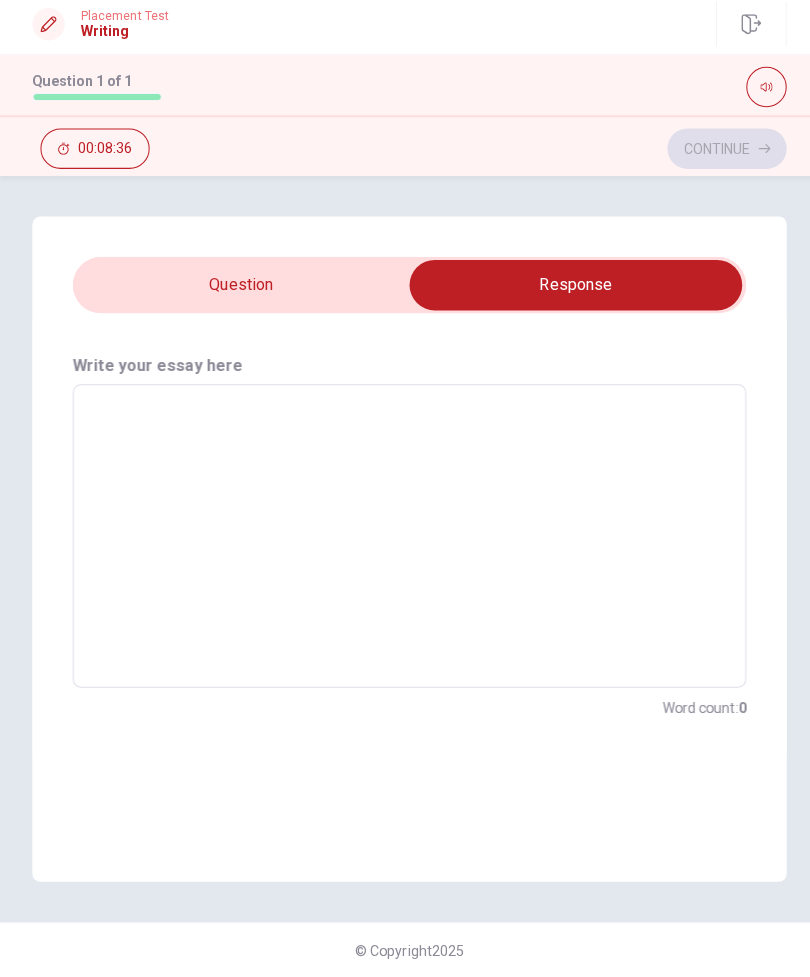 click at bounding box center [569, 292] 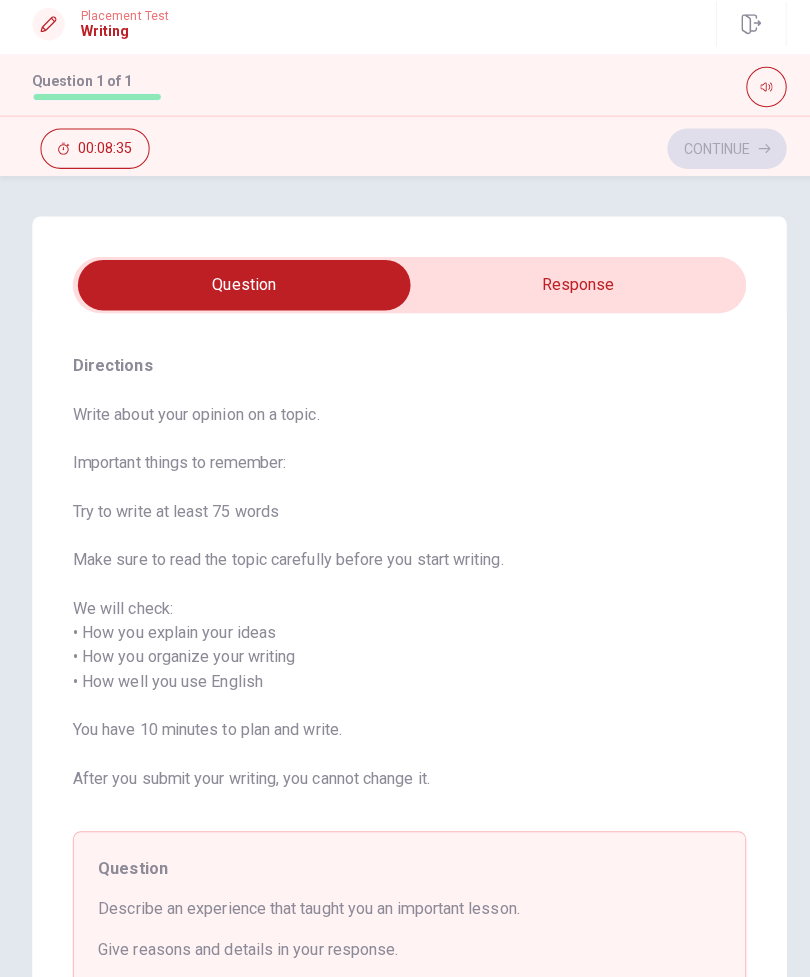 click at bounding box center [758, 96] 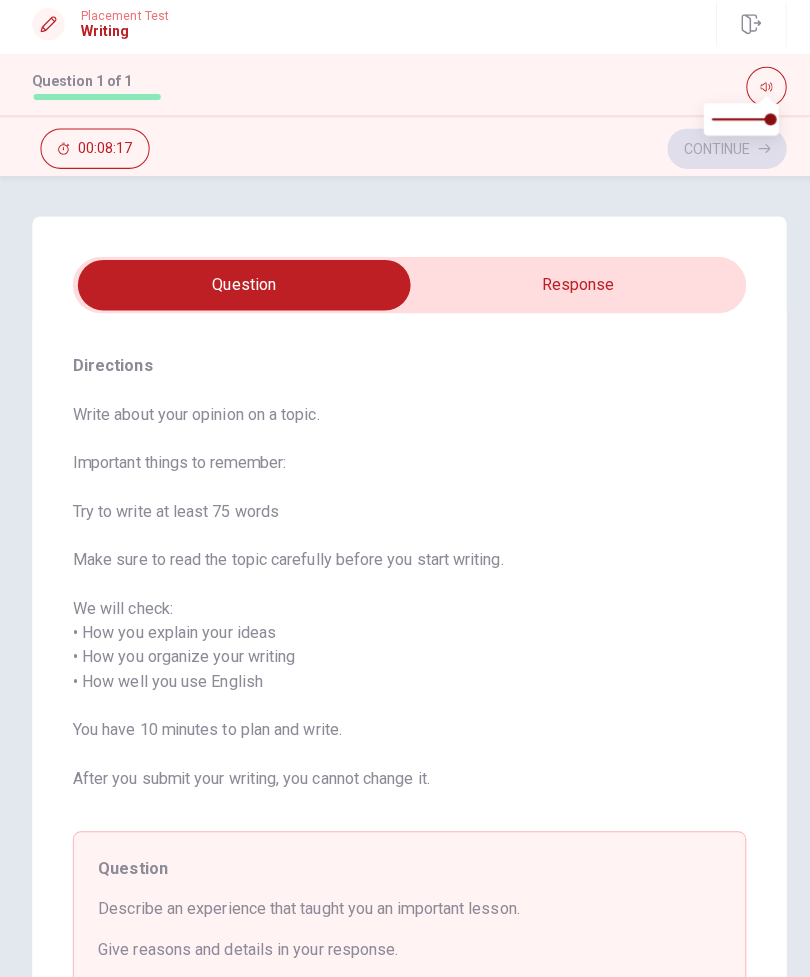 scroll, scrollTop: 0, scrollLeft: 0, axis: both 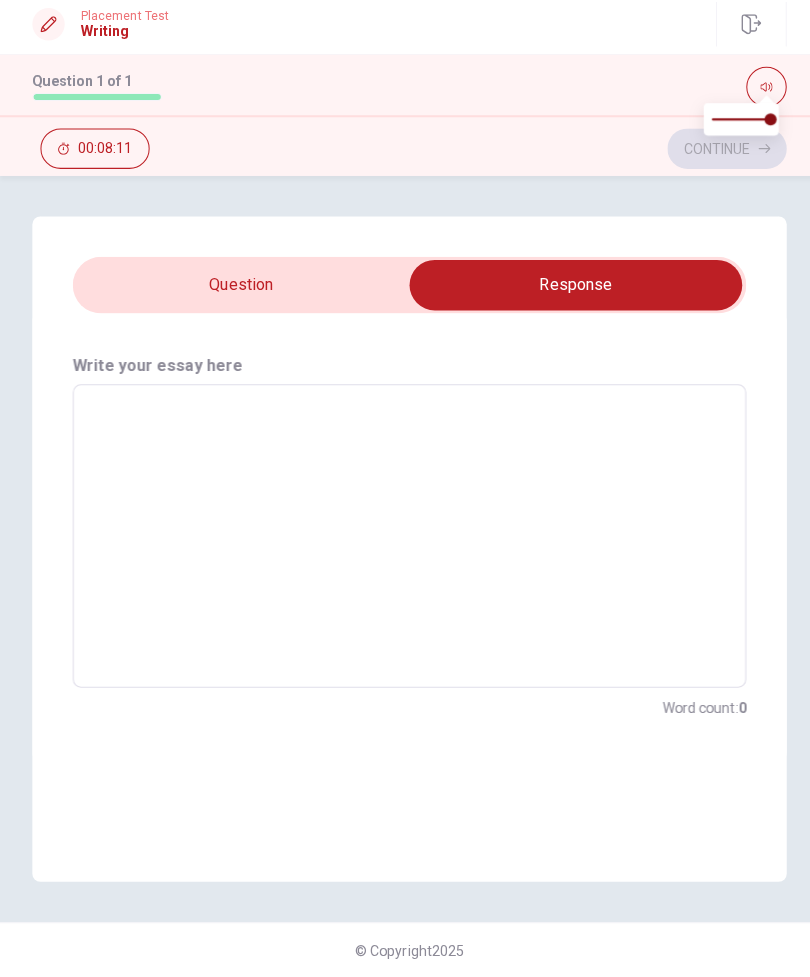 click at bounding box center (405, 540) 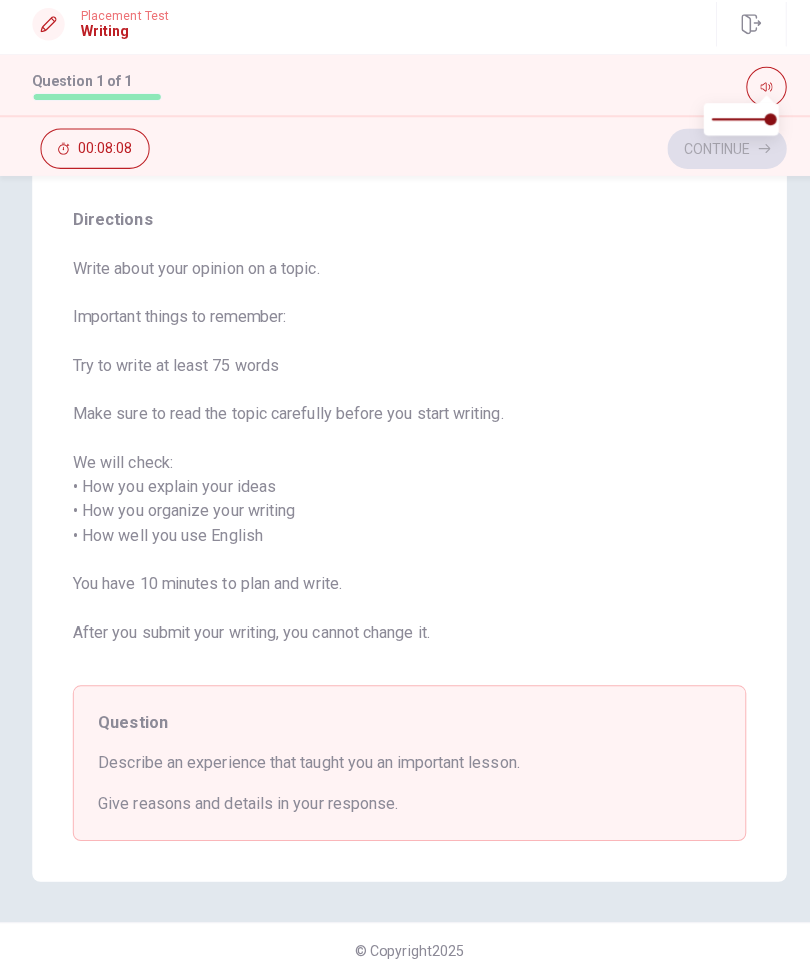 scroll, scrollTop: 144, scrollLeft: 0, axis: vertical 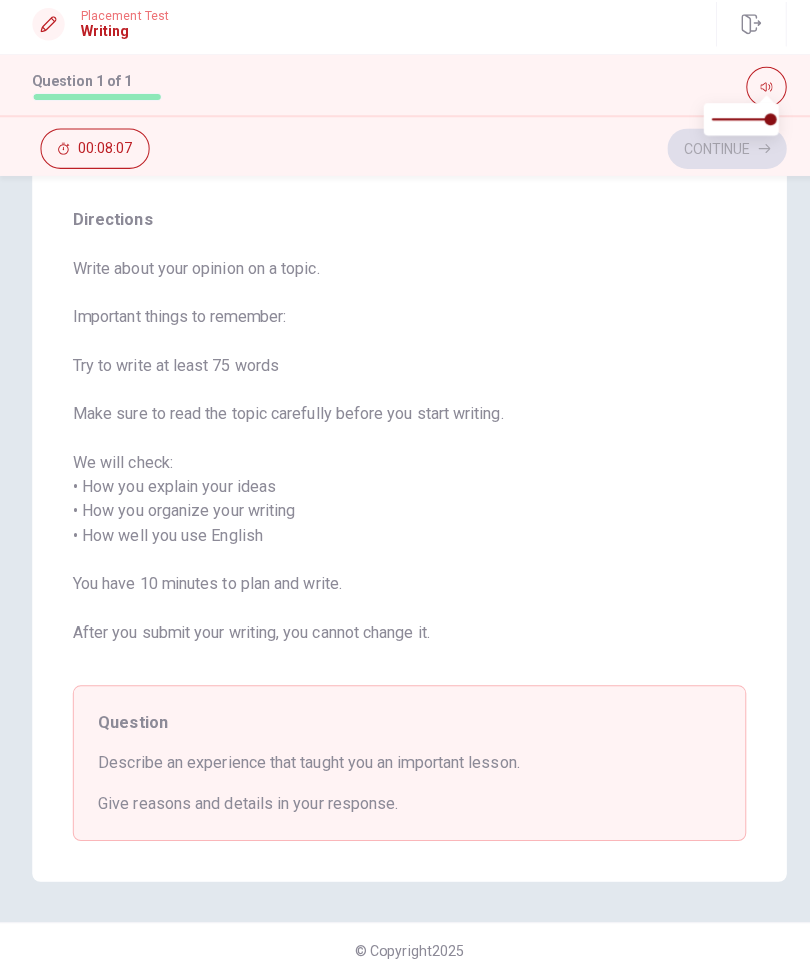 click on "Give reasons and details in your response." at bounding box center (405, 805) 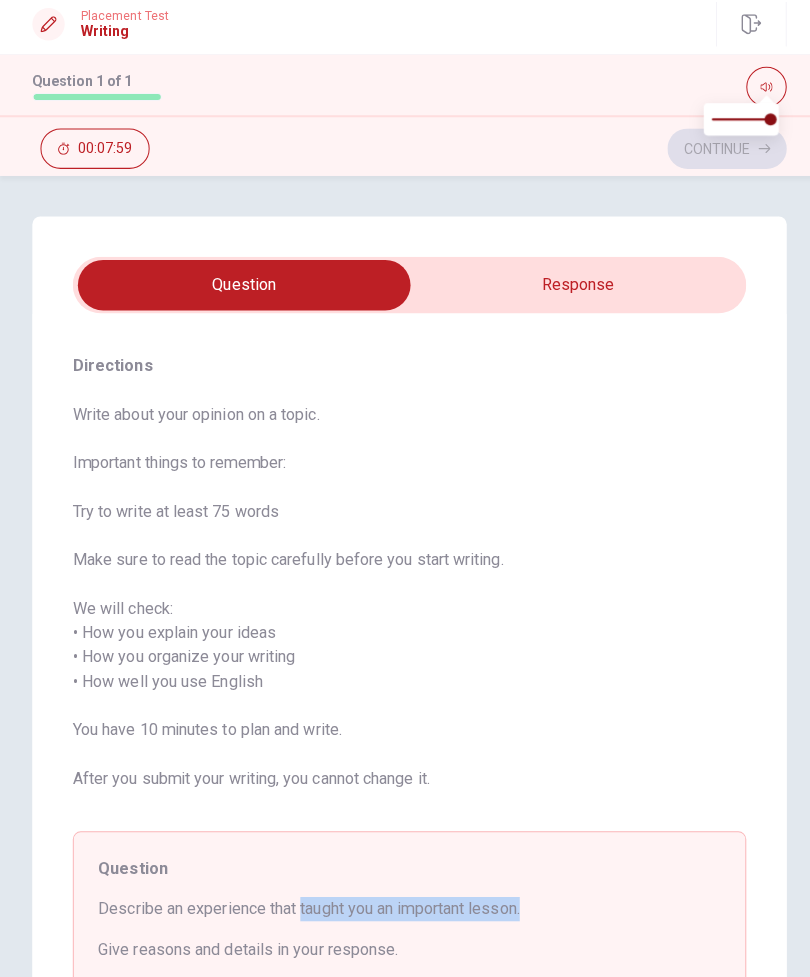 scroll, scrollTop: 0, scrollLeft: 0, axis: both 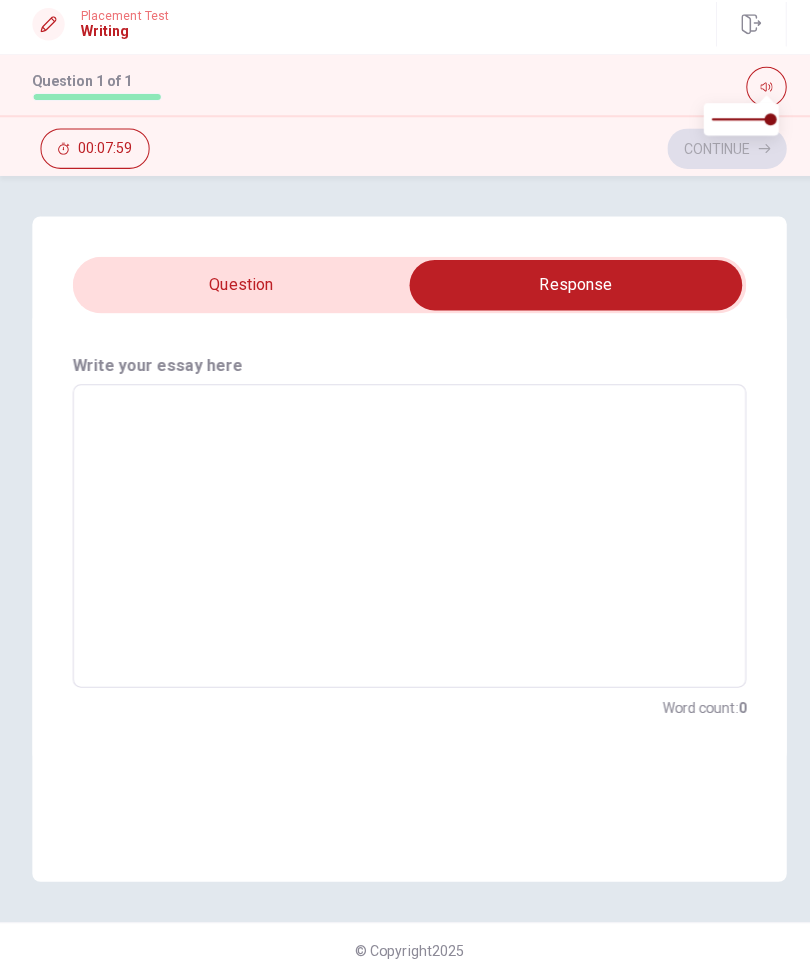click at bounding box center [405, 540] 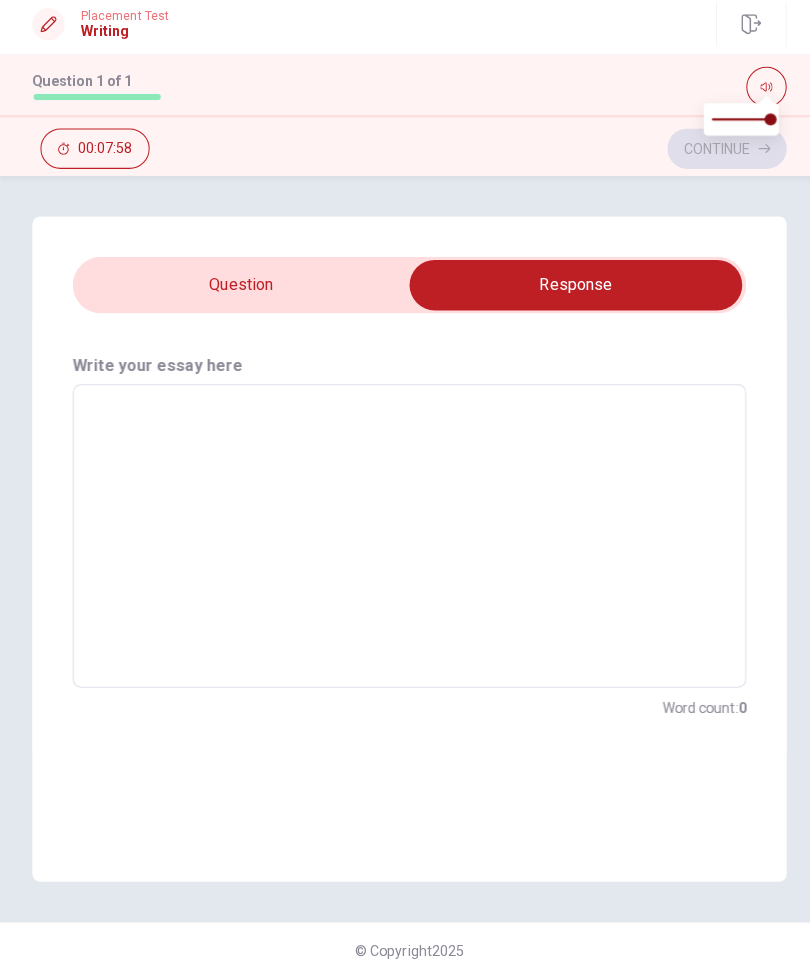 click at bounding box center (405, 540) 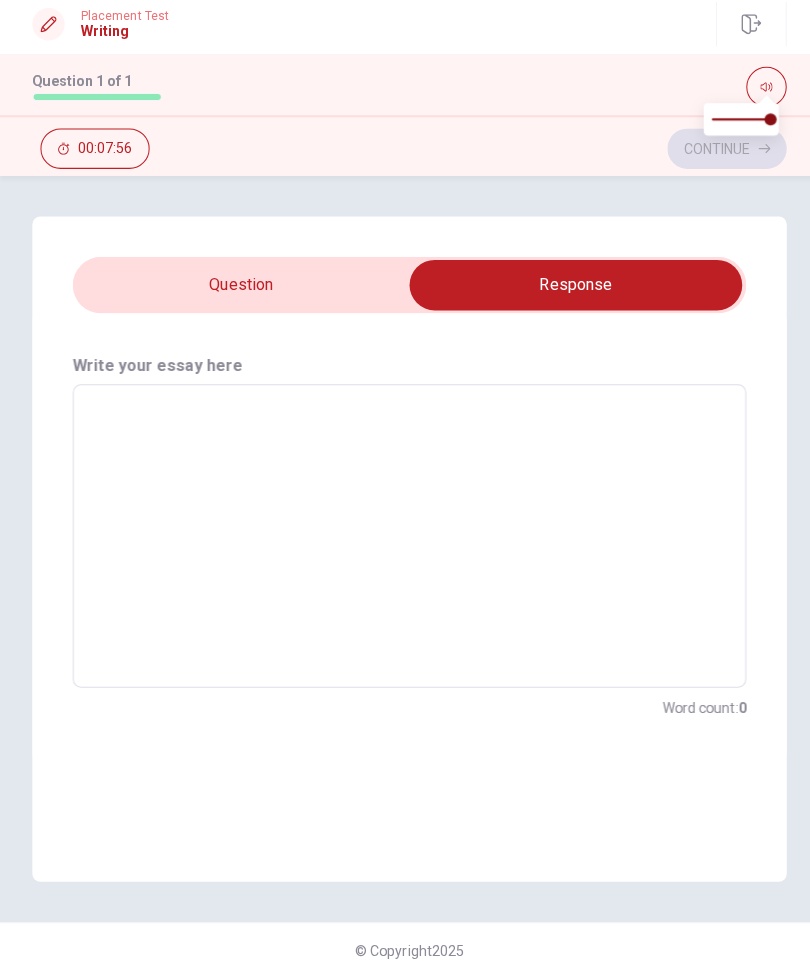 click at bounding box center (405, 540) 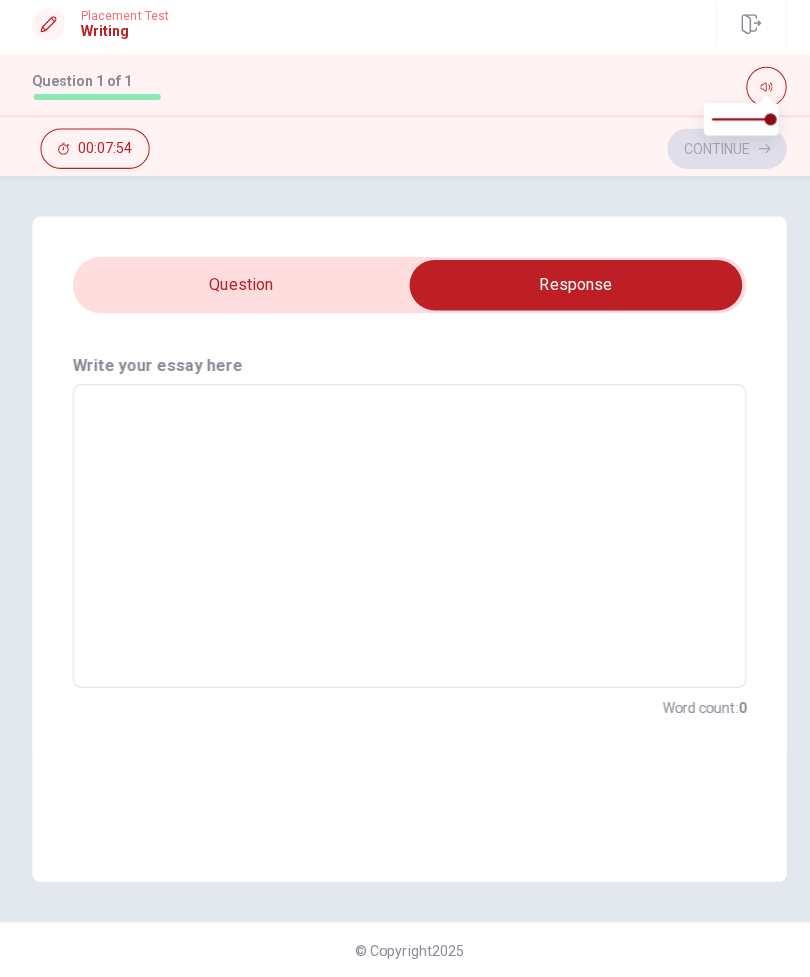 click at bounding box center (569, 292) 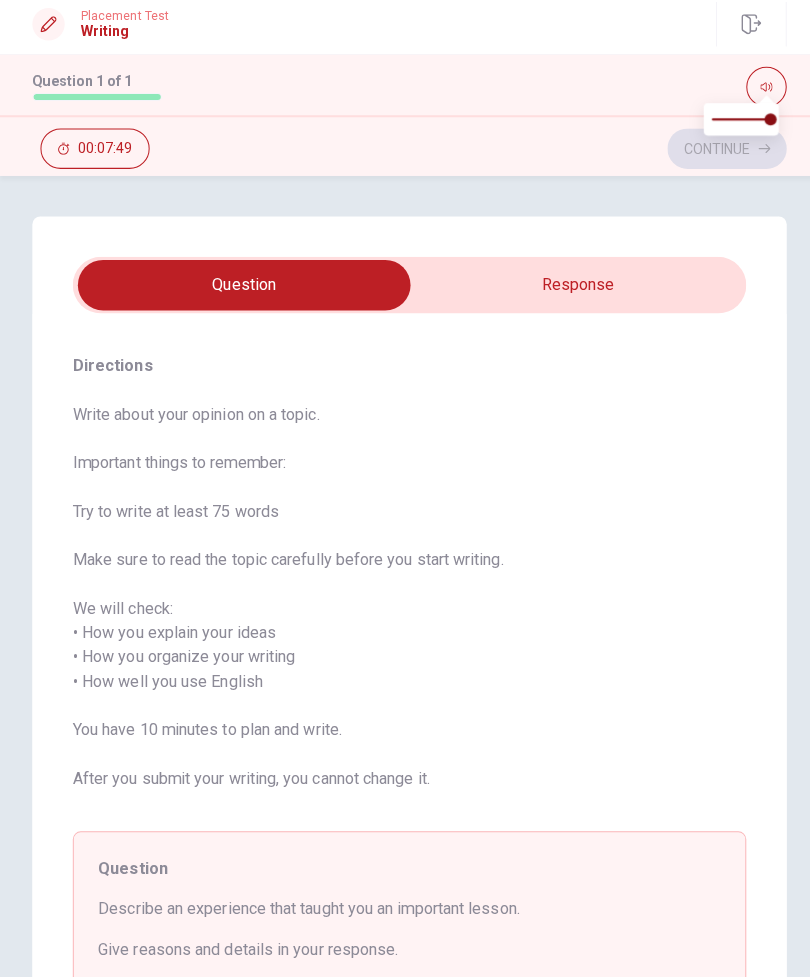 click at bounding box center (241, 292) 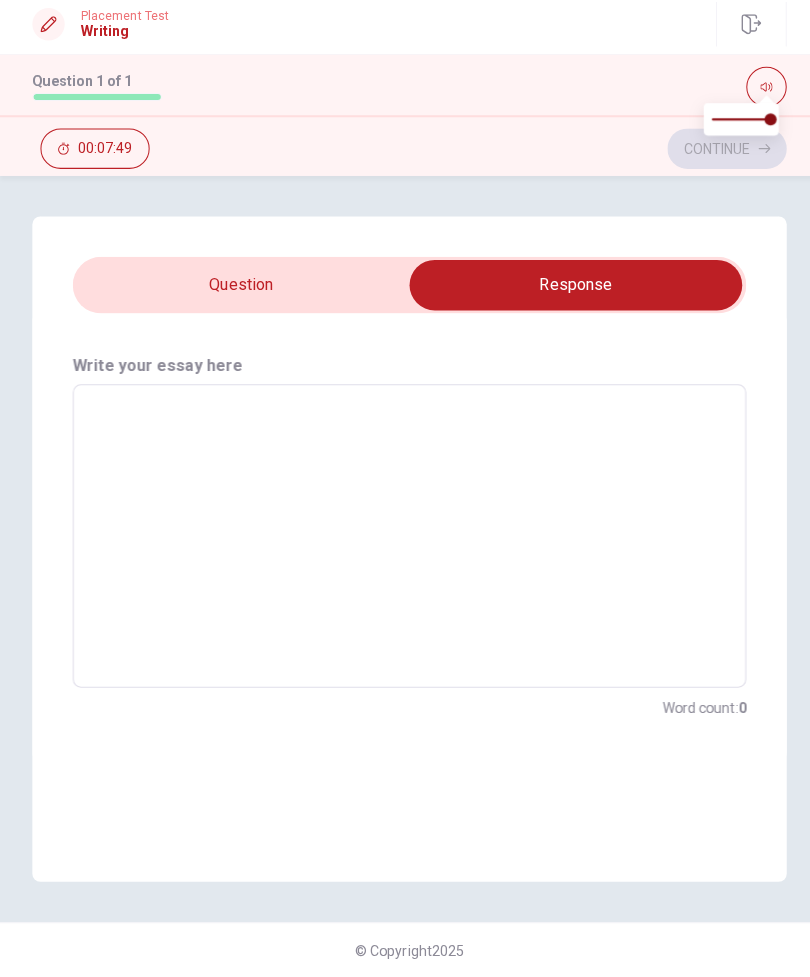 click at bounding box center (405, 540) 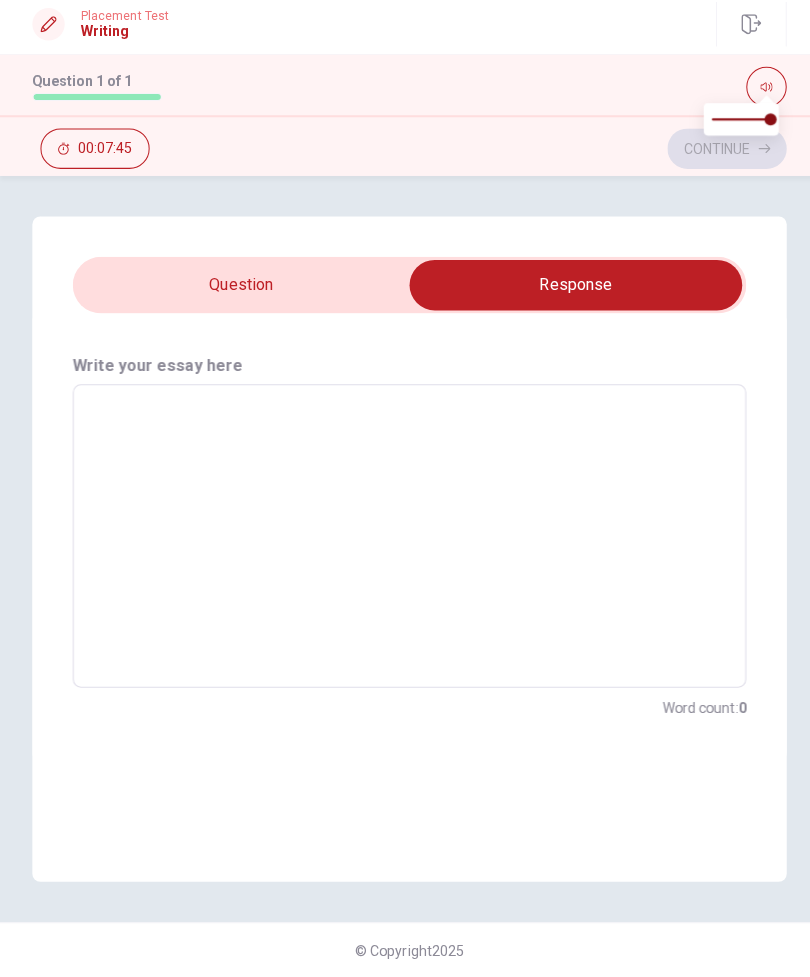 type on "g" 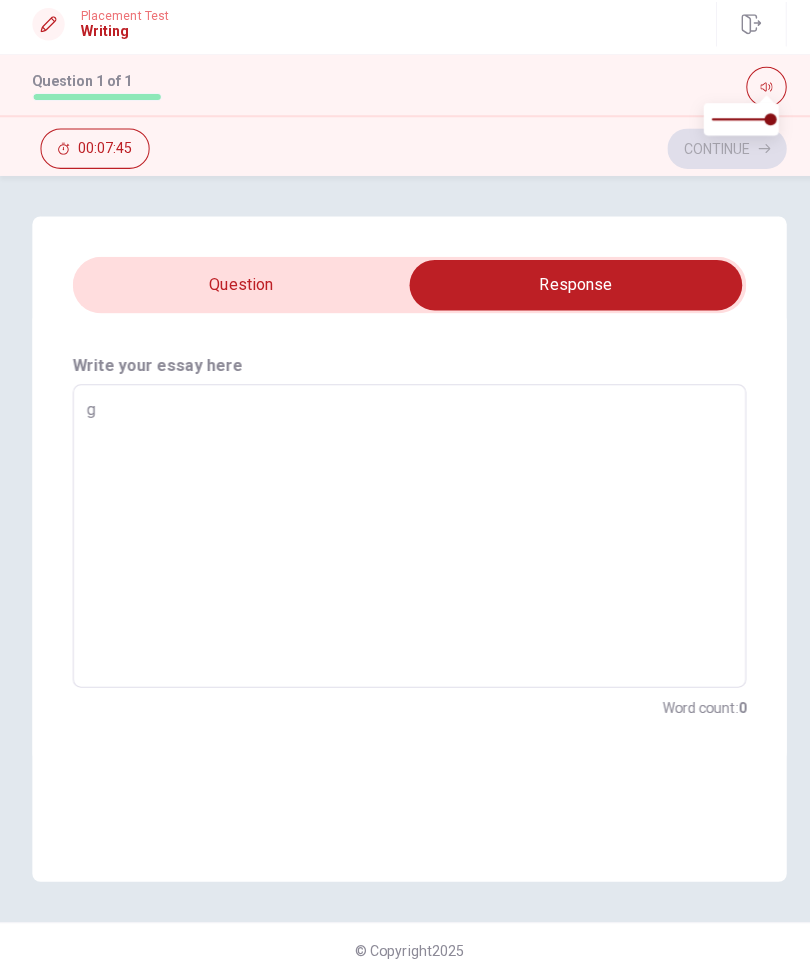 type on "x" 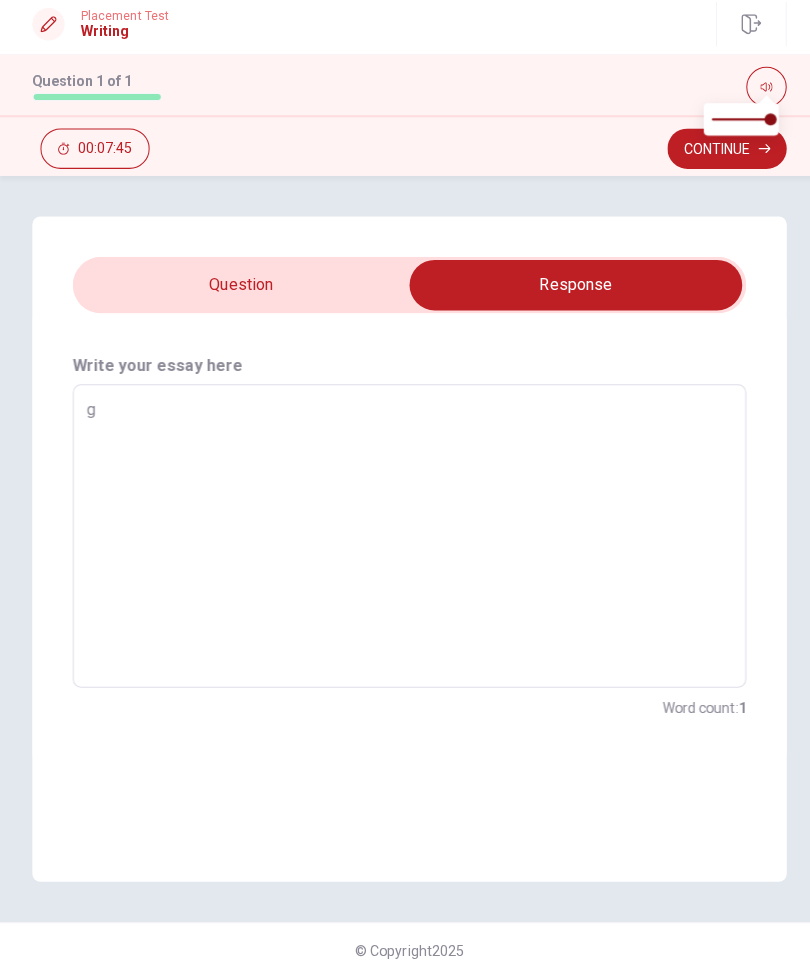 type on "h" 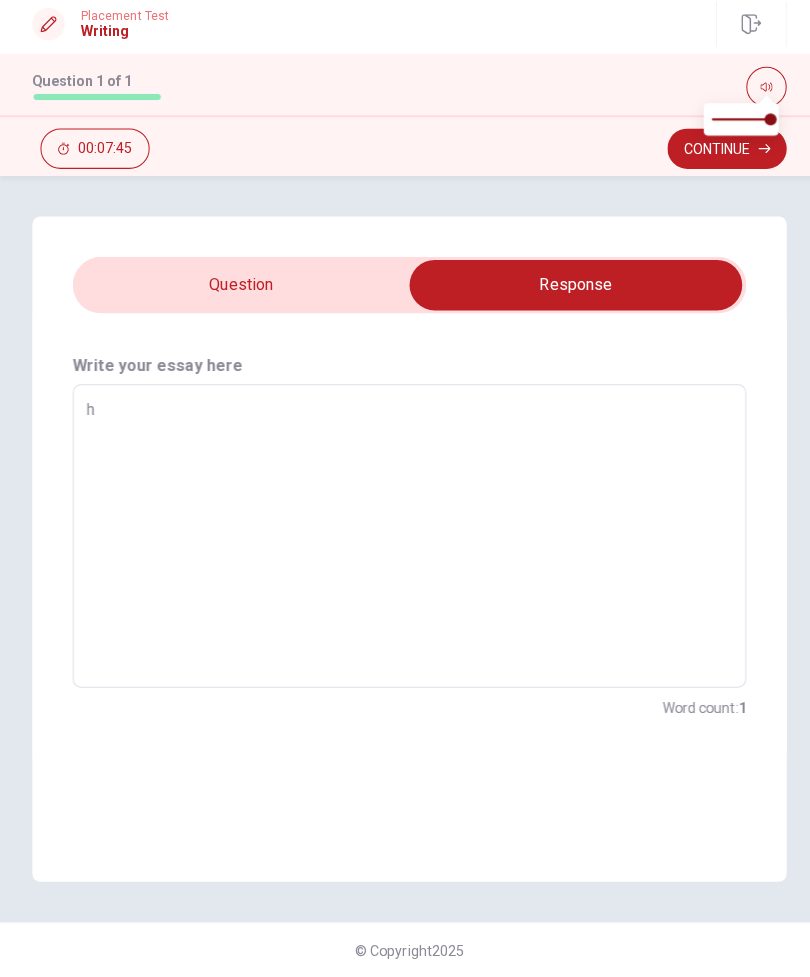 type on "x" 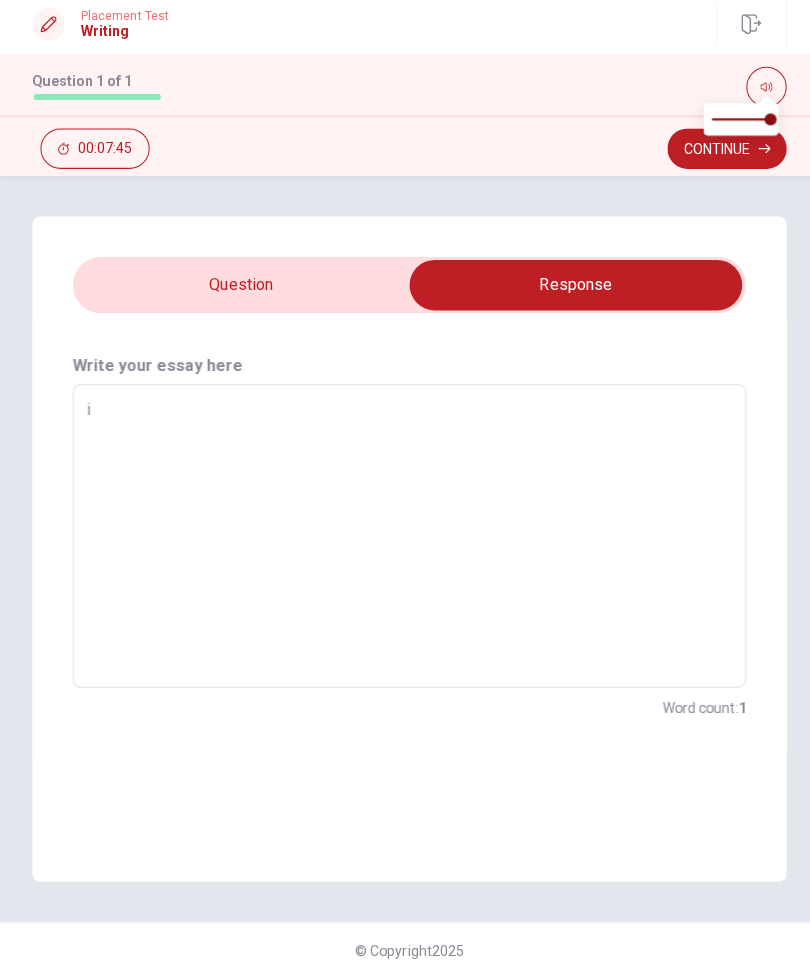 type on "x" 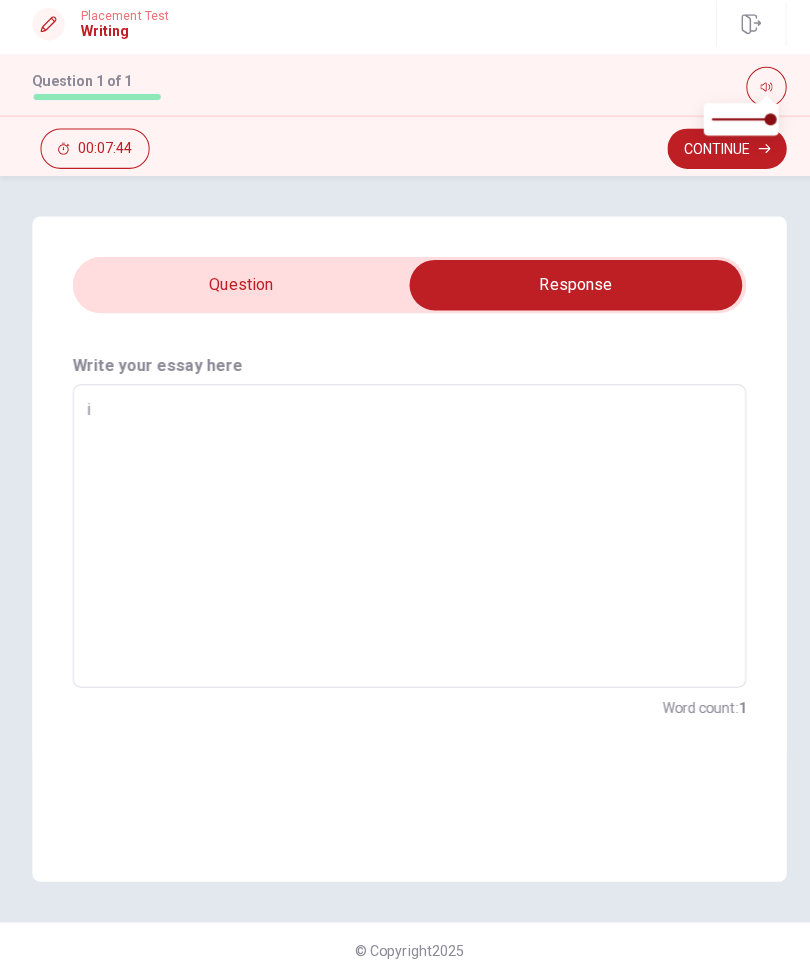 type on "I" 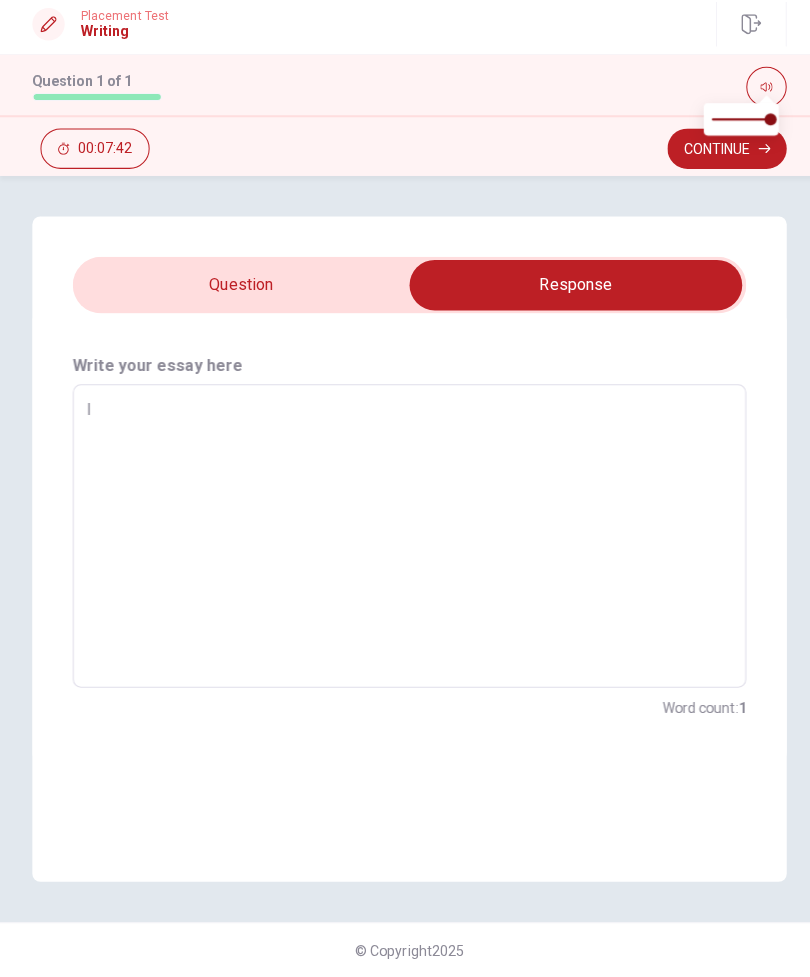 type on "x" 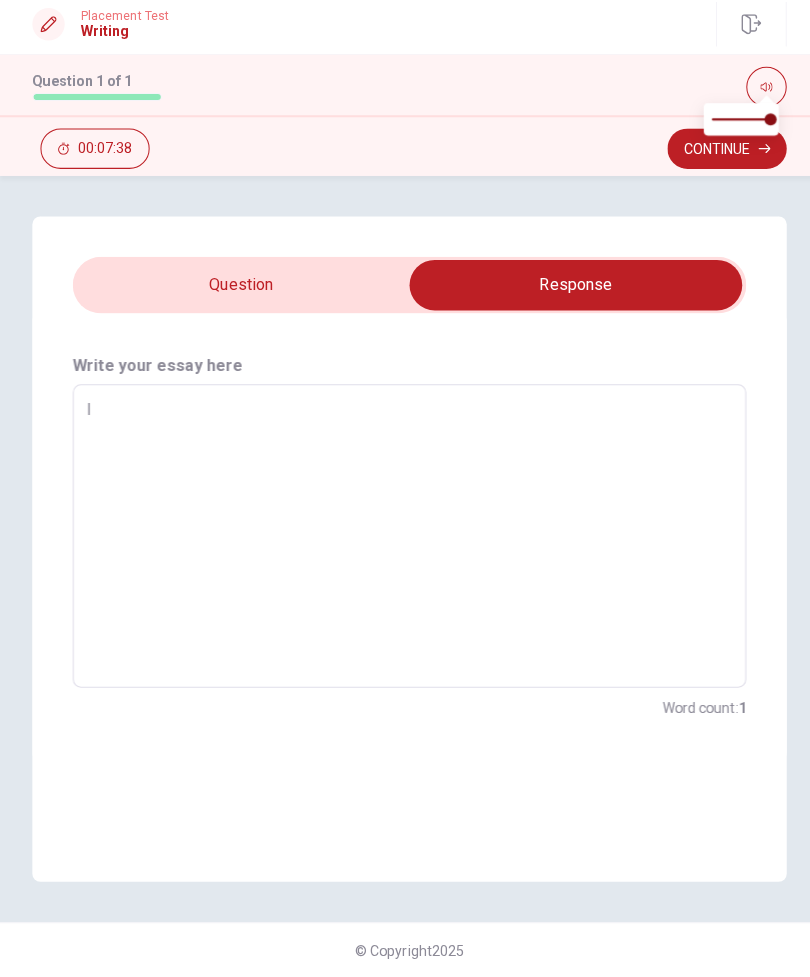 type on "x" 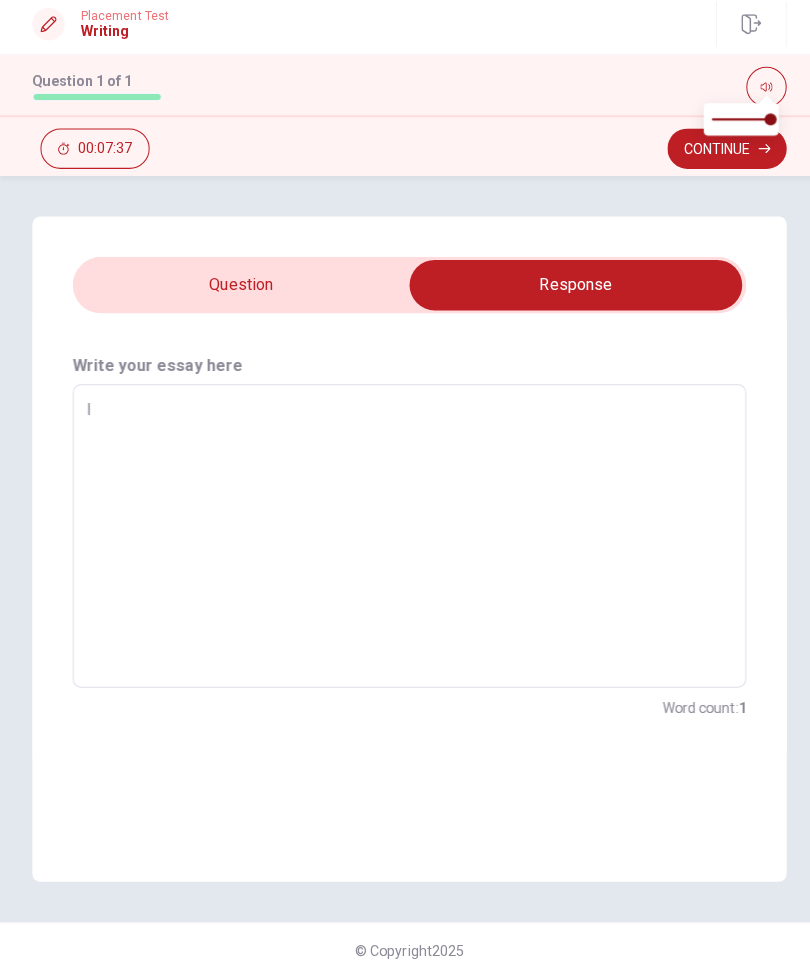 type on "I t" 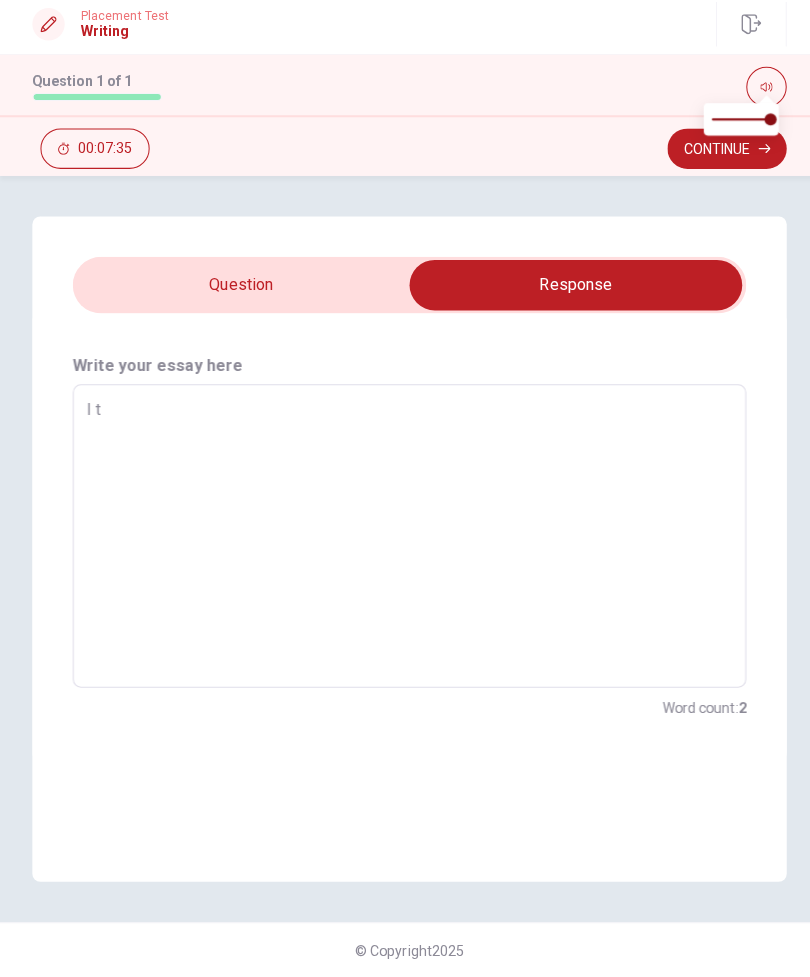 type on "x" 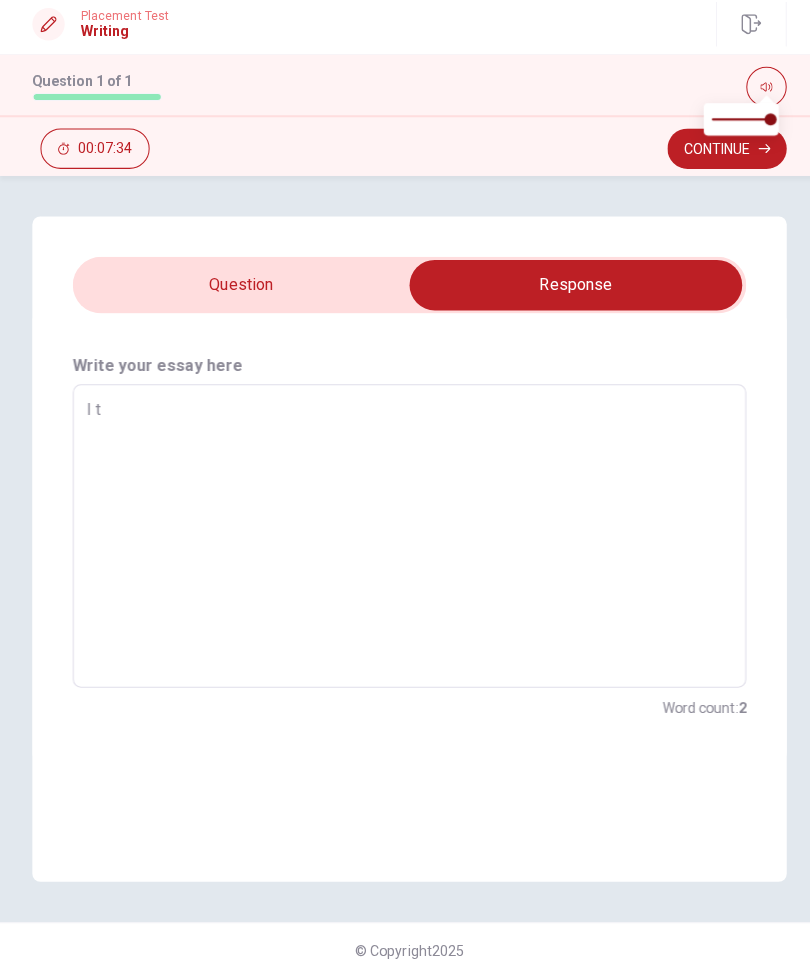 type on "I tg" 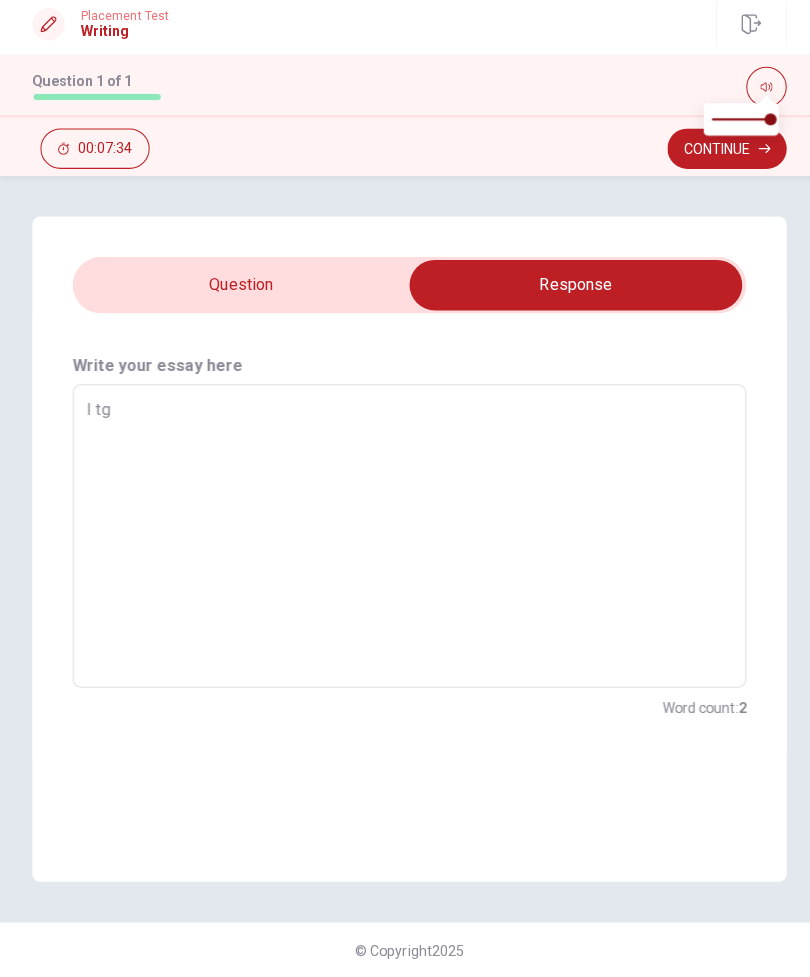 type on "x" 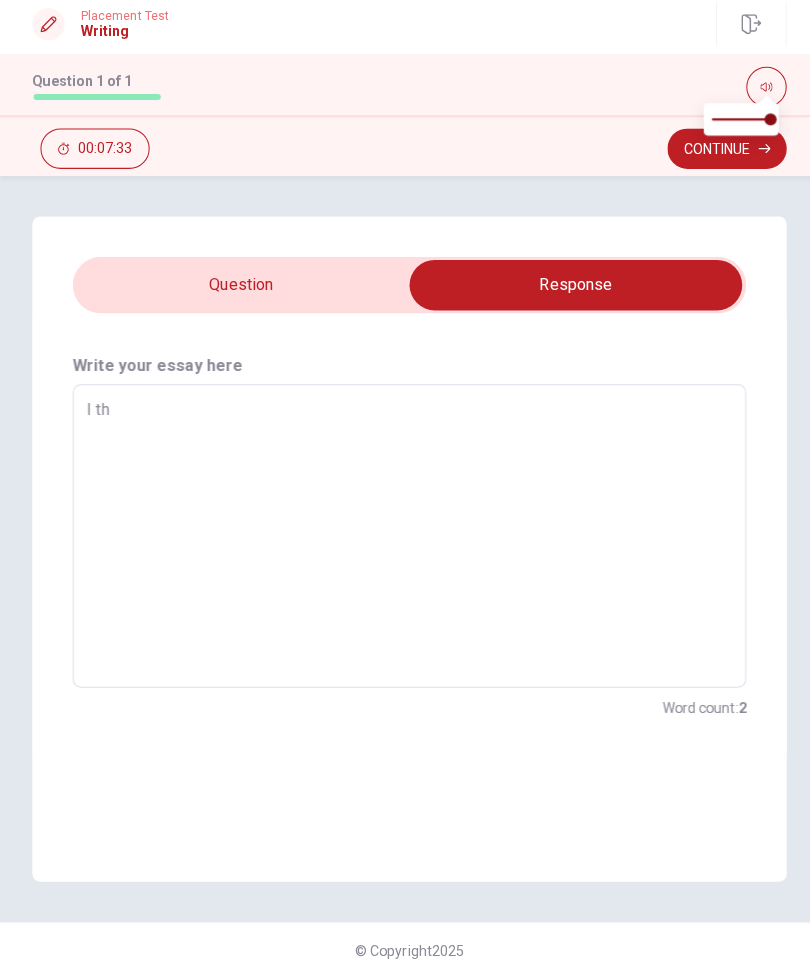 type on "x" 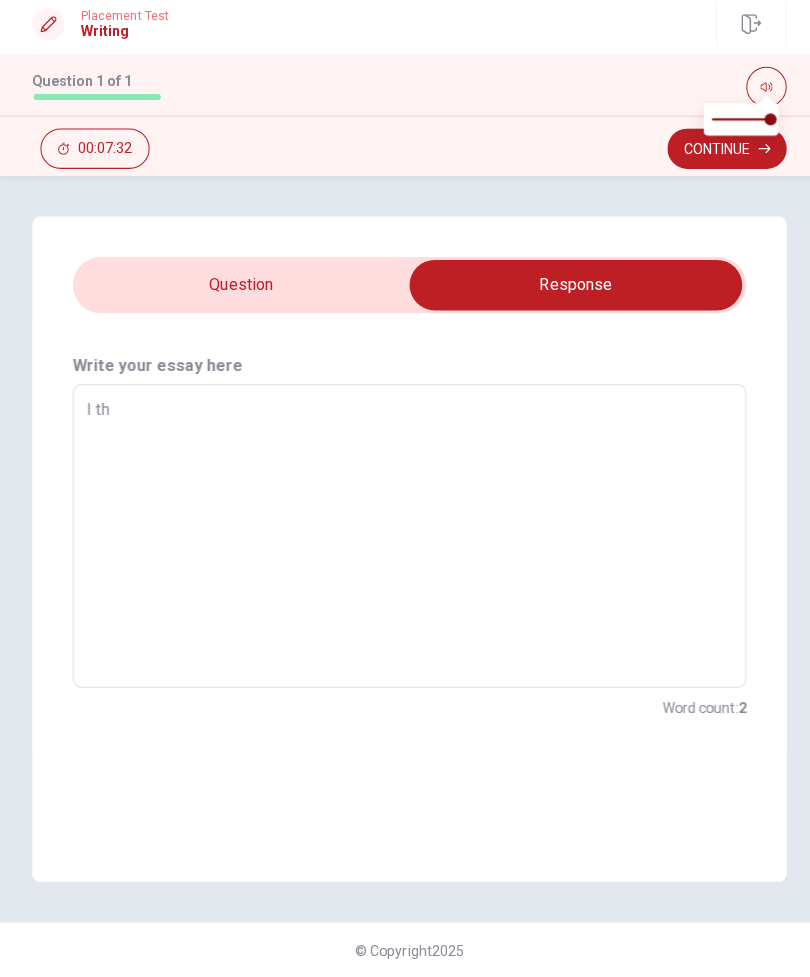 type on "I thm" 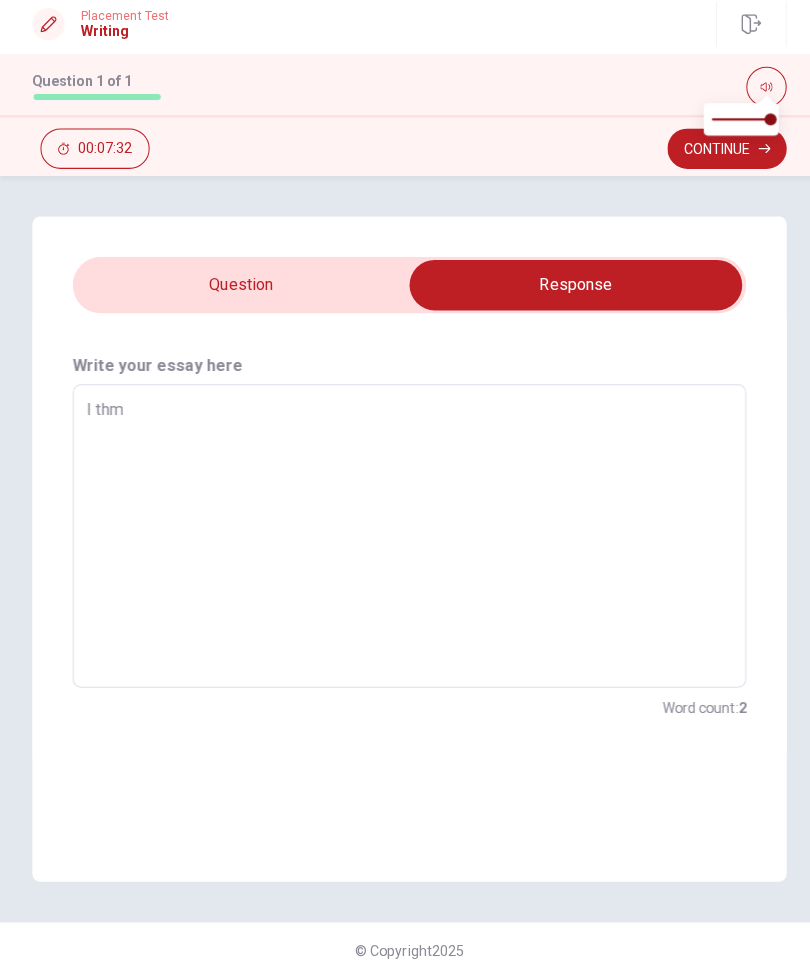 type on "x" 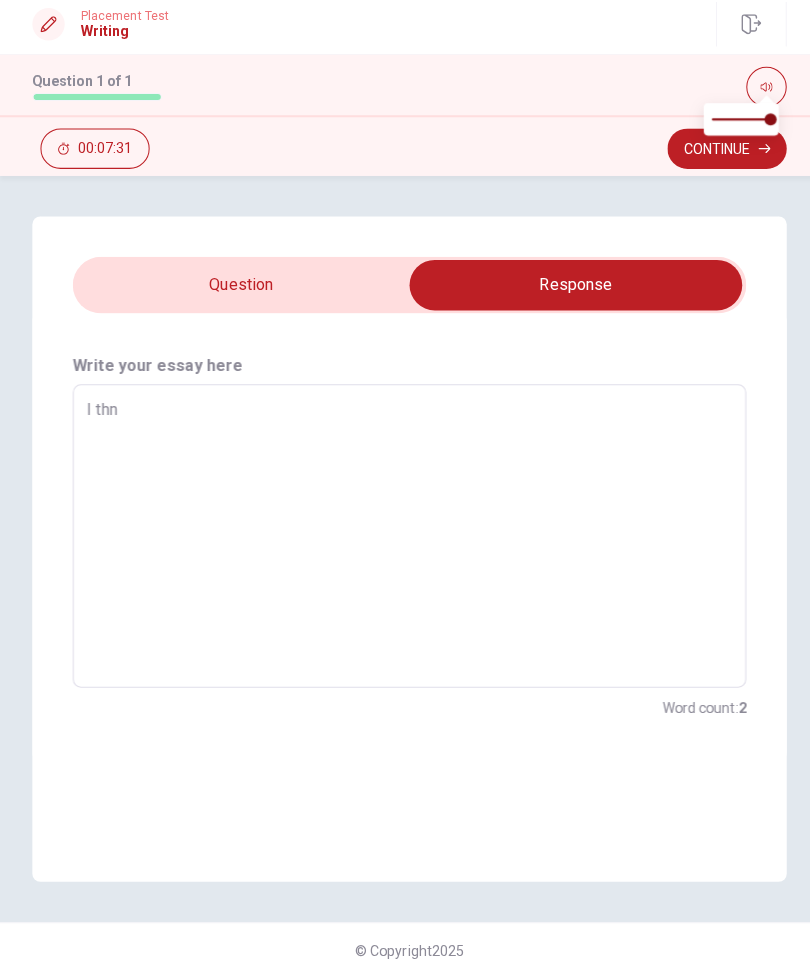 type on "x" 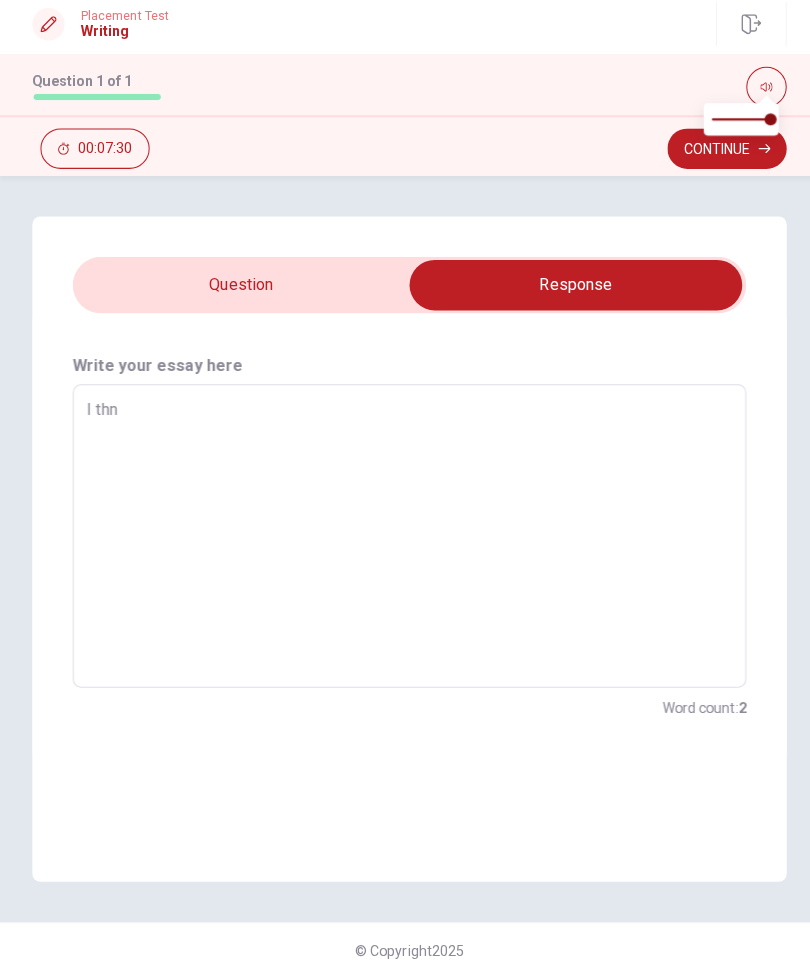 type on "I thng" 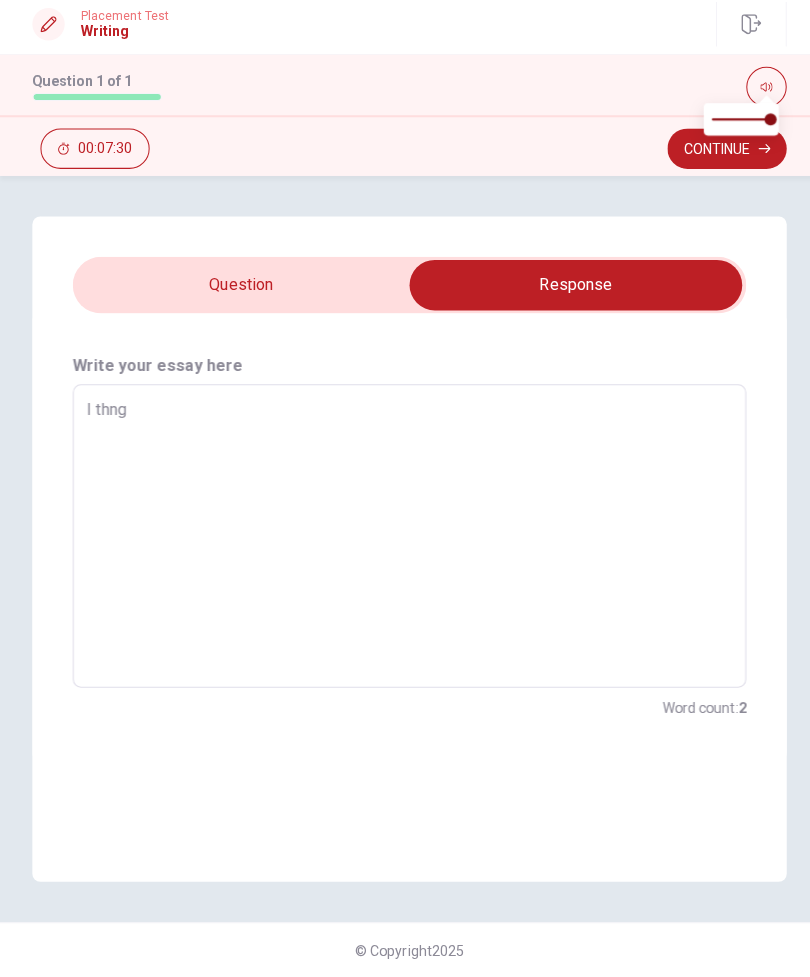 type on "x" 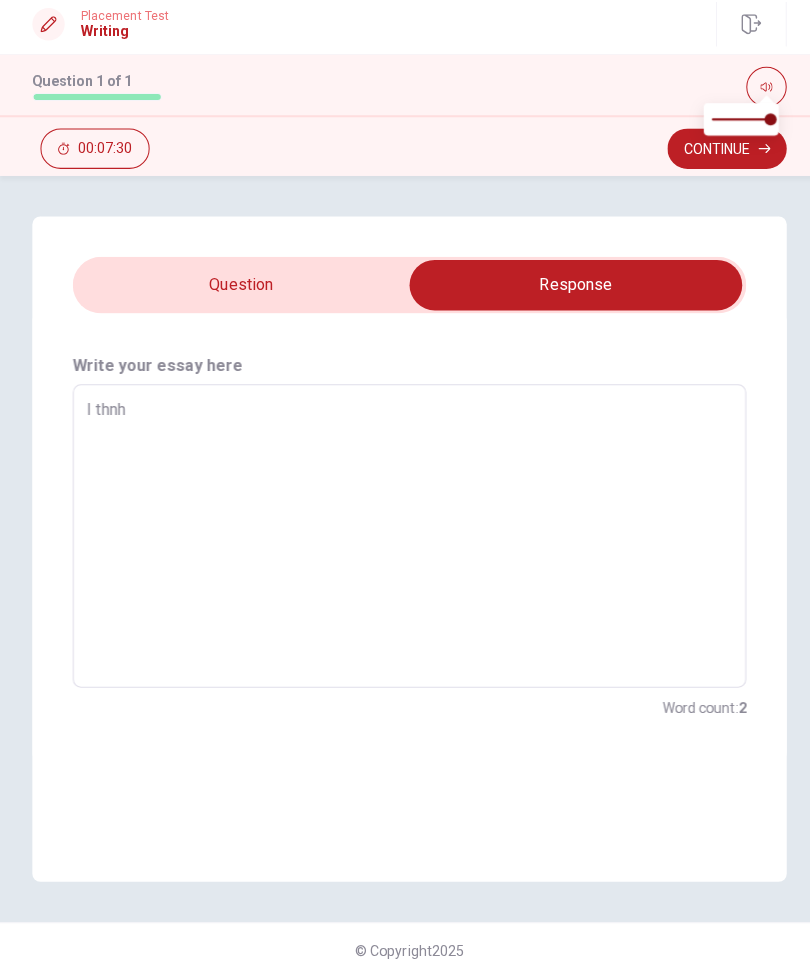 type on "x" 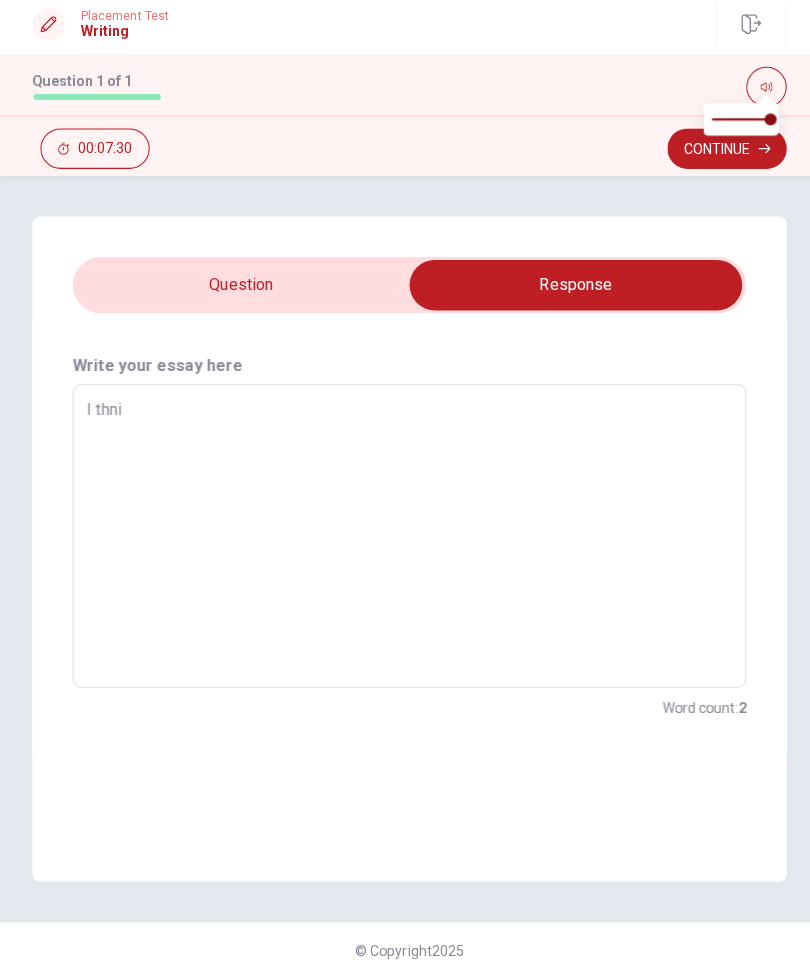 type on "x" 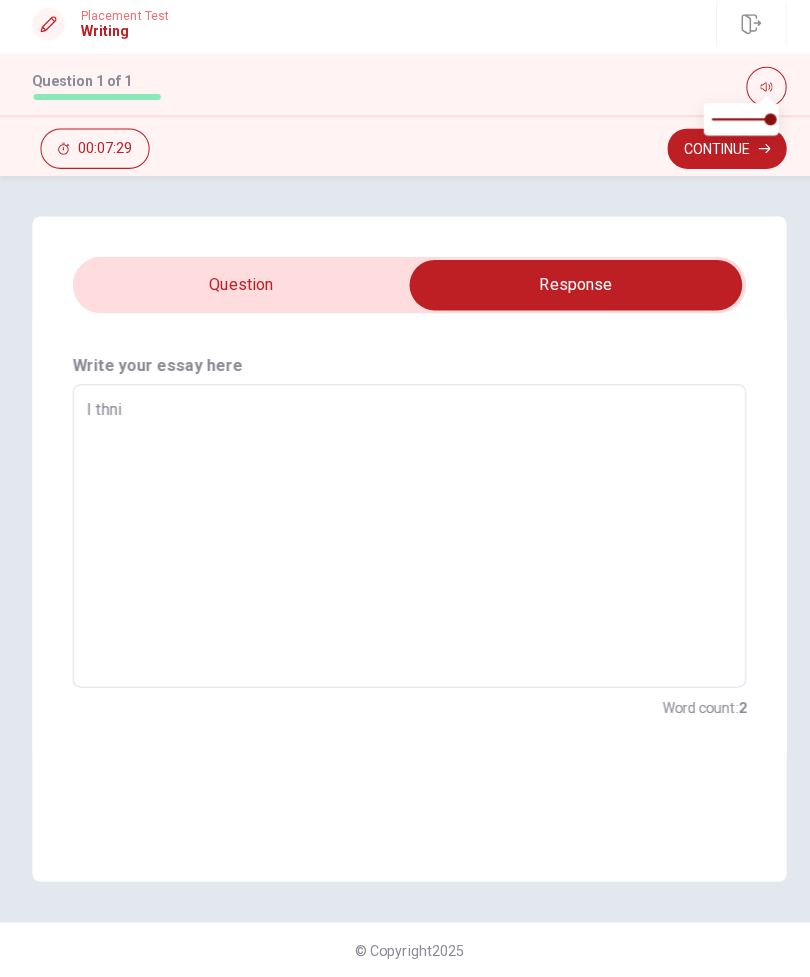 type on "I thn" 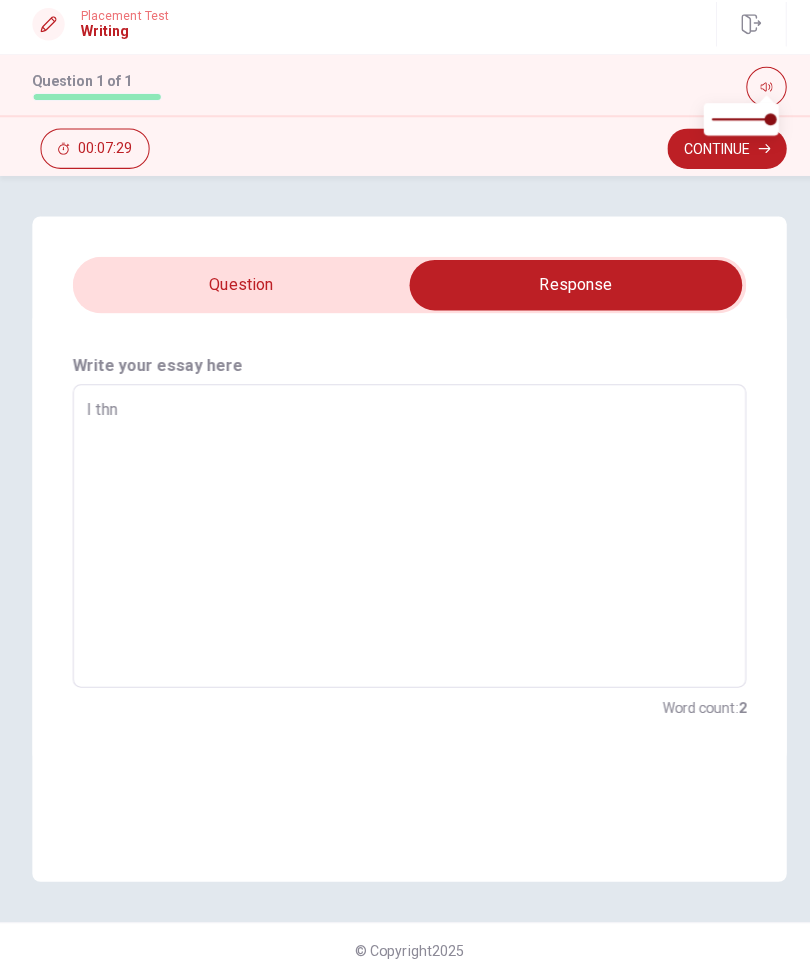 type on "x" 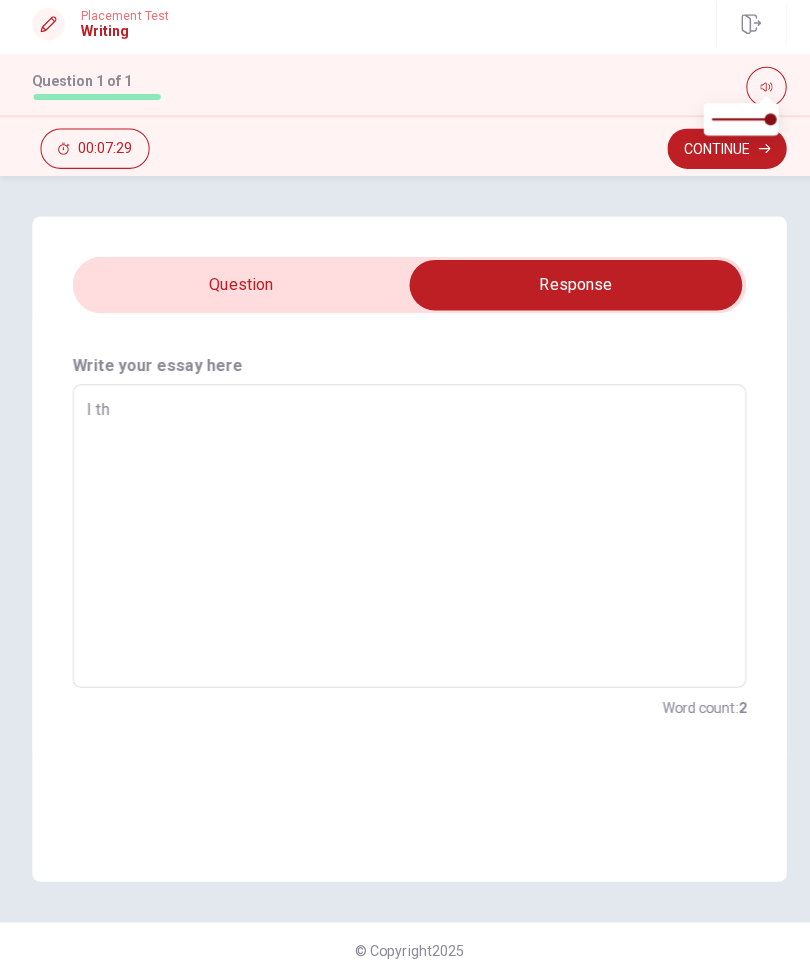 type on "x" 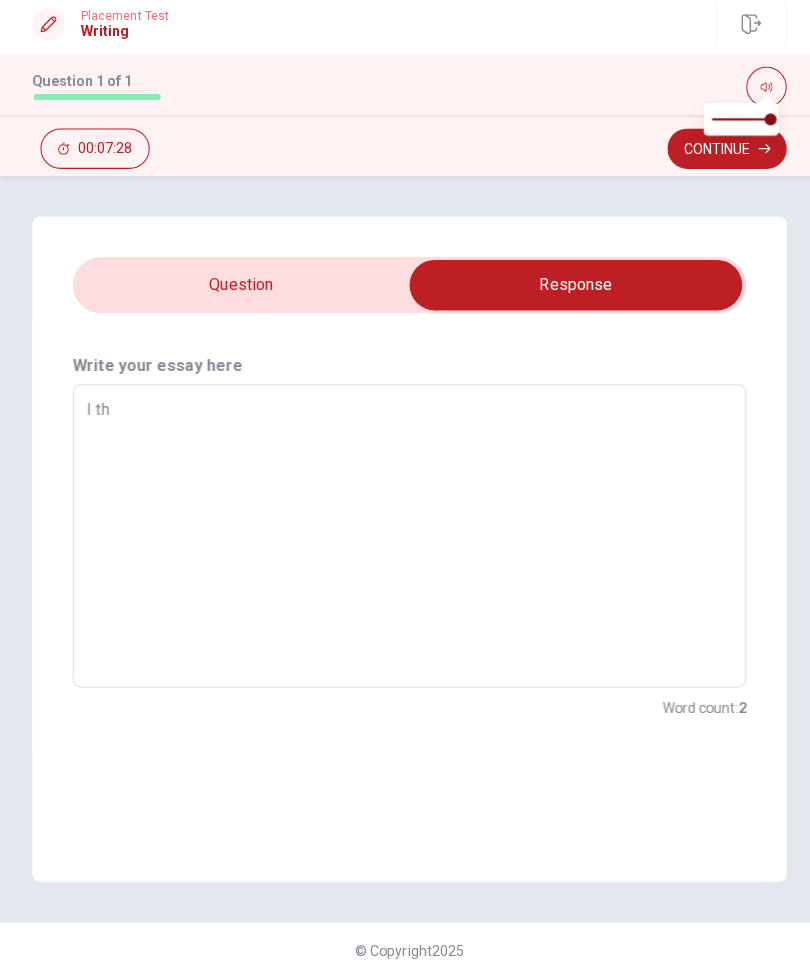 type on "I thg" 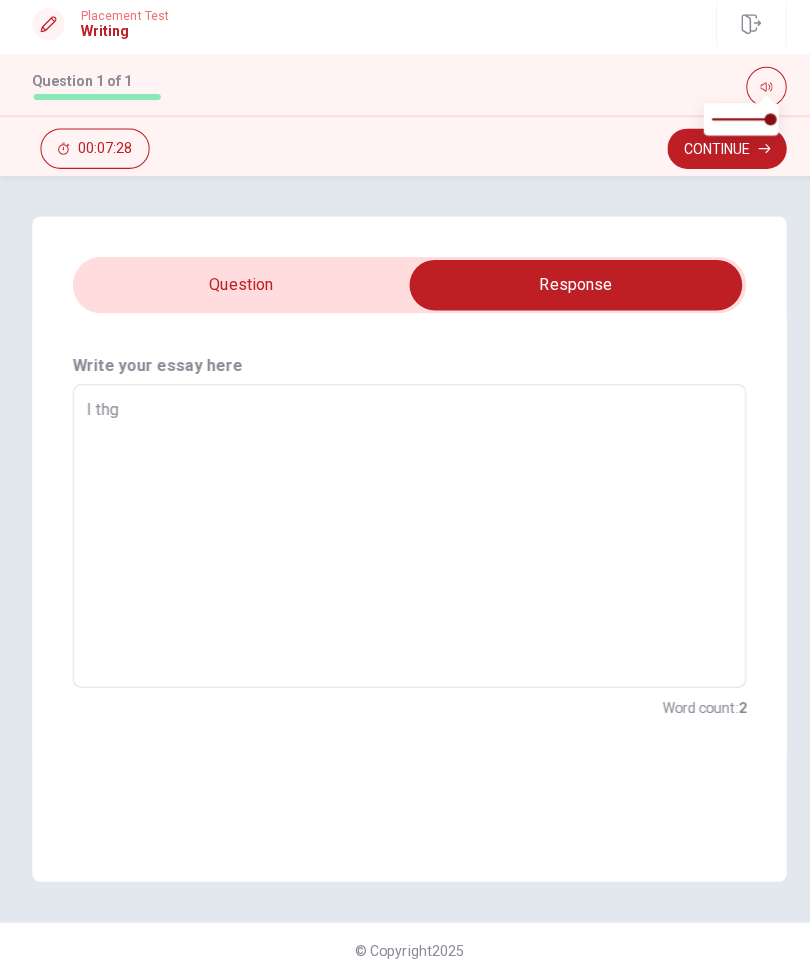 type on "x" 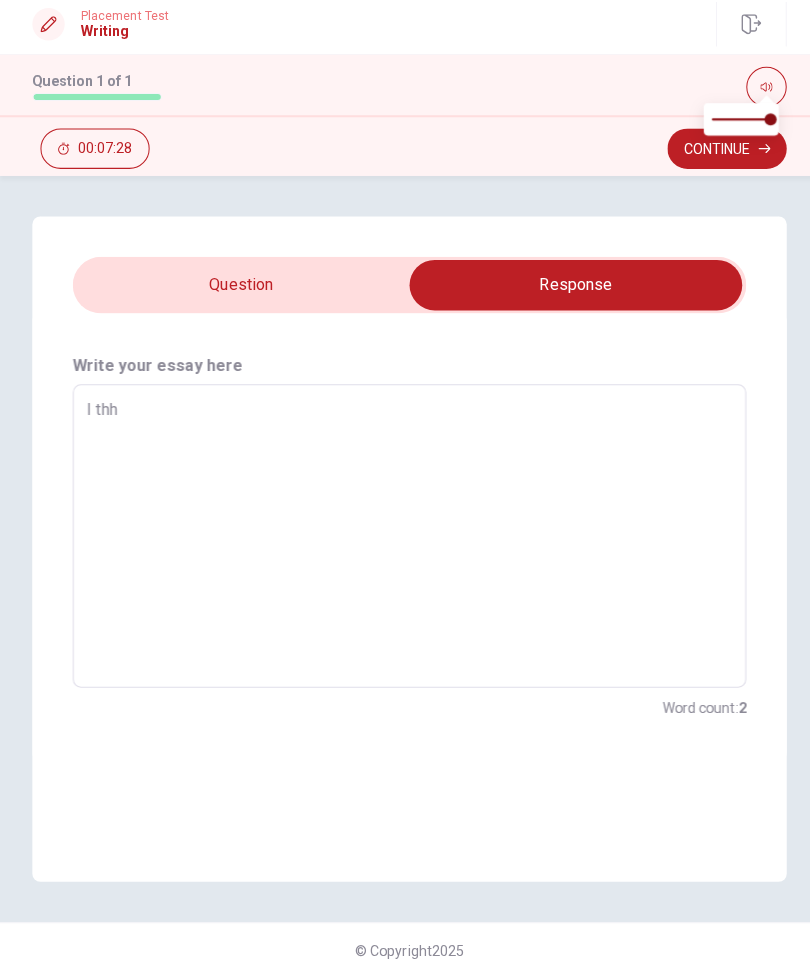 type on "x" 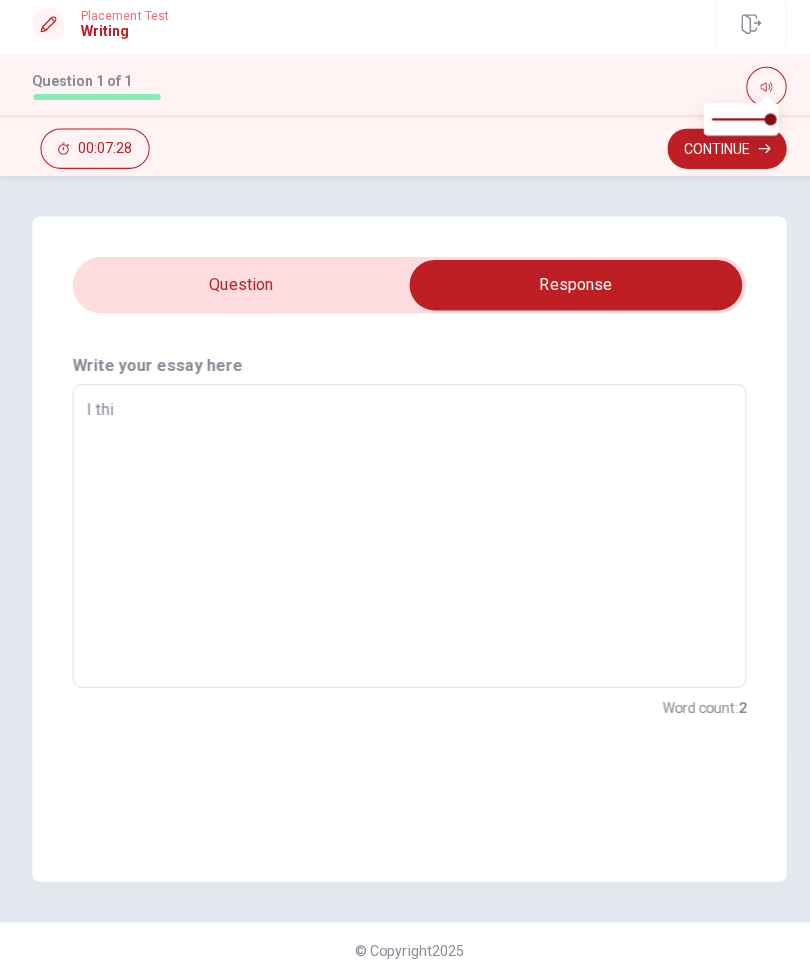 type on "x" 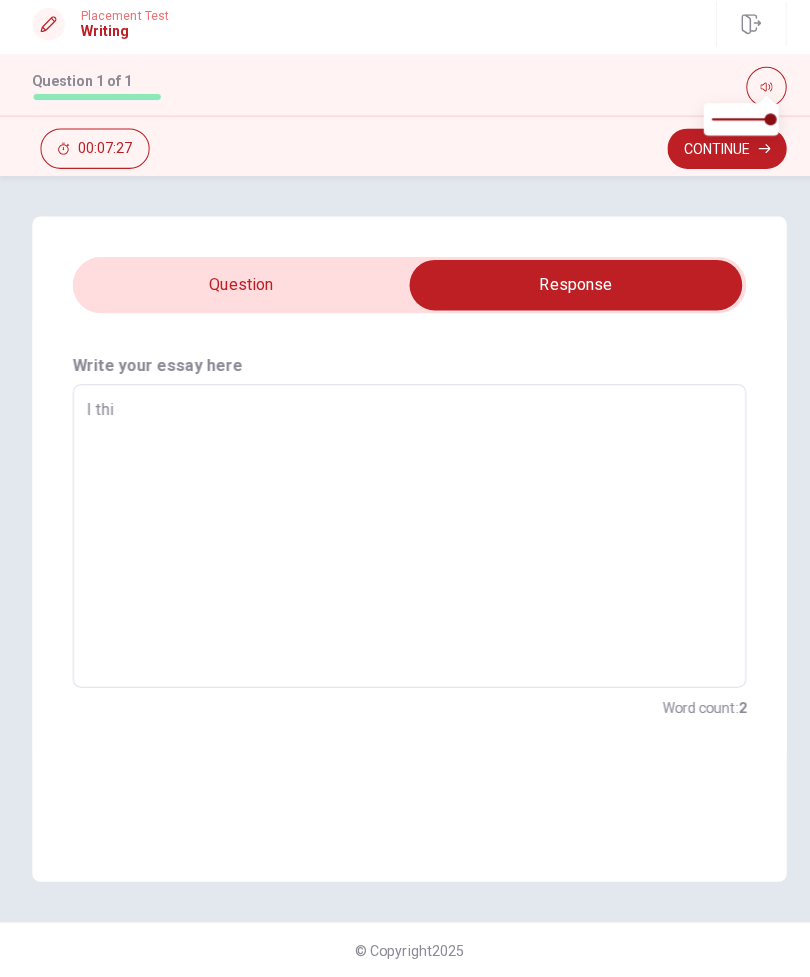 type on "I thim" 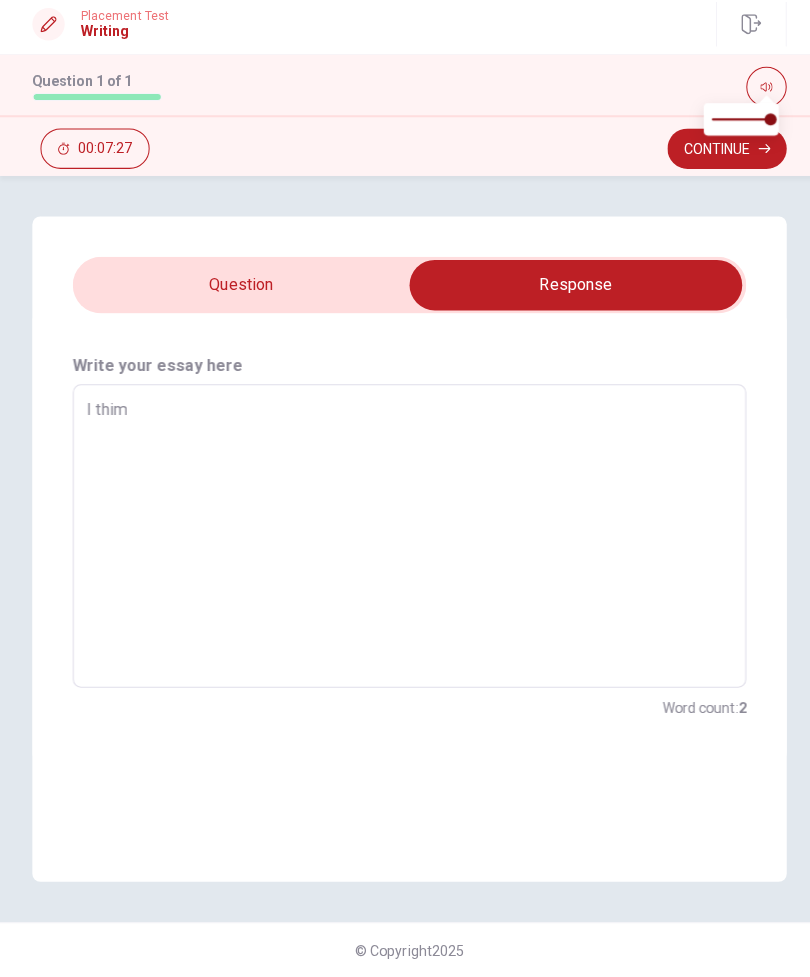 type on "x" 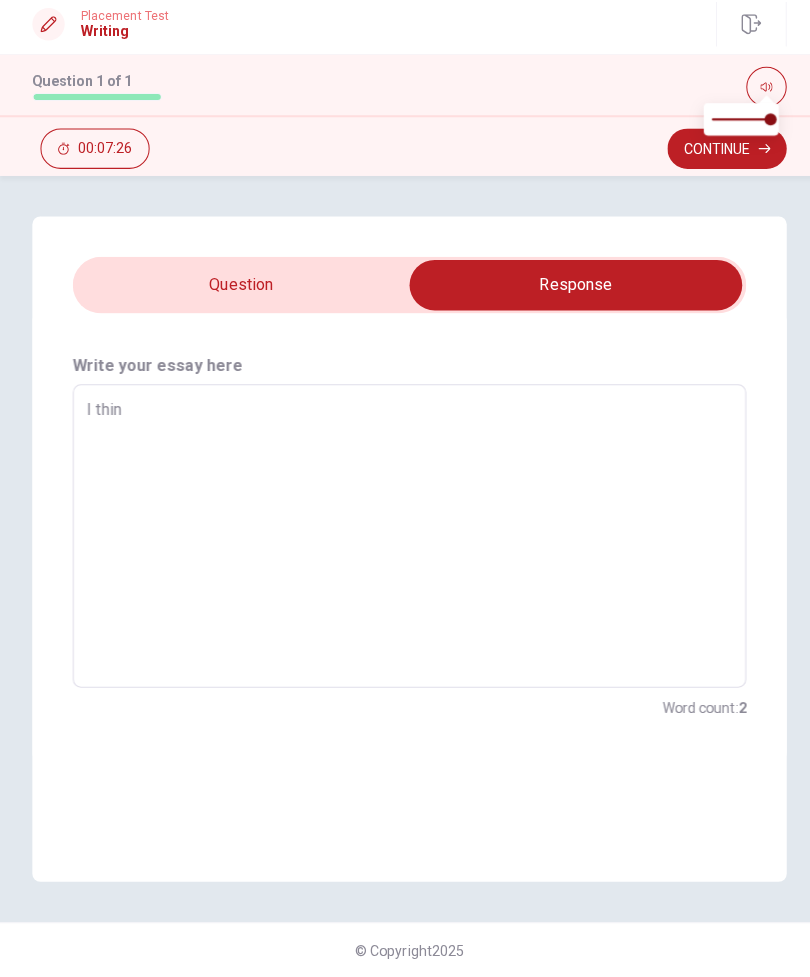 type on "x" 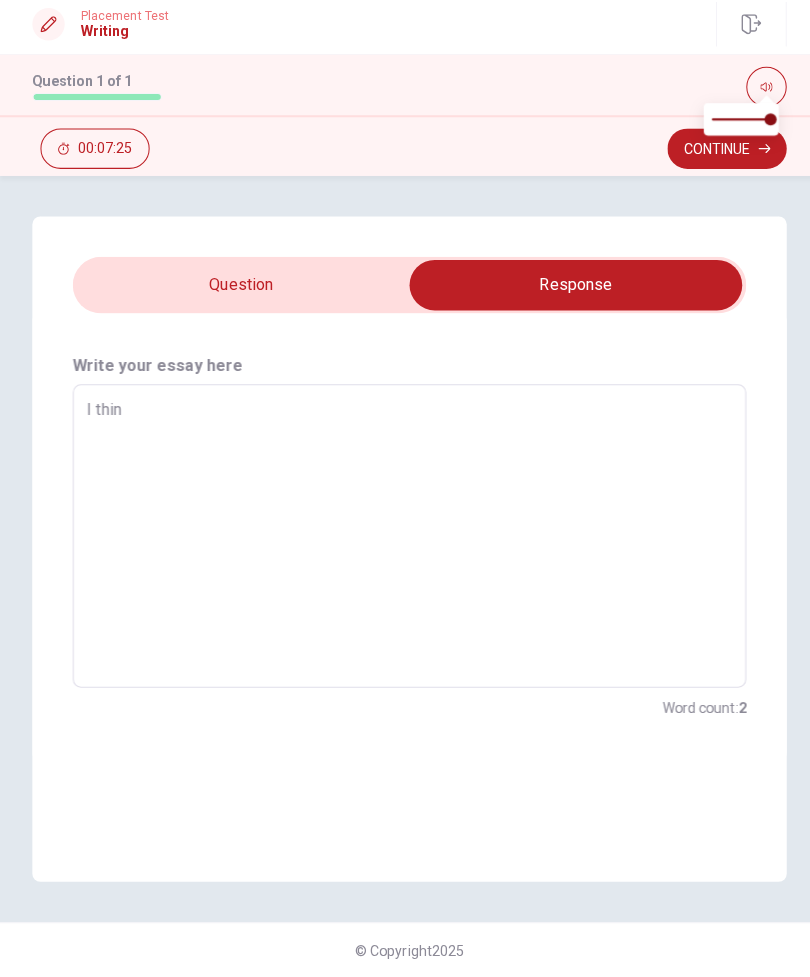type on "I thinj" 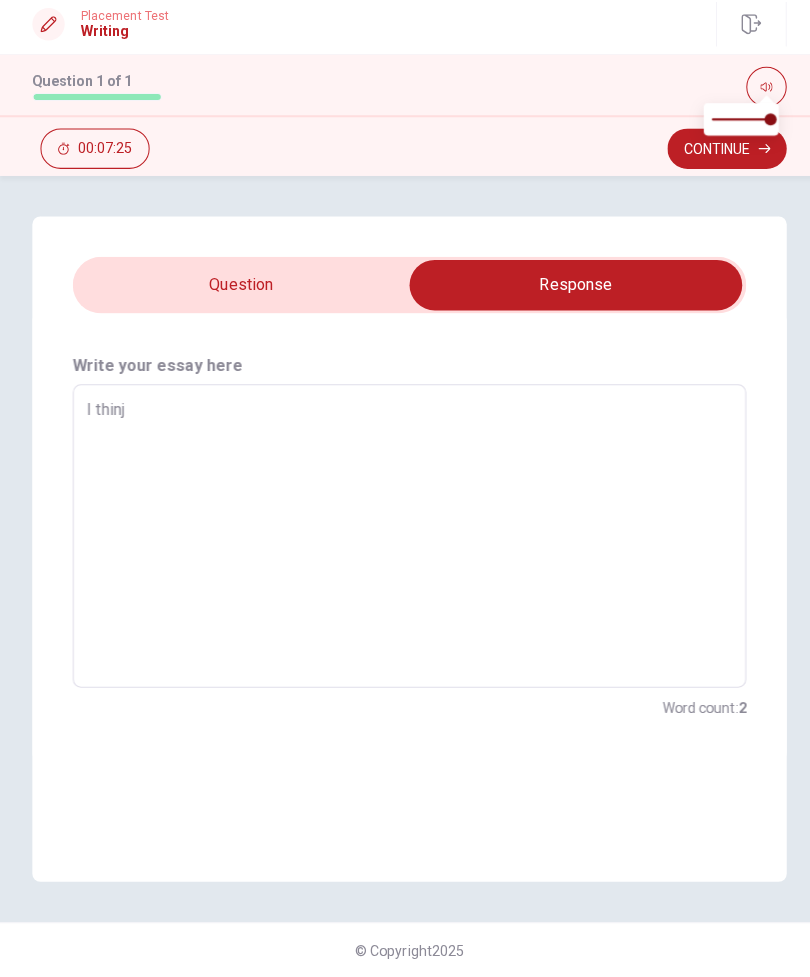 type on "x" 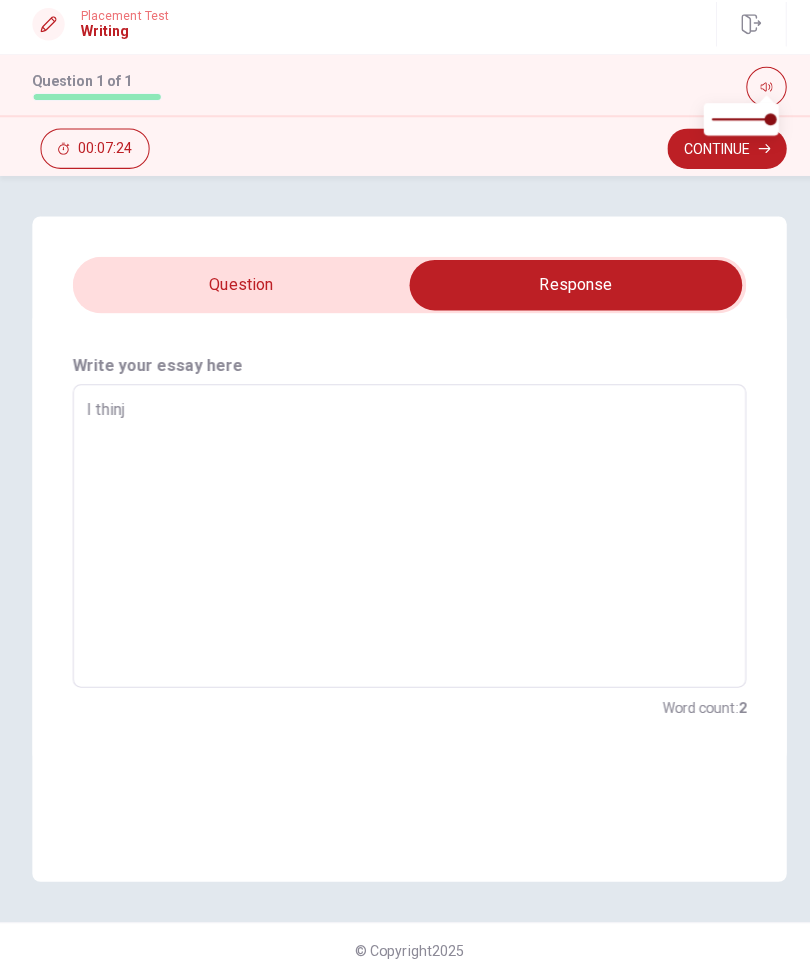 type on "I thinjj" 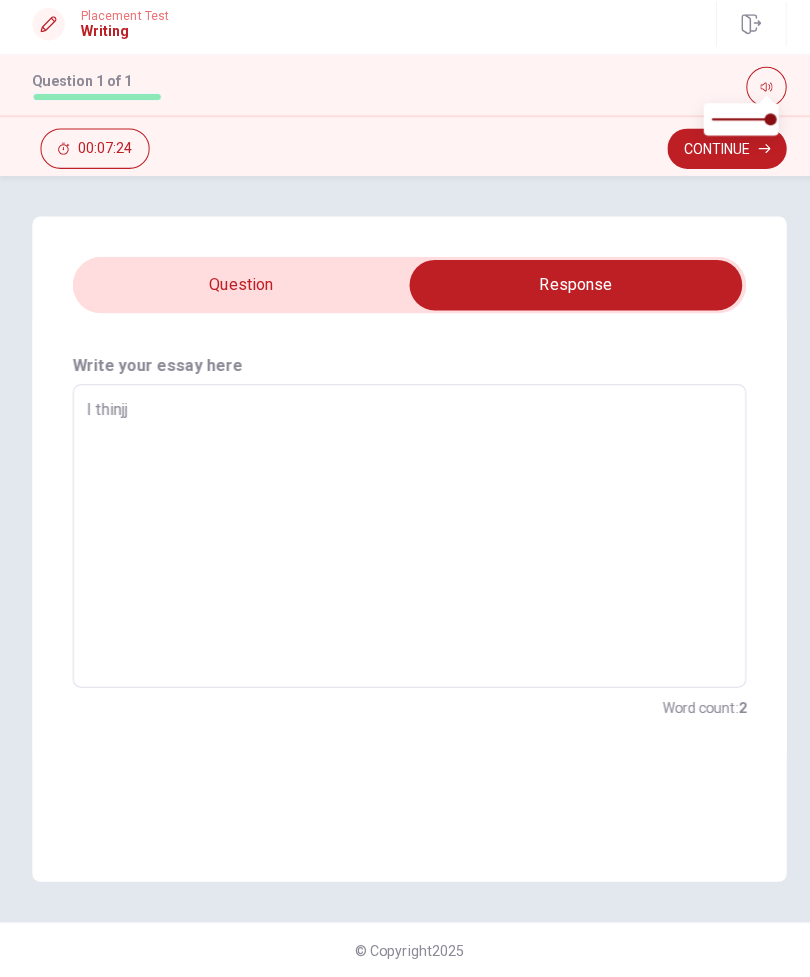type on "x" 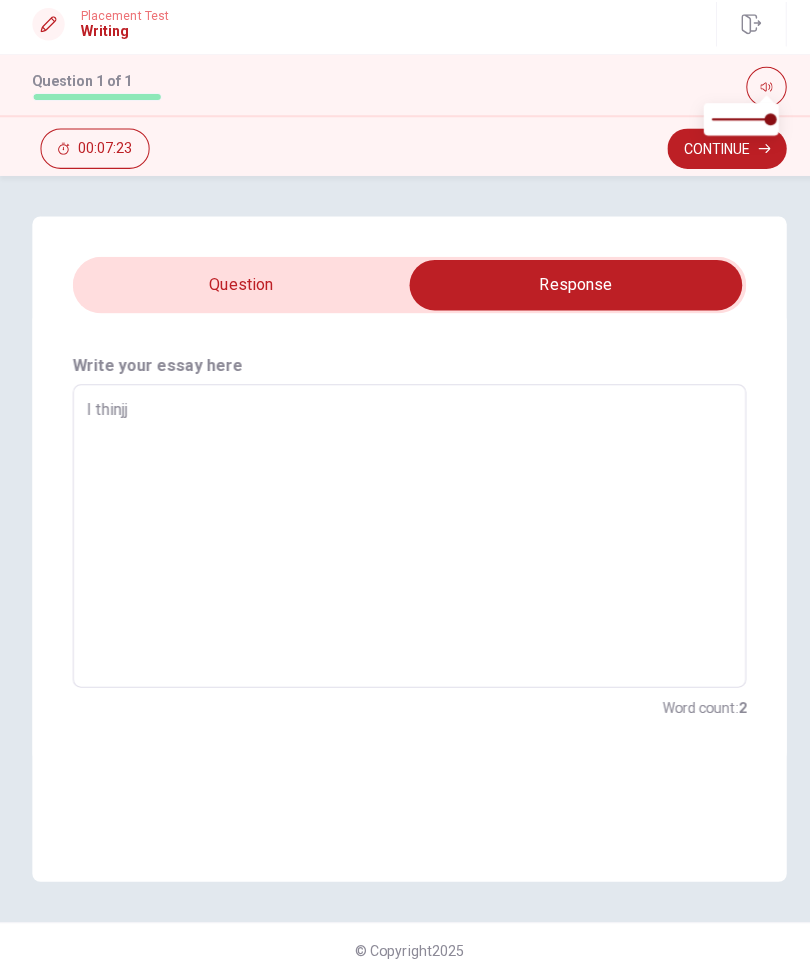 type on "I thinj" 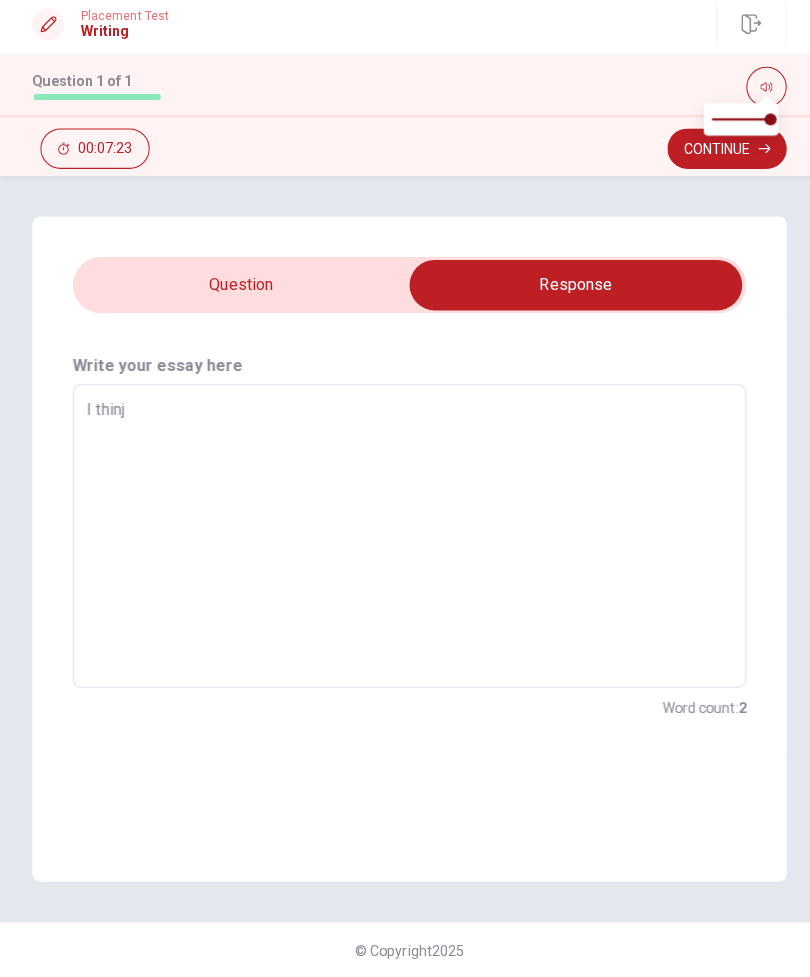 type on "x" 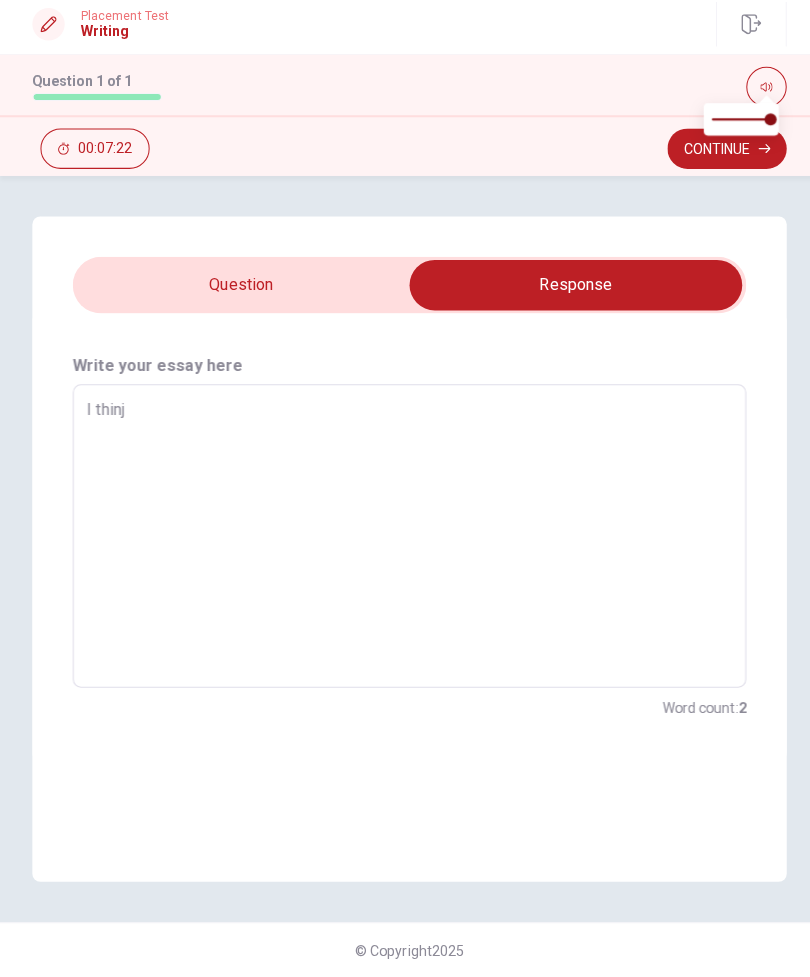 type on "I thin" 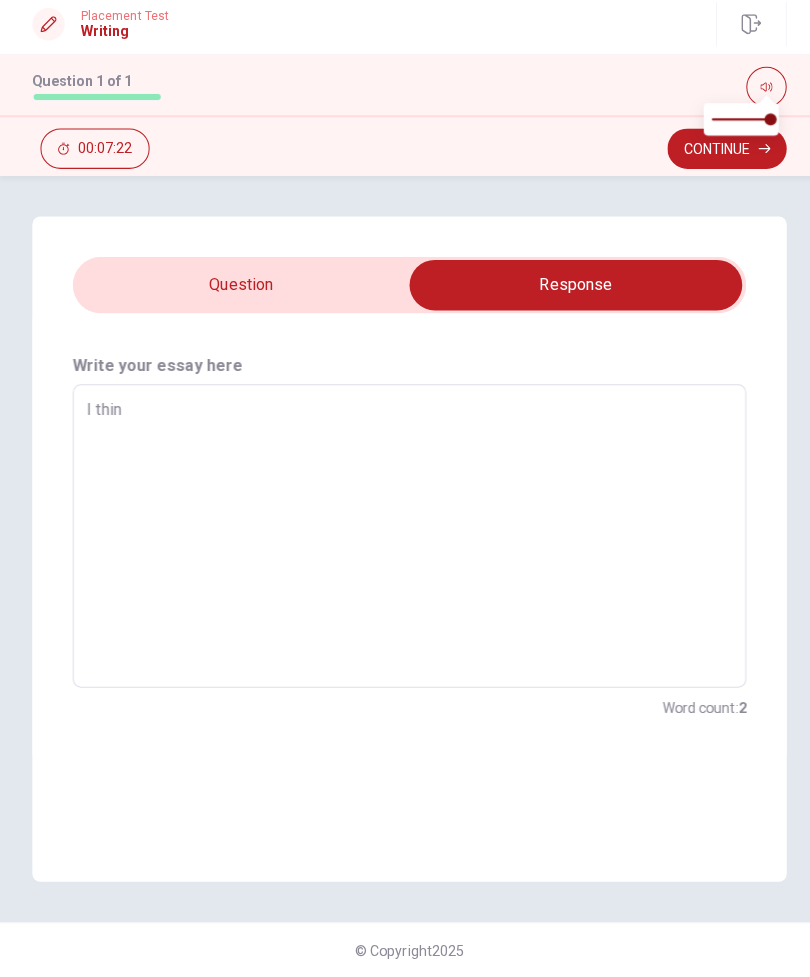 type on "x" 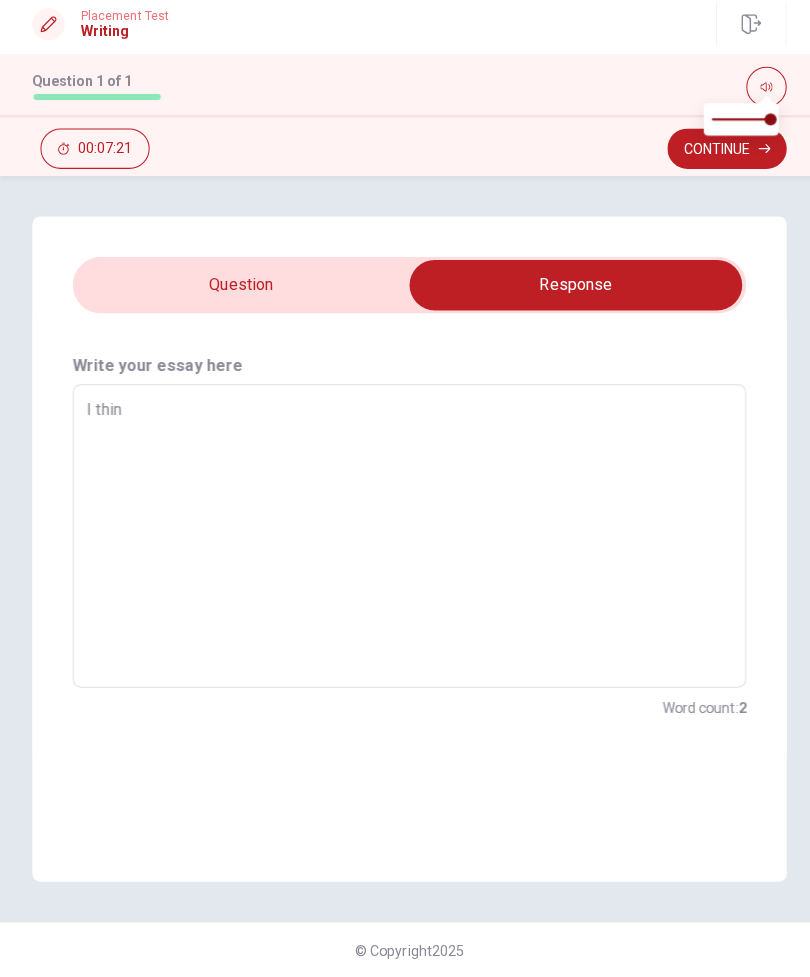 type on "I thinj" 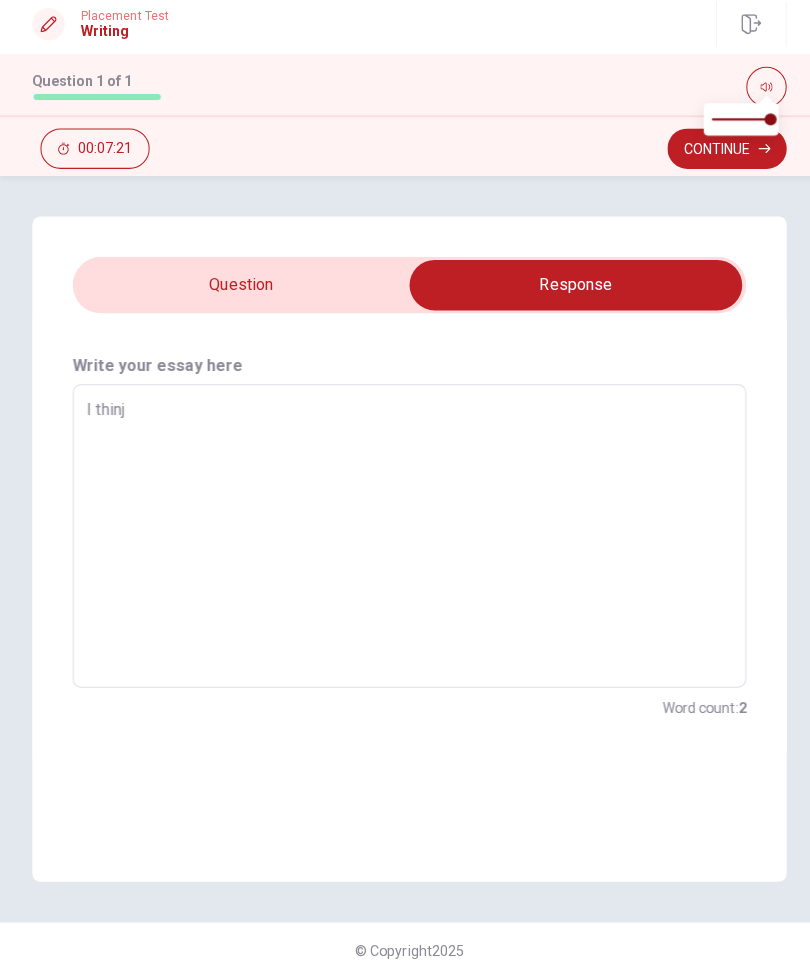 type on "x" 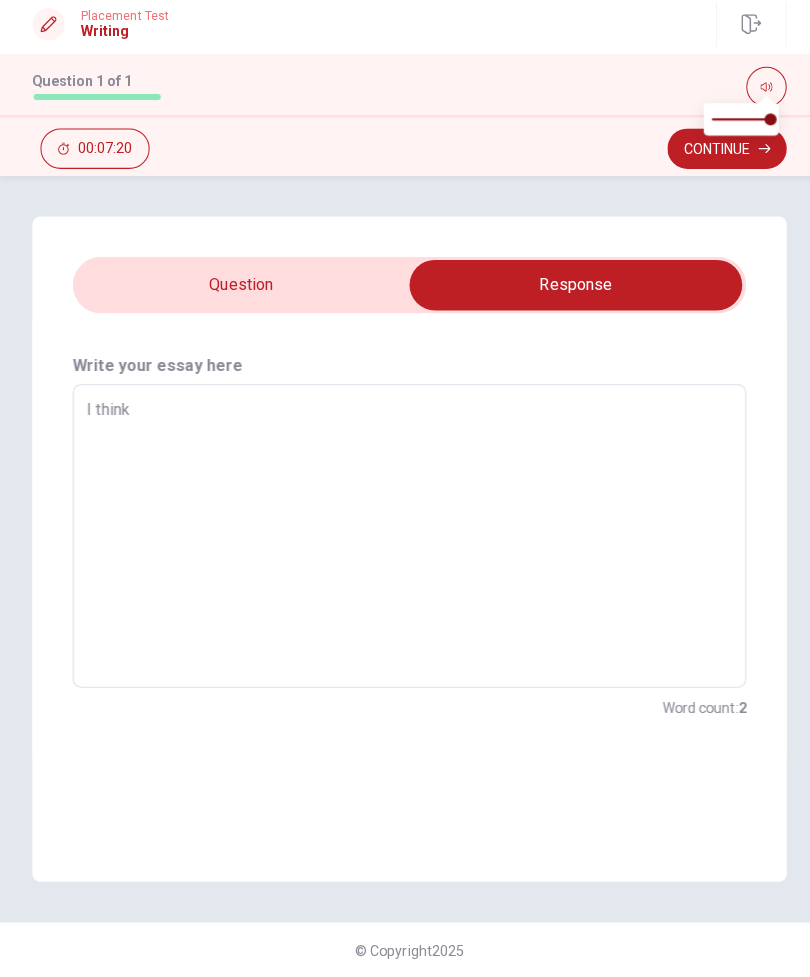type on "x" 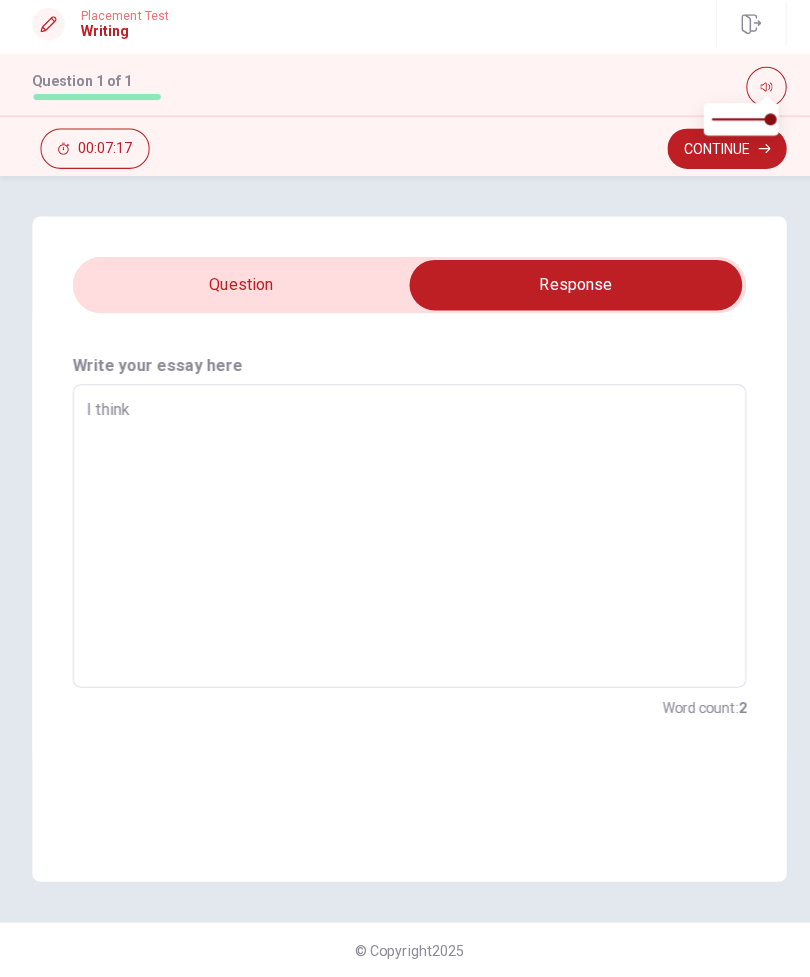 type on "x" 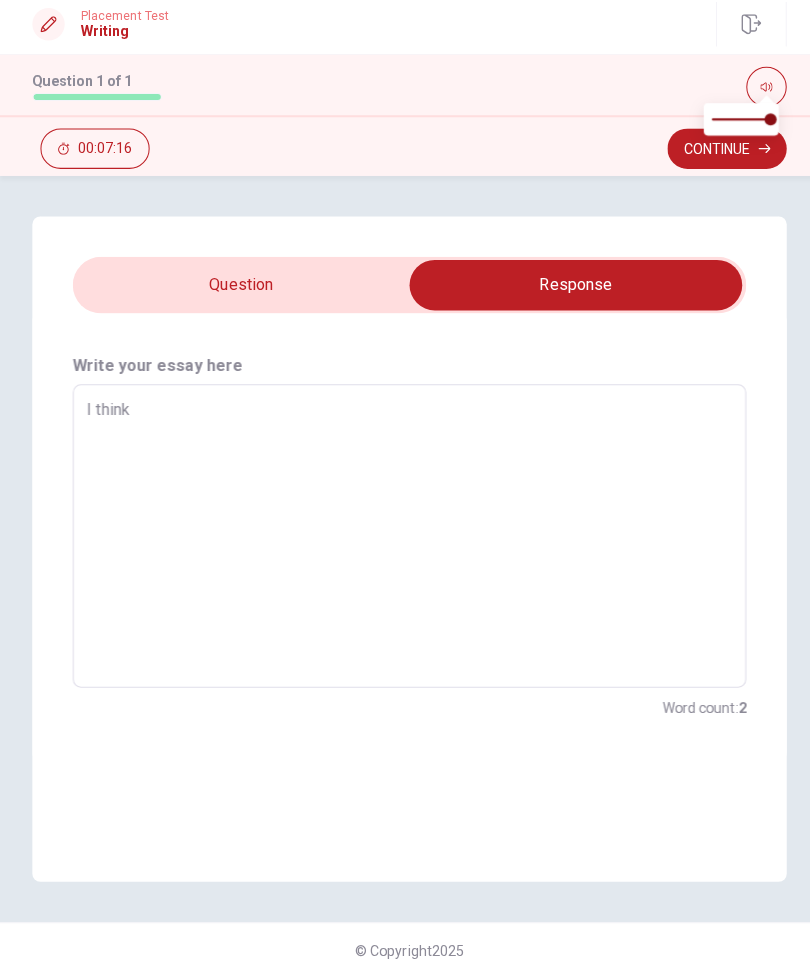 type on "I think t" 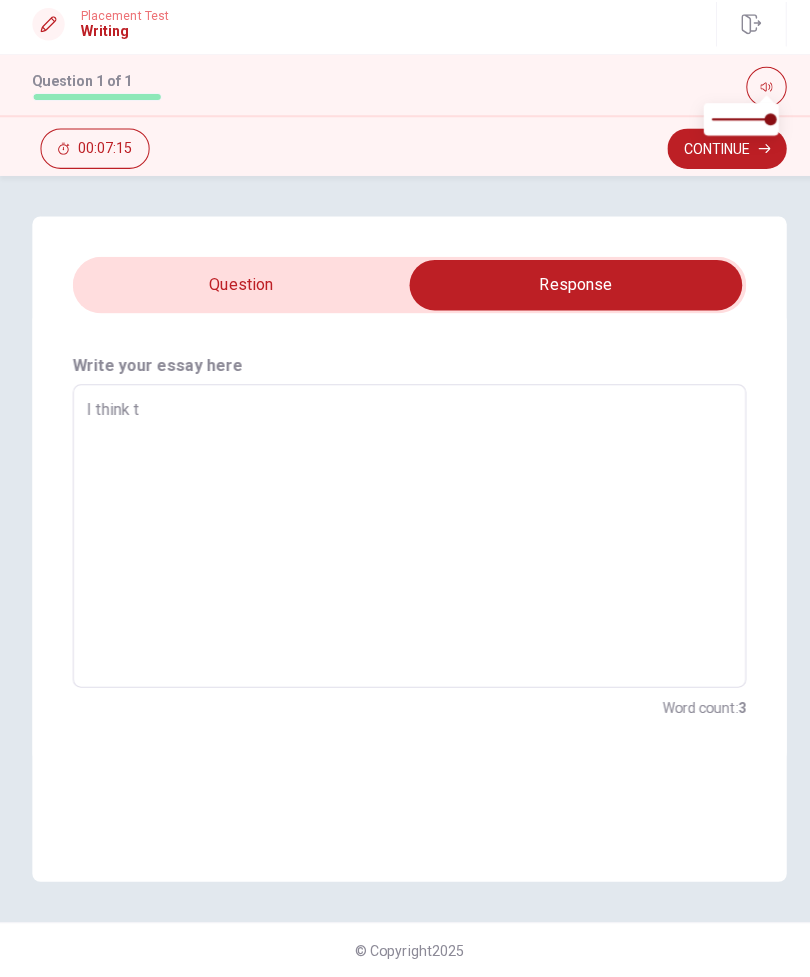 type on "x" 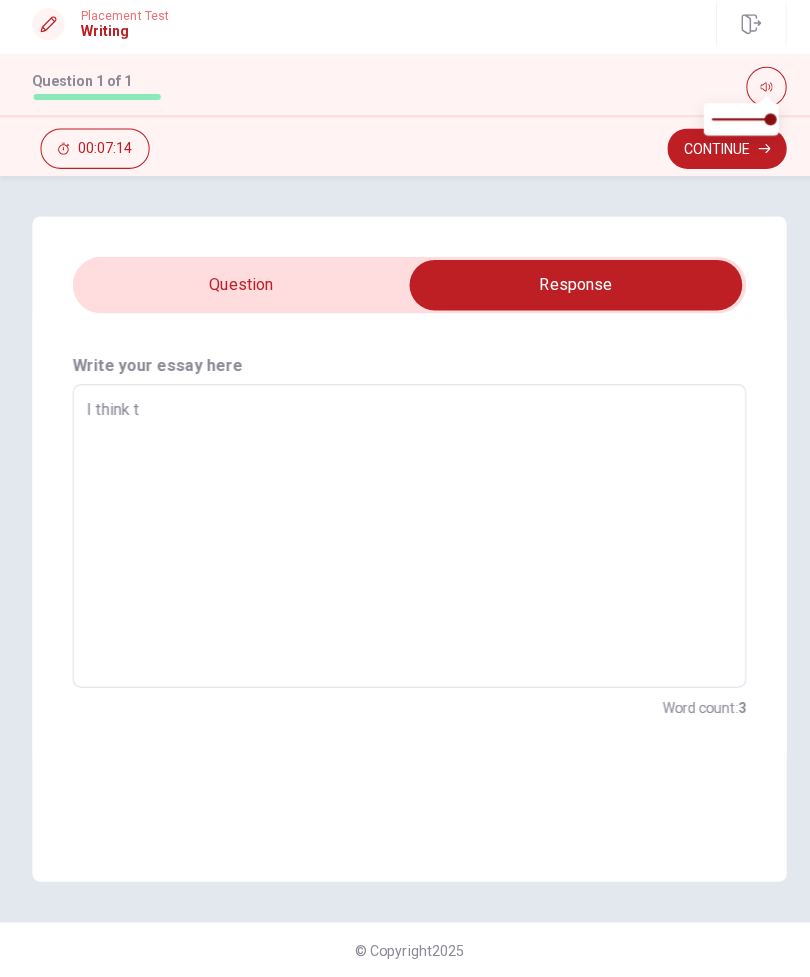 type on "I think tg" 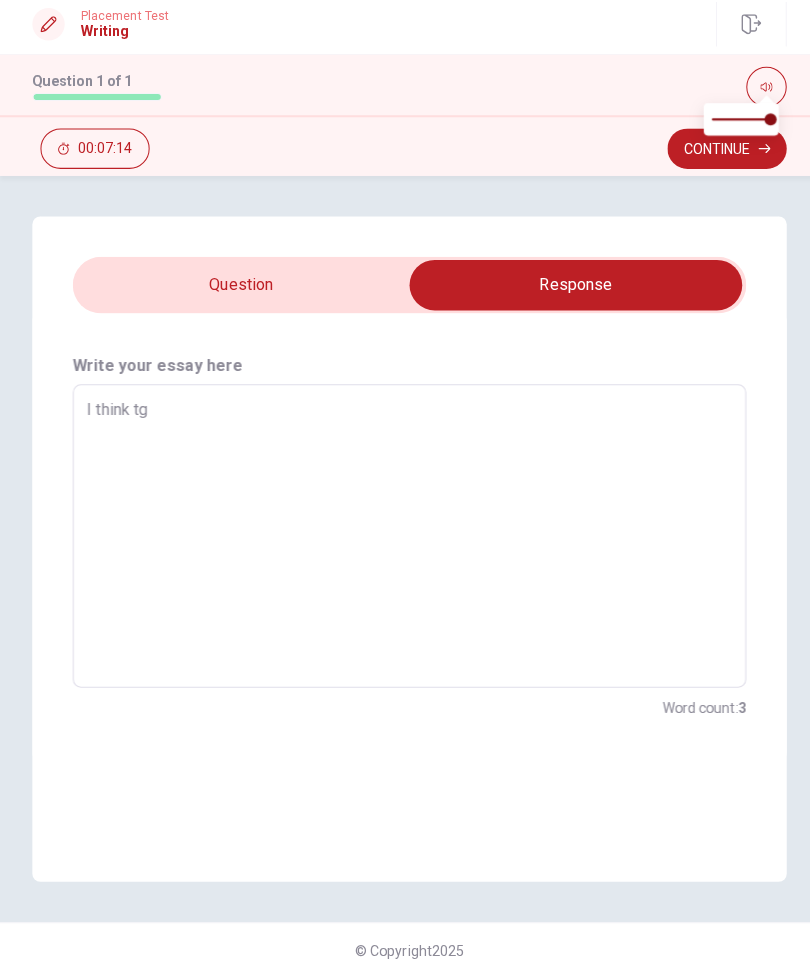 type on "x" 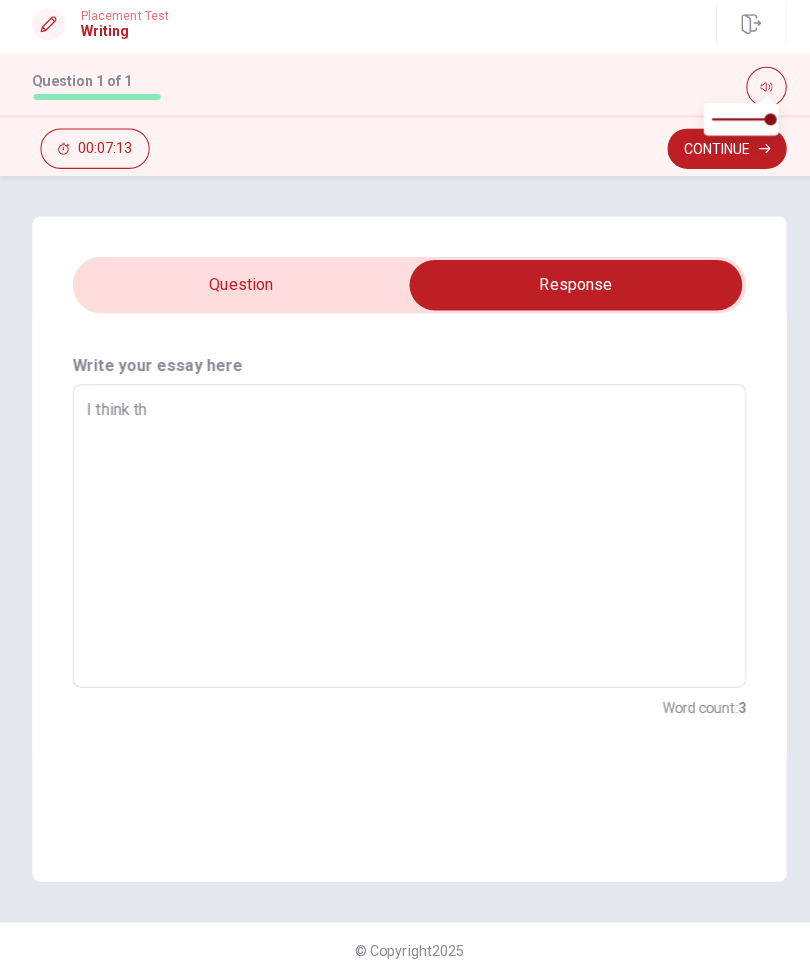 type on "x" 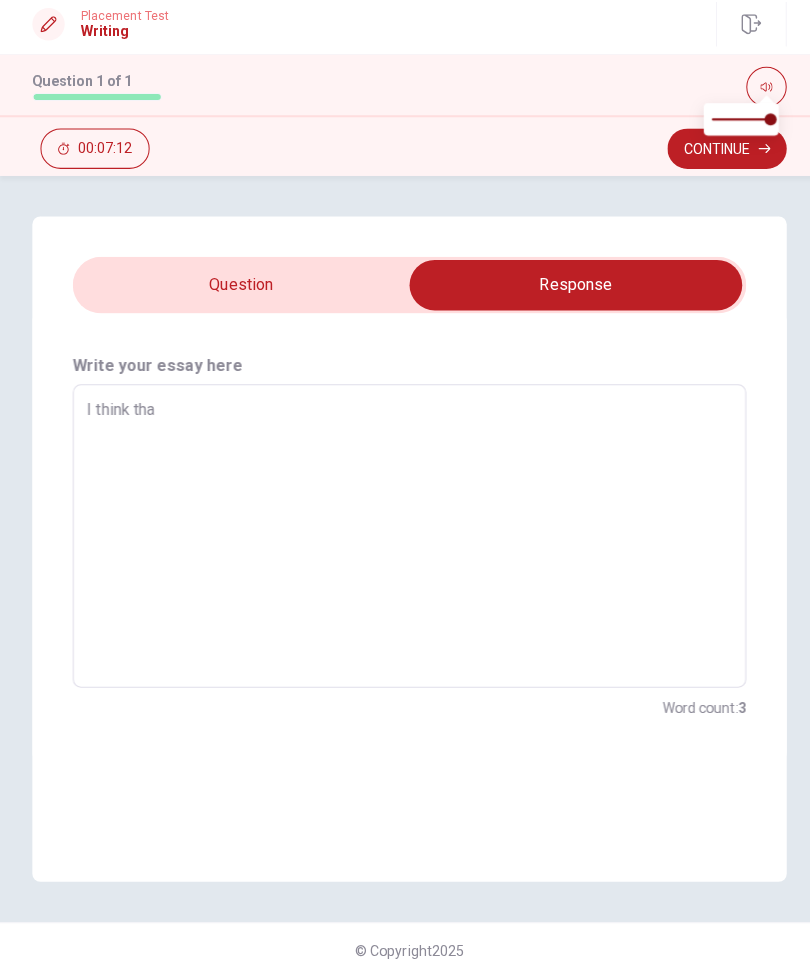 type on "x" 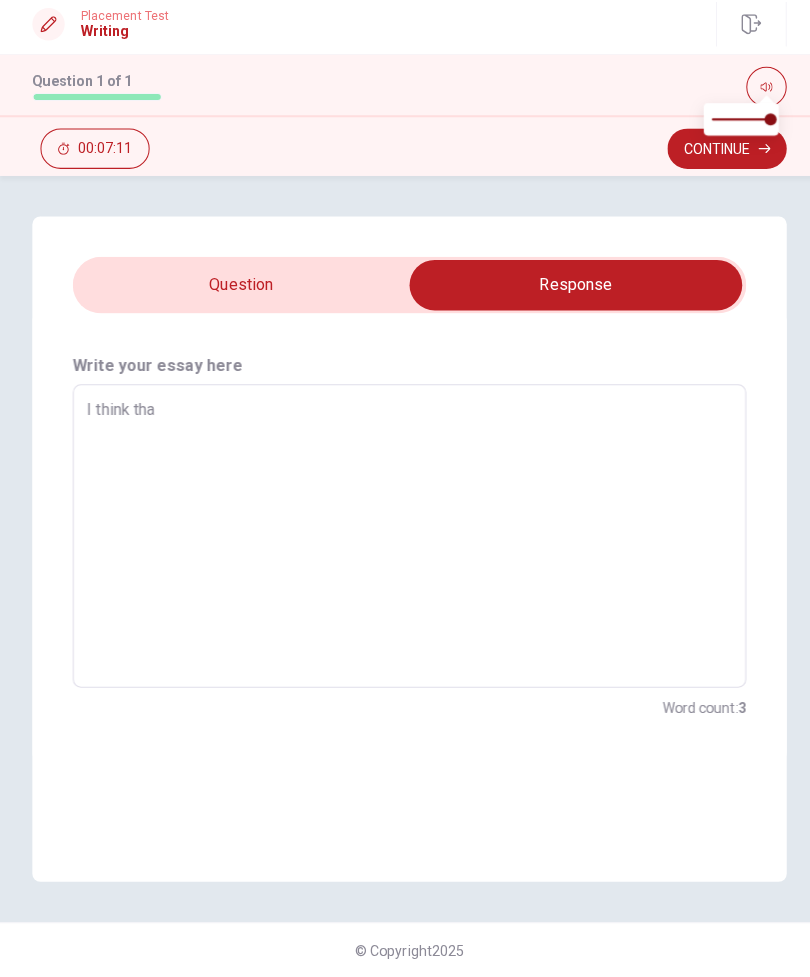 type on "I think that" 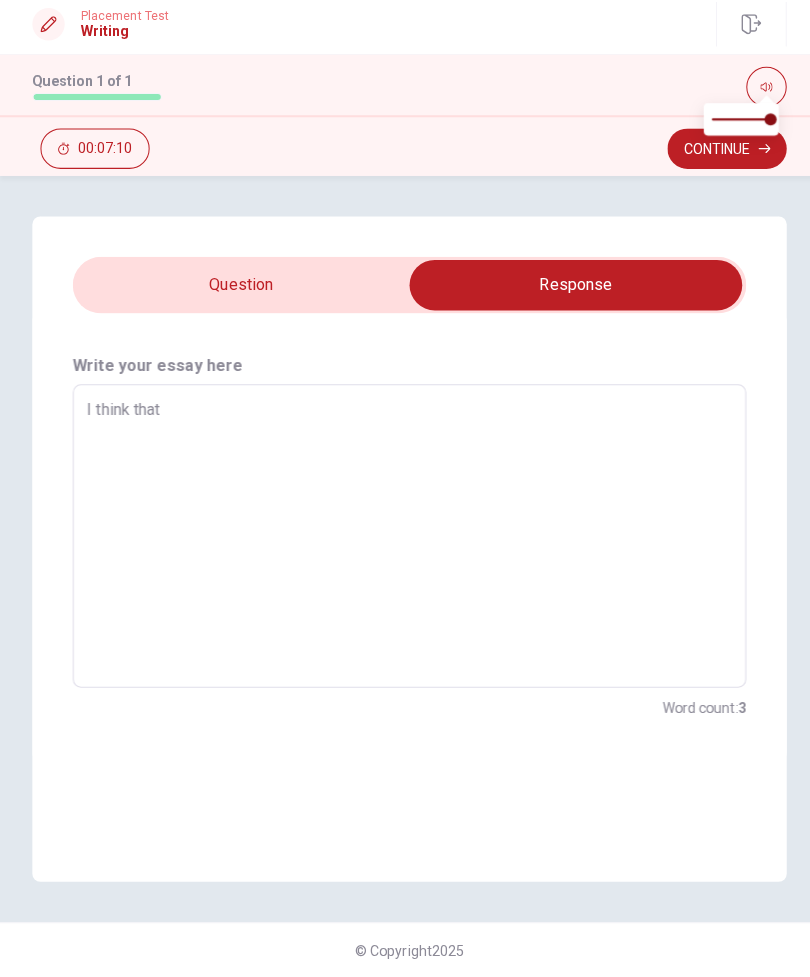 type on "x" 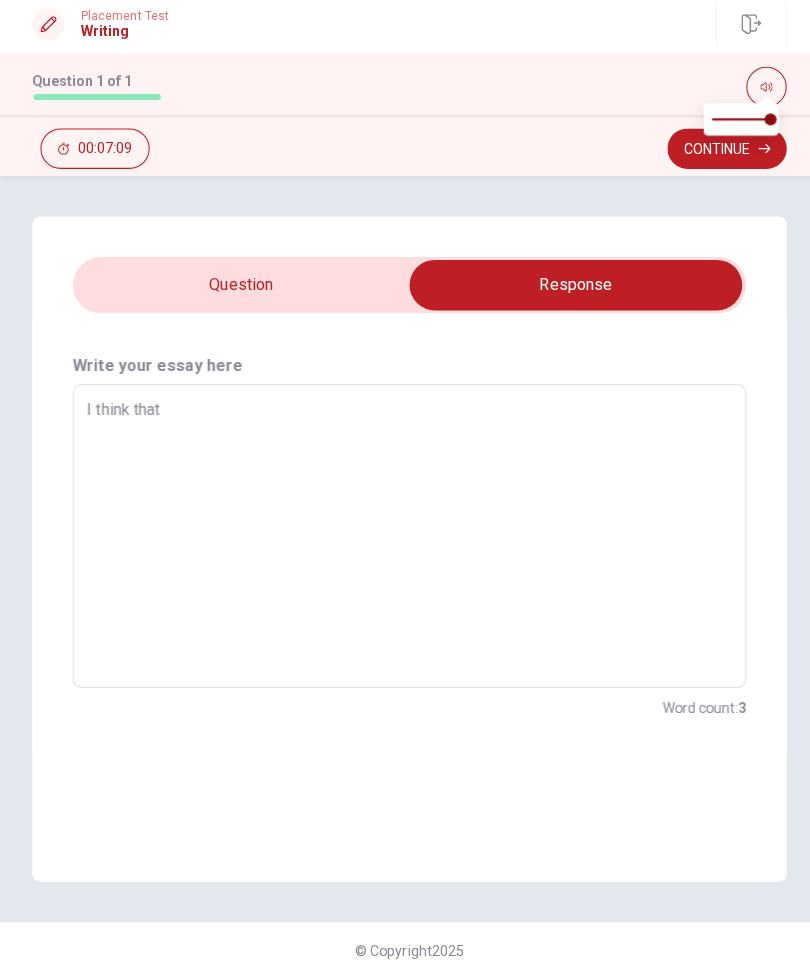 type on "x" 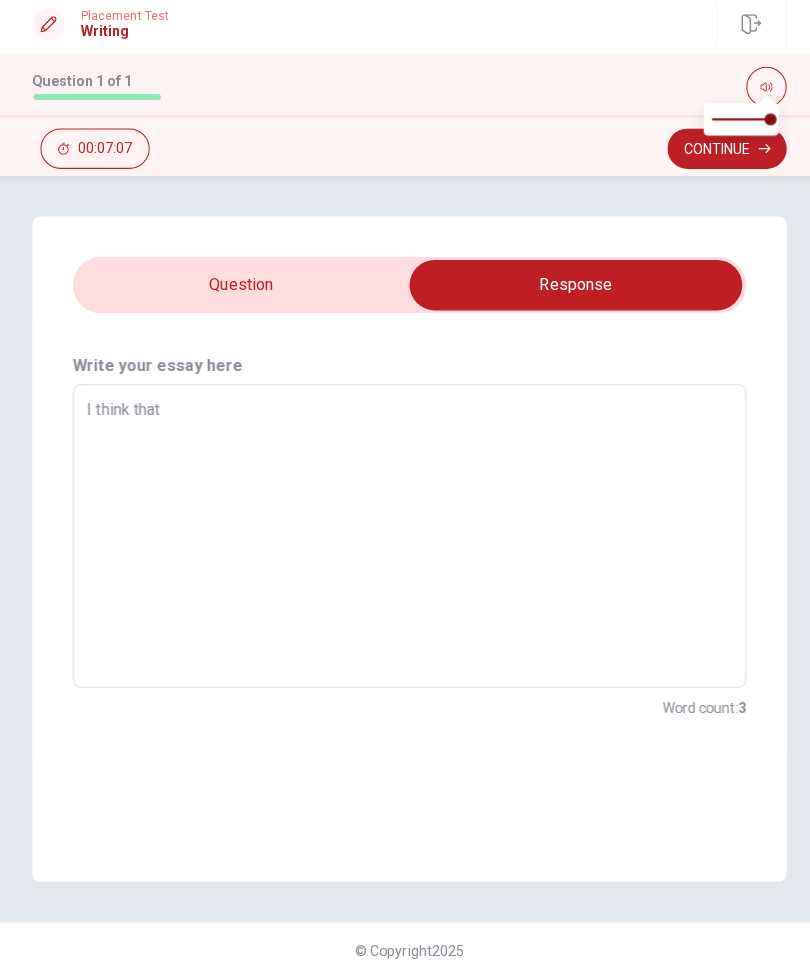 click at bounding box center (569, 292) 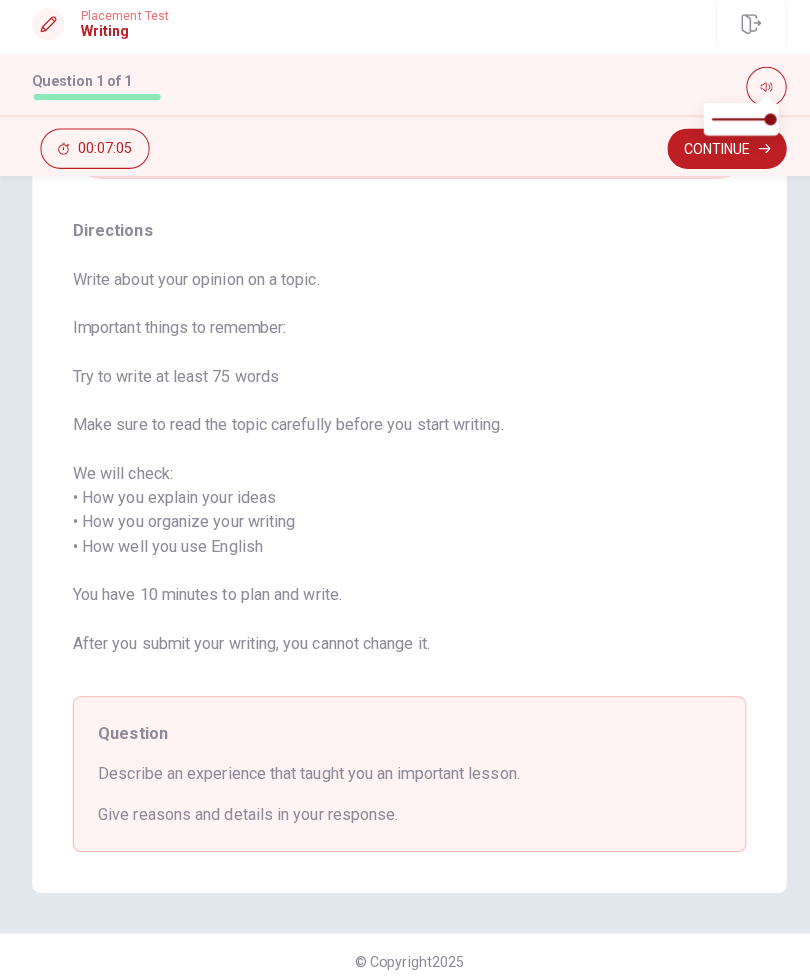 scroll, scrollTop: 133, scrollLeft: 0, axis: vertical 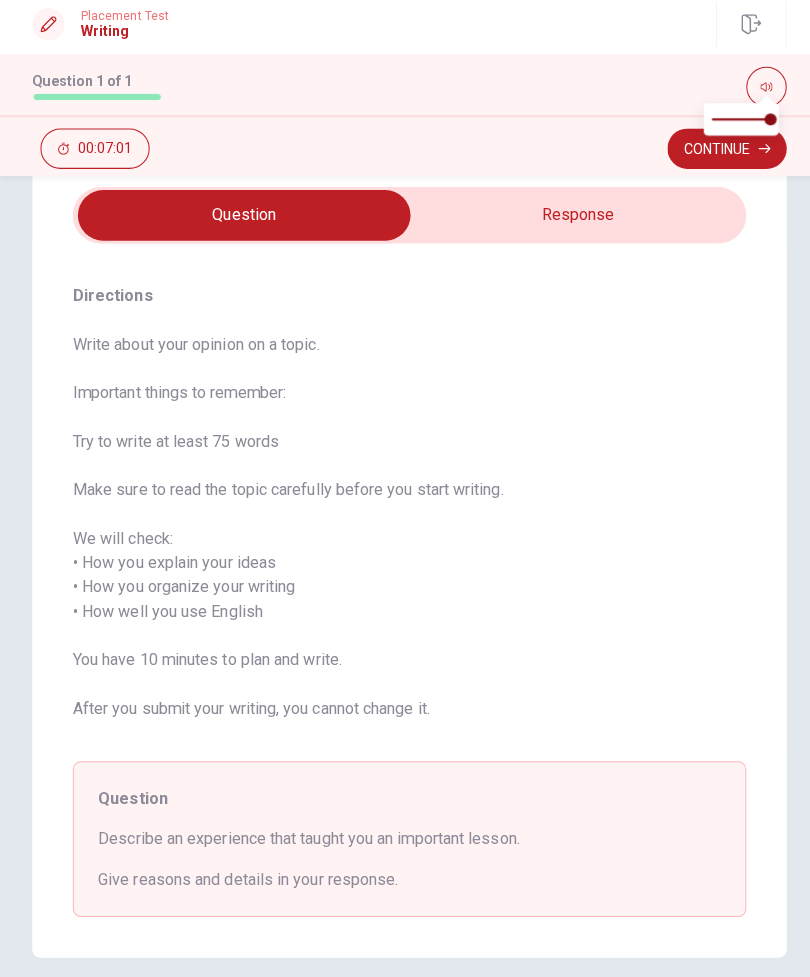 type on "x" 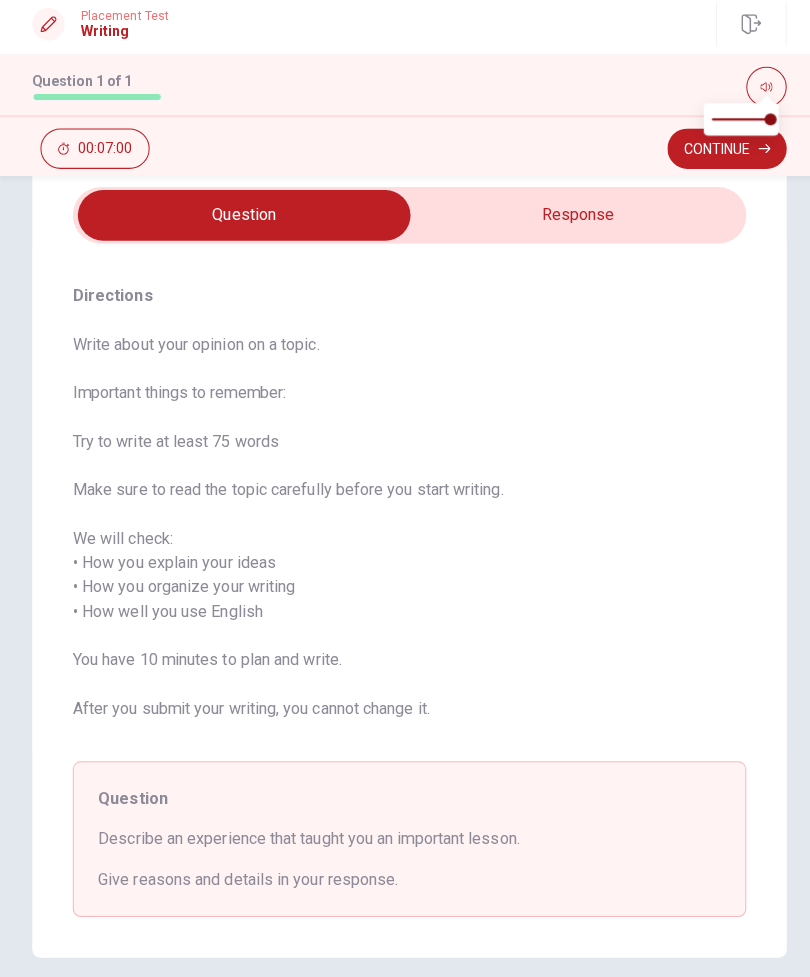 scroll, scrollTop: 68, scrollLeft: 0, axis: vertical 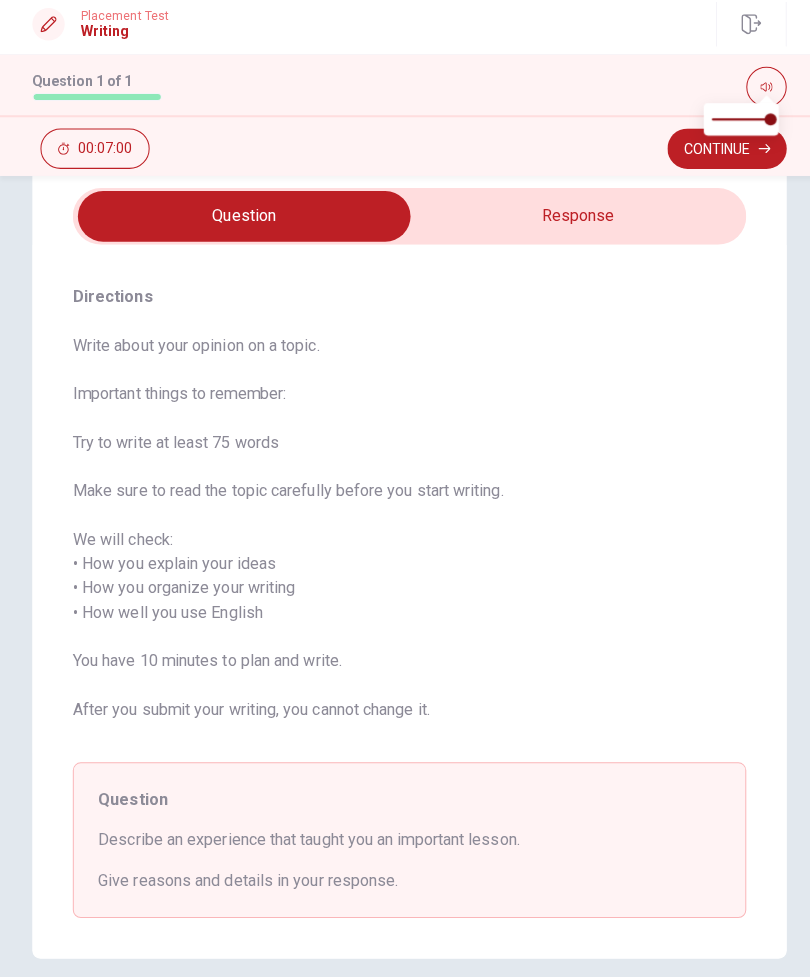 click at bounding box center (241, 224) 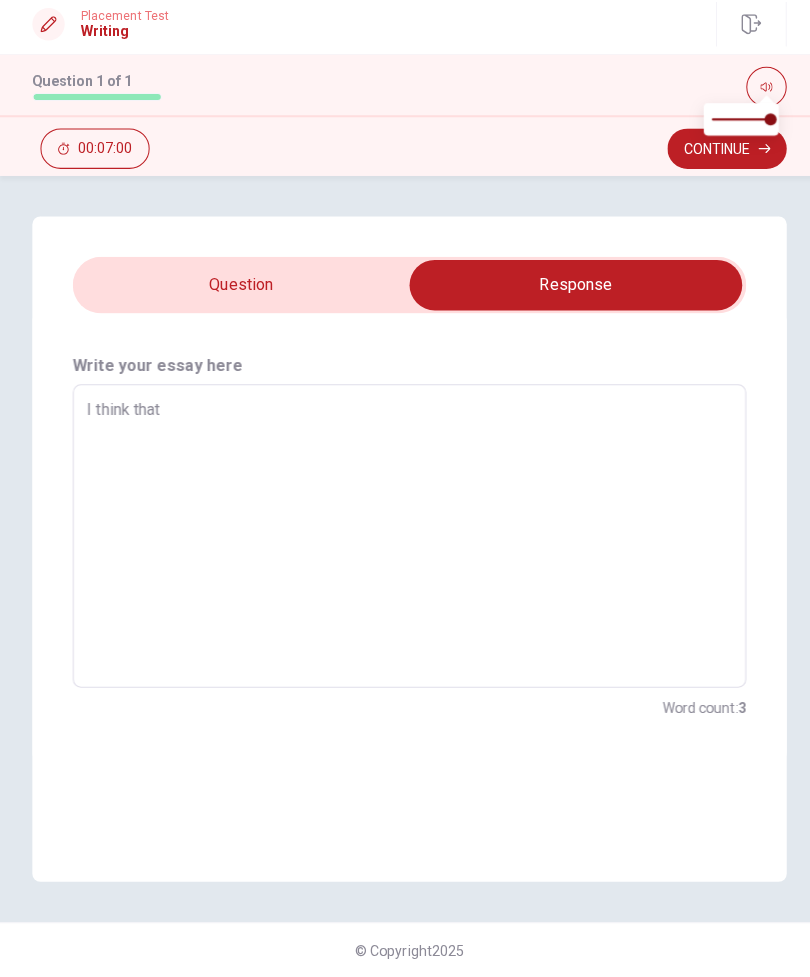 scroll, scrollTop: 0, scrollLeft: 0, axis: both 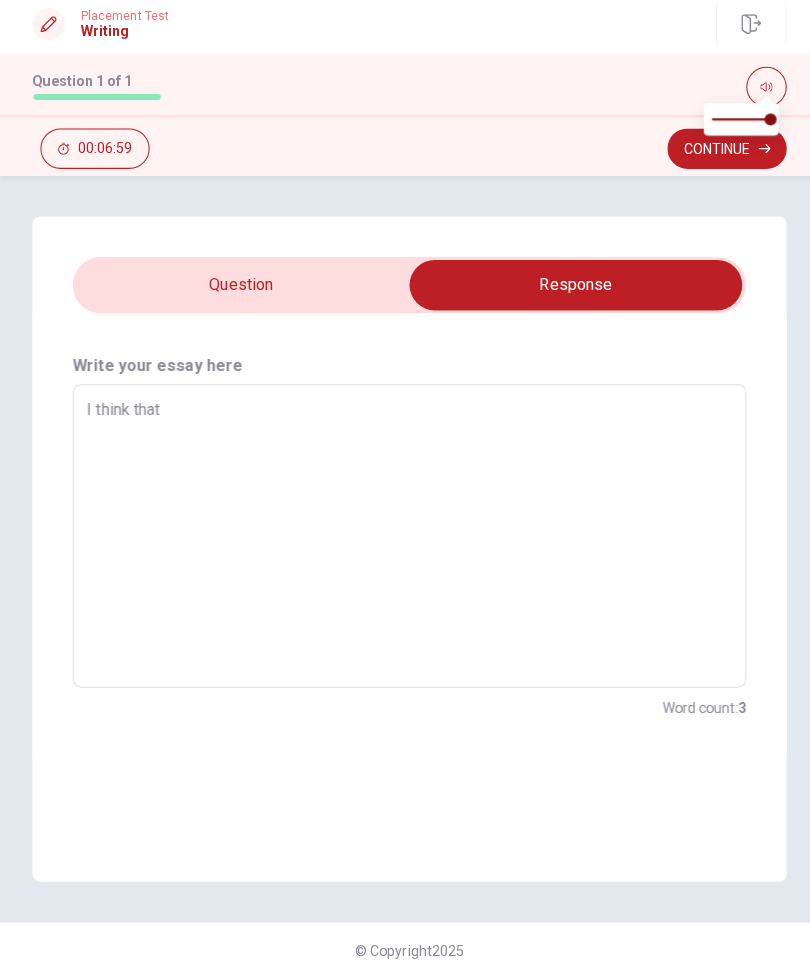 click on "I think that" at bounding box center (405, 540) 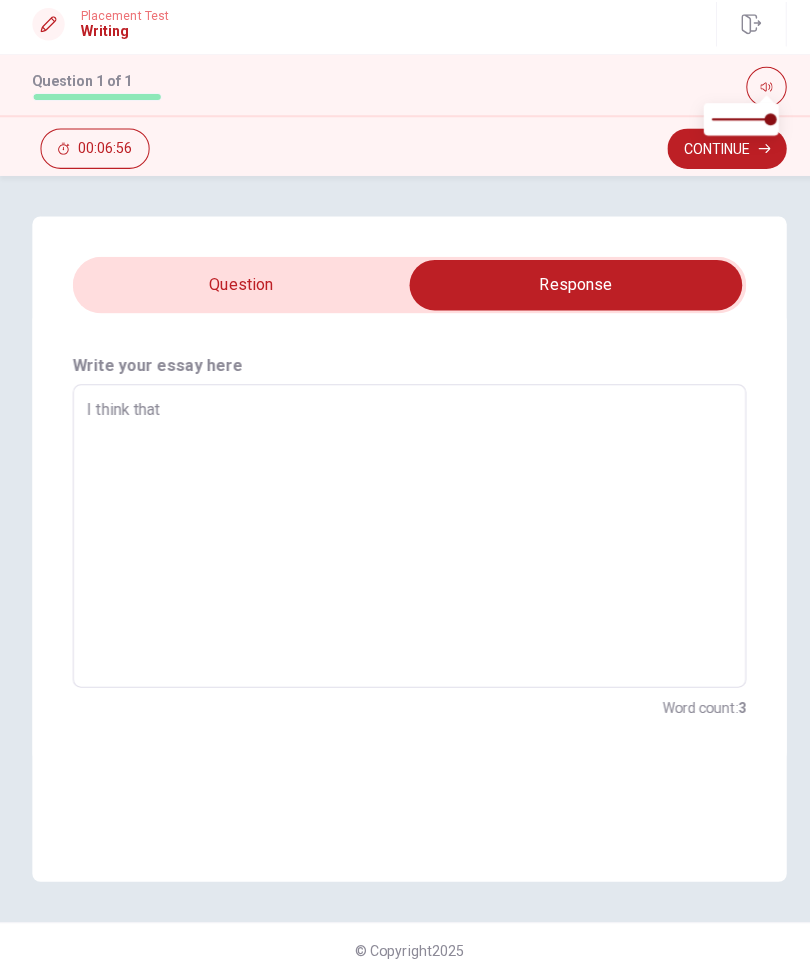 click on "I think that" at bounding box center (405, 540) 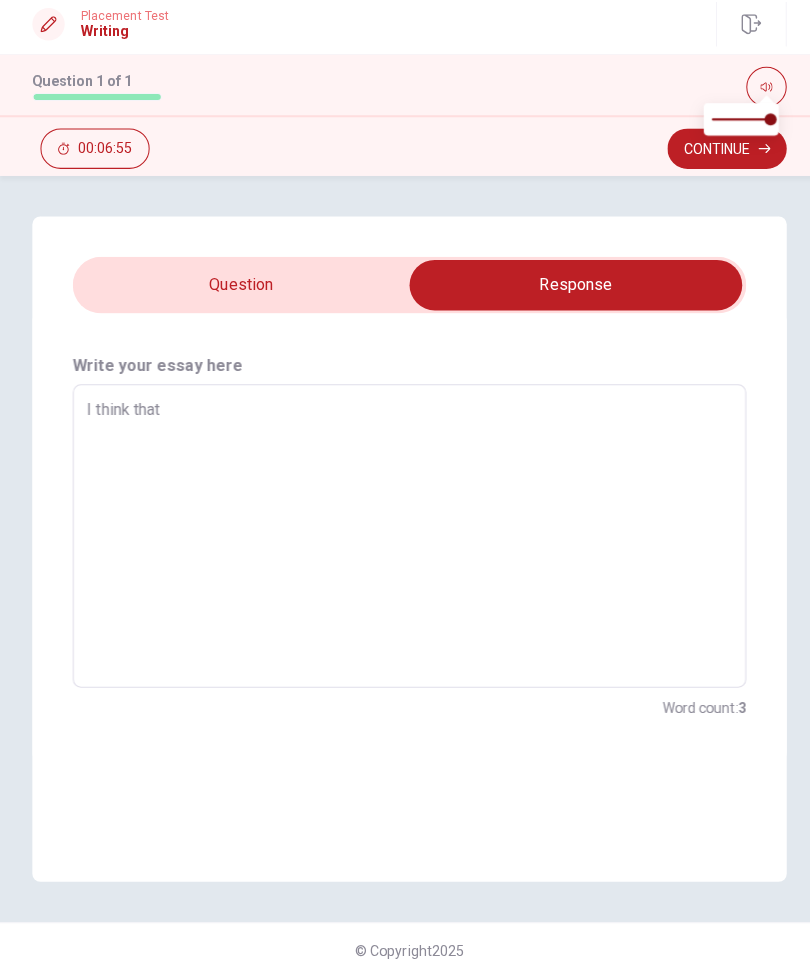 click on "I think that" at bounding box center (405, 540) 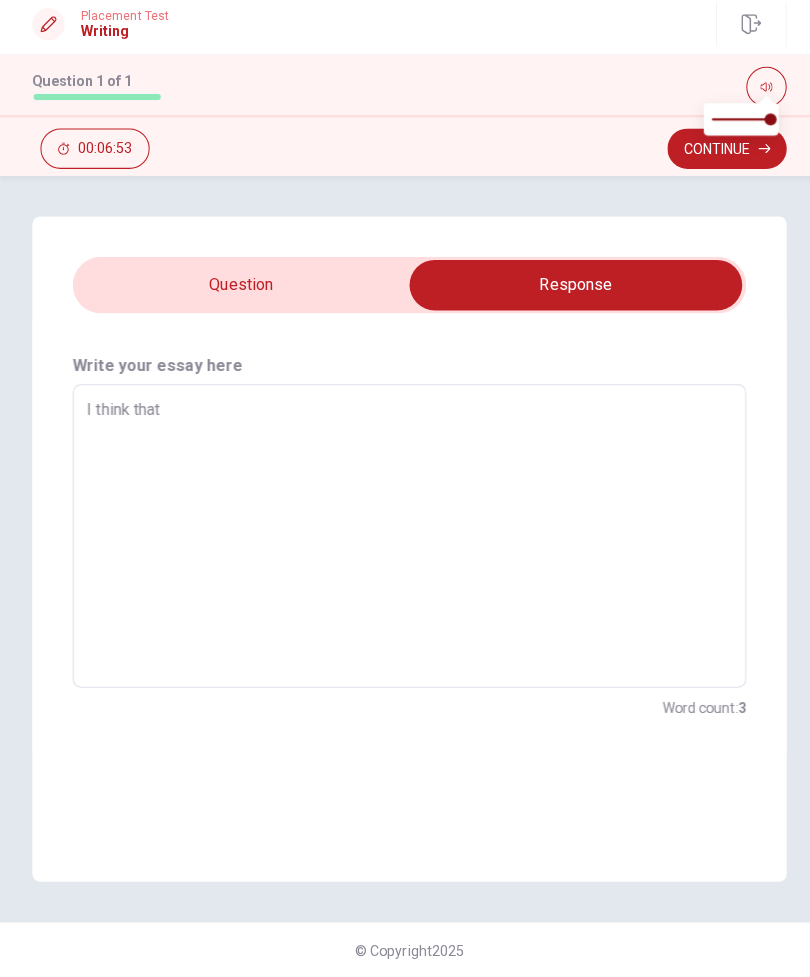 type on "x" 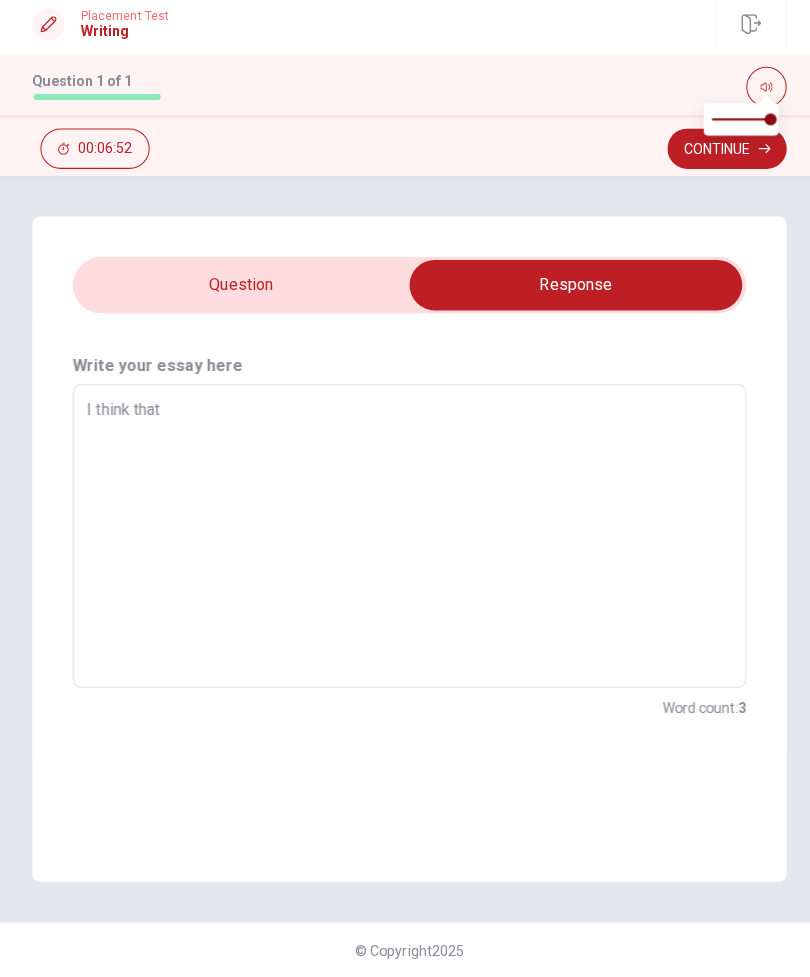 type on "I think jthat" 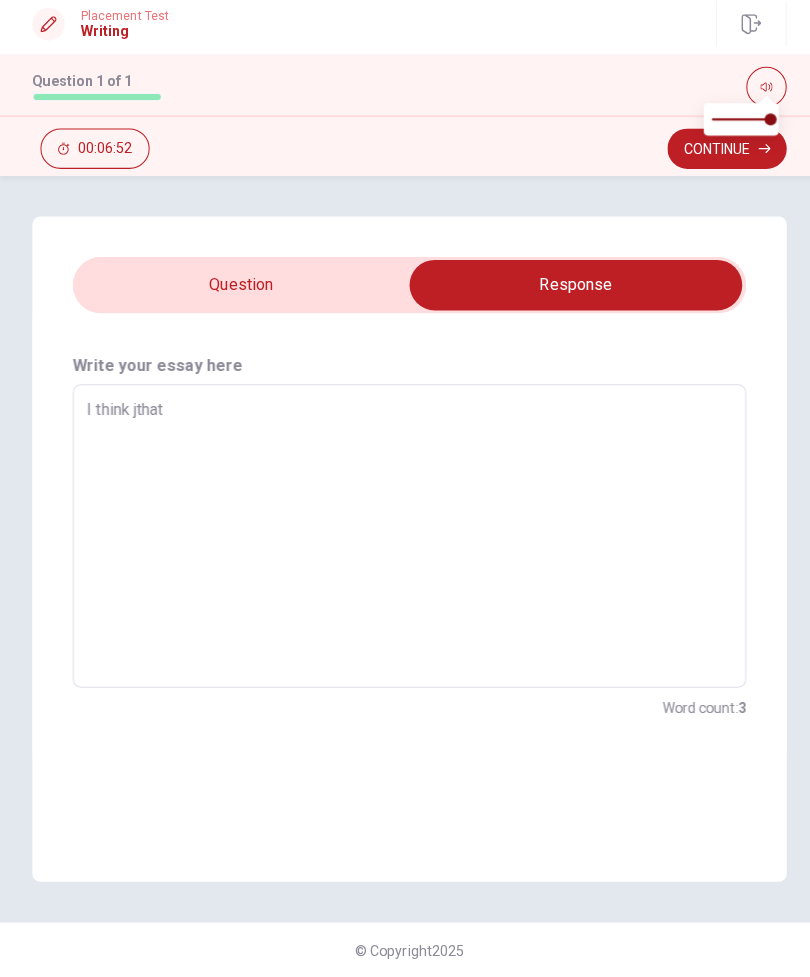 type on "x" 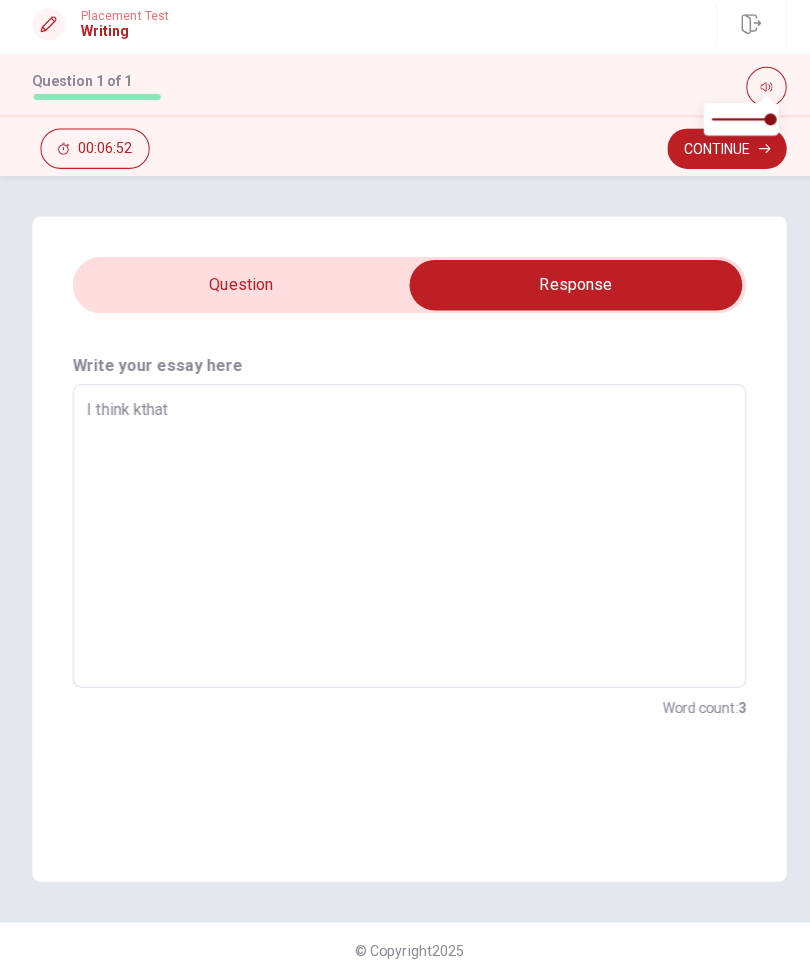 type on "x" 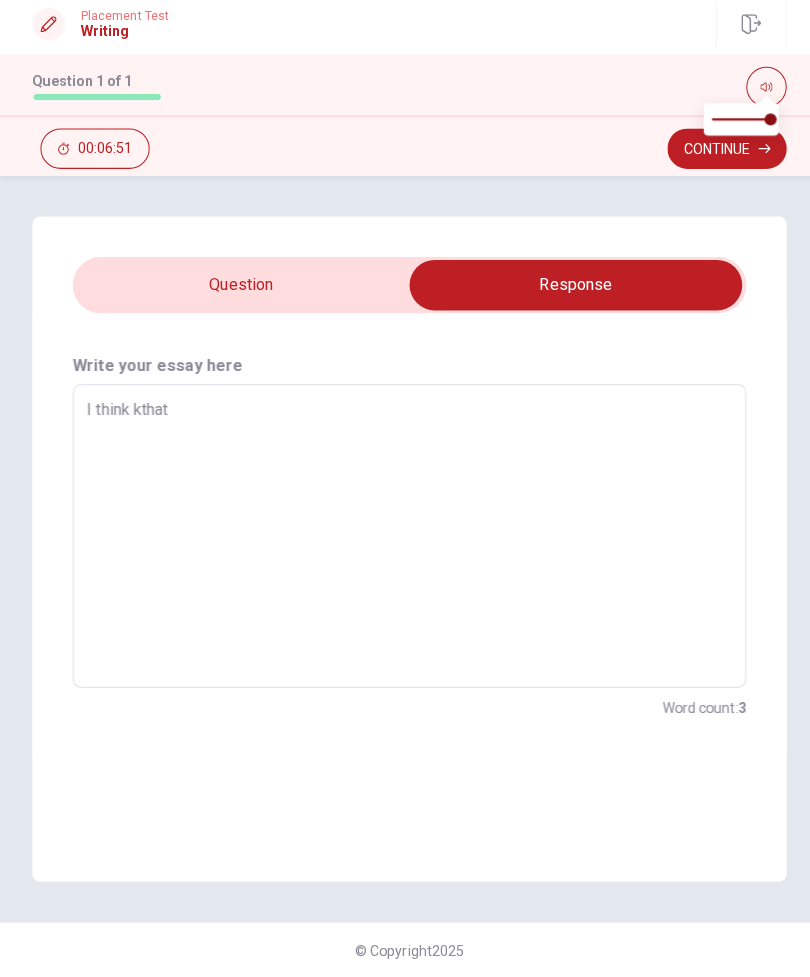 type on "I think lthat" 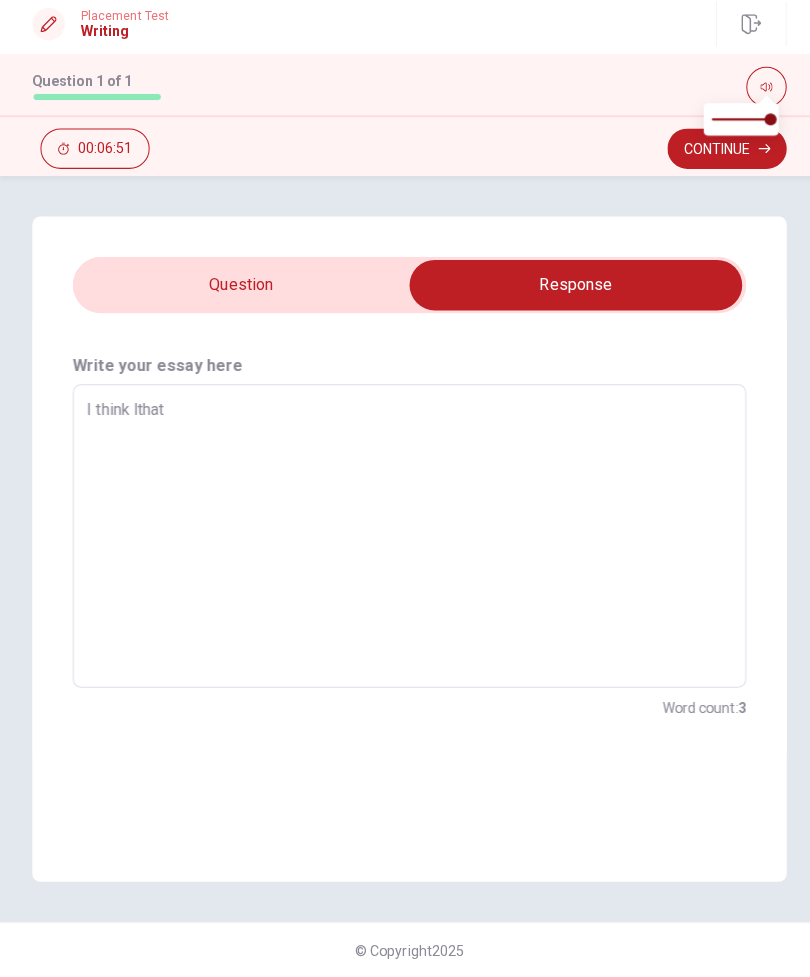 type on "x" 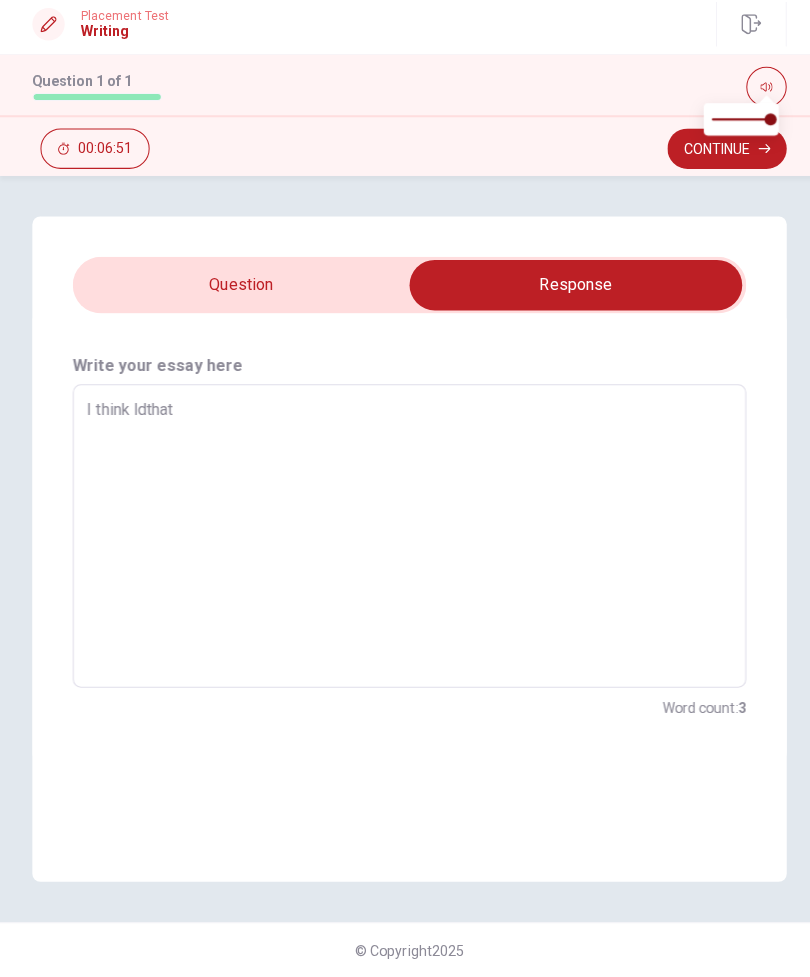 type on "x" 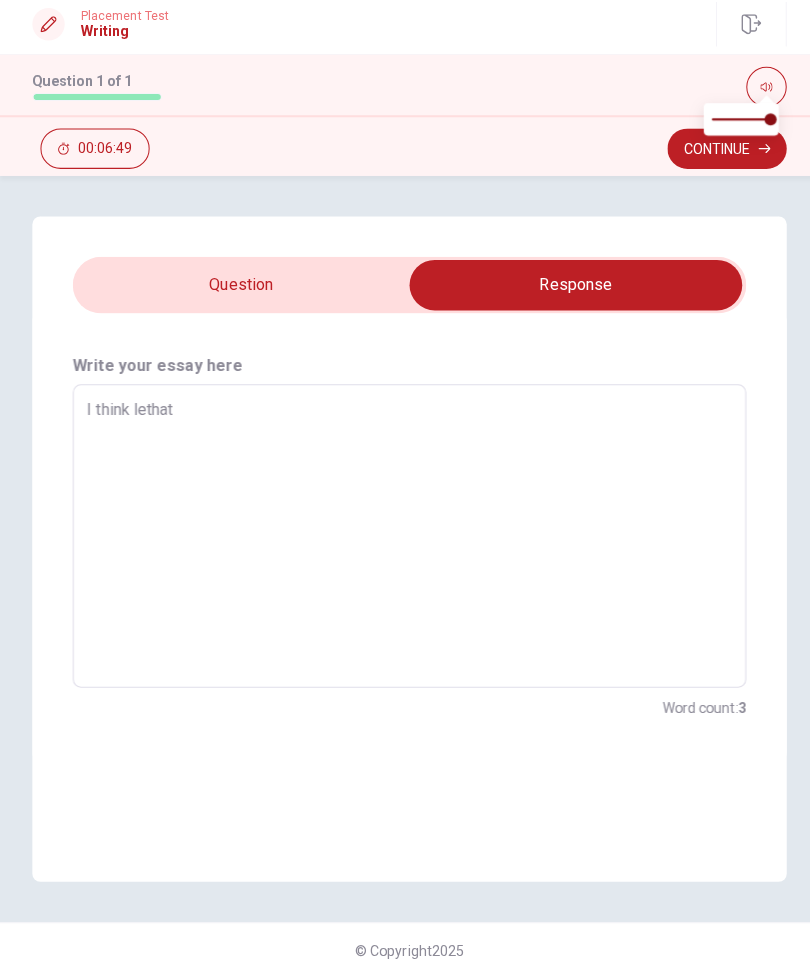 type on "x" 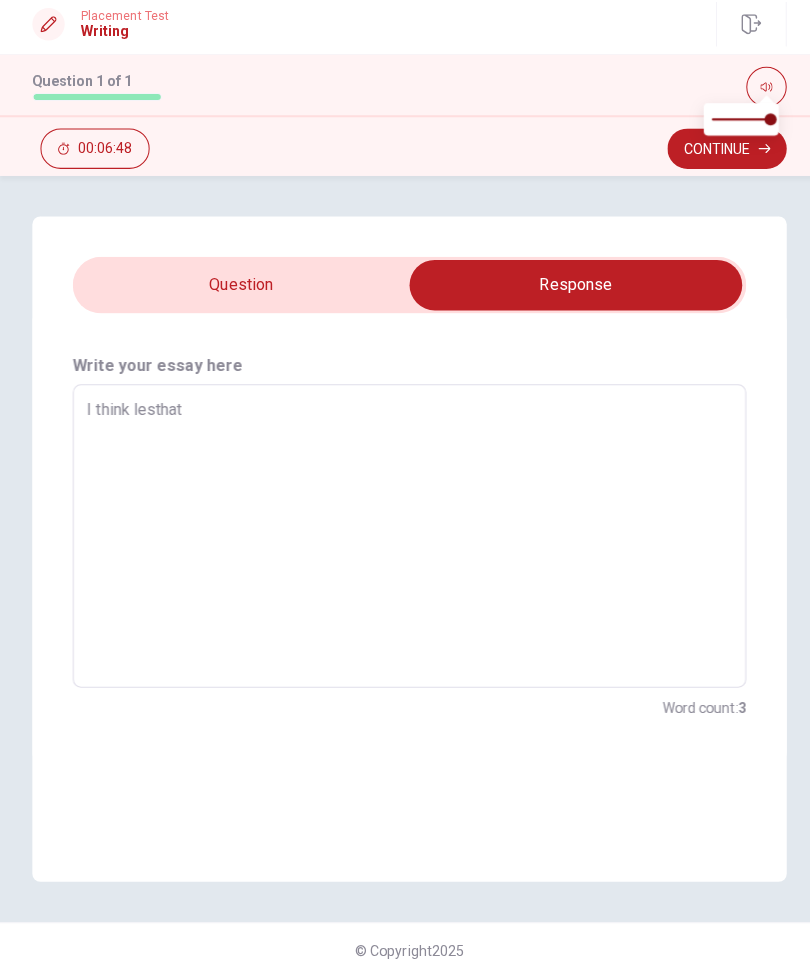 type on "x" 